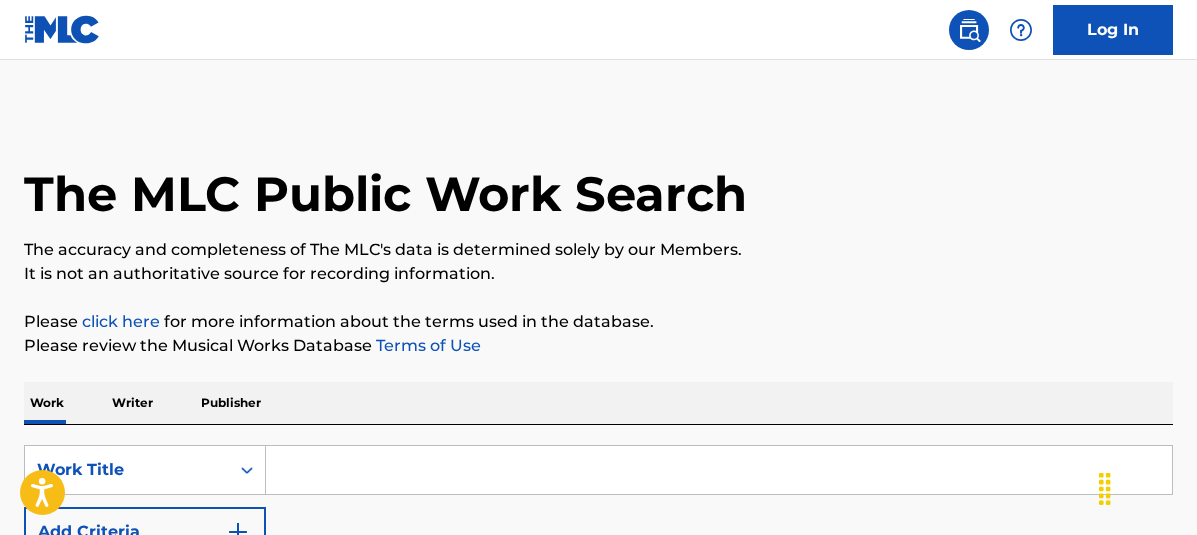 scroll, scrollTop: 0, scrollLeft: 0, axis: both 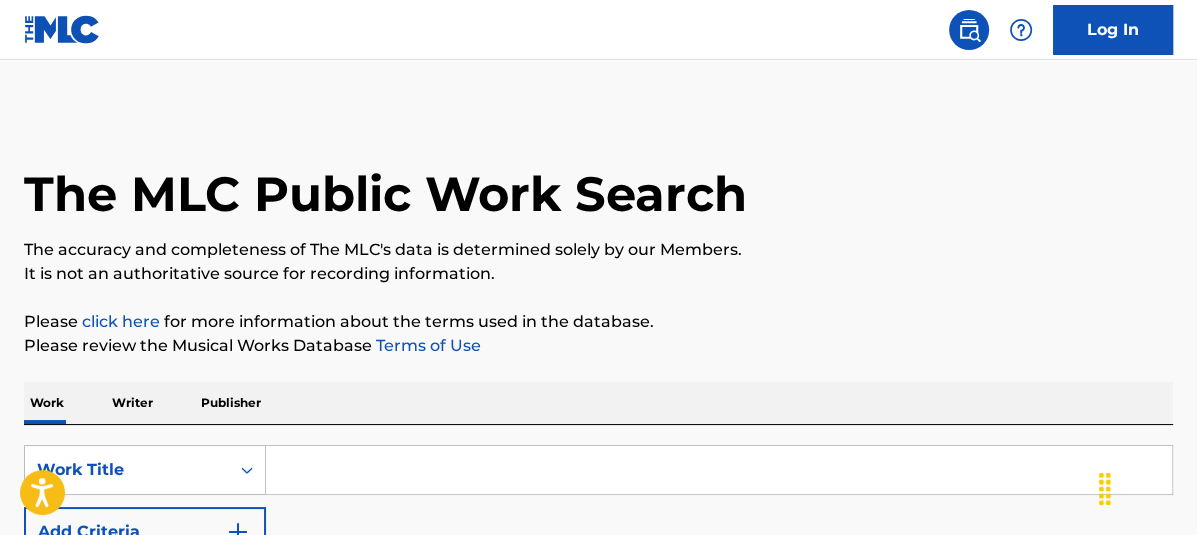 click at bounding box center (719, 470) 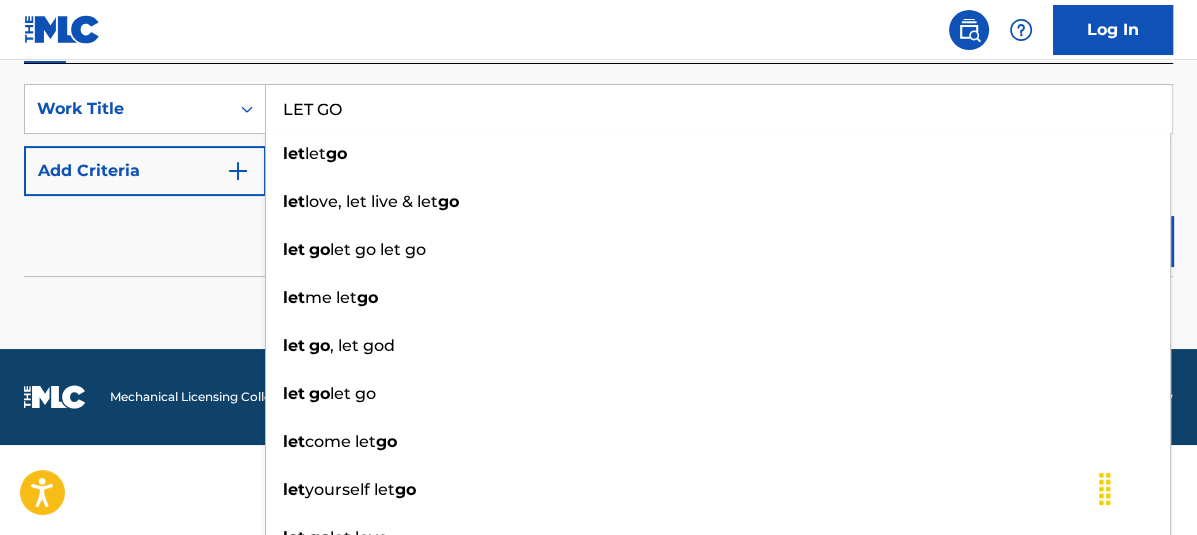 scroll, scrollTop: 314, scrollLeft: 0, axis: vertical 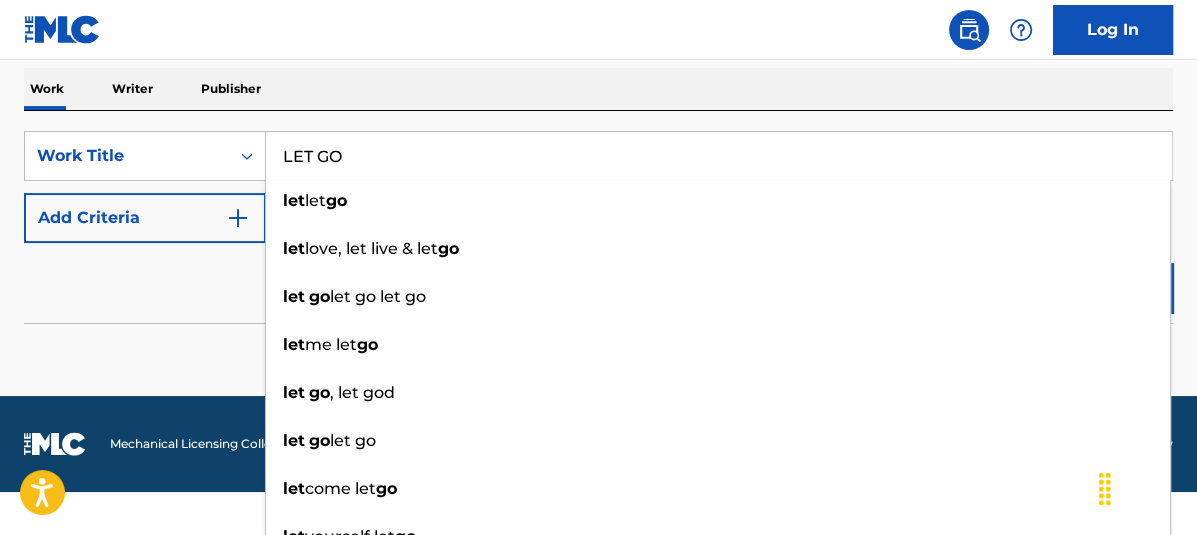 type on "LET GO" 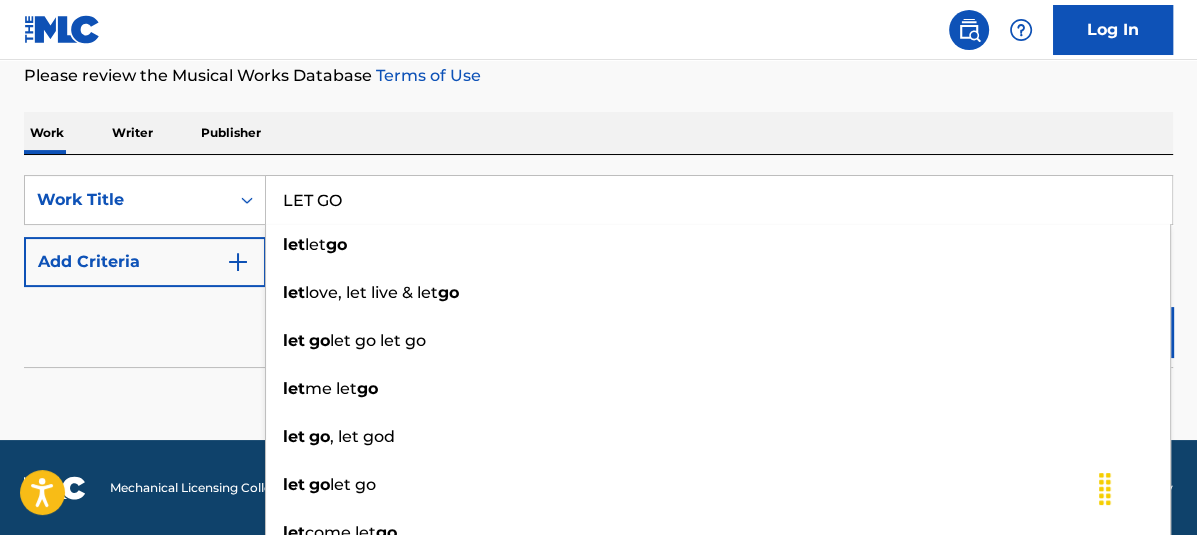 click on "The MLC Public Work Search The accuracy and completeness of The MLC's data is determined solely by our Members. It is not an authoritative source for recording information. Please   click here   for more information about the terms used in the database. Please review the Musical Works Database   Terms of Use Work Writer Publisher SearchWithCriteria4e222d31-957e-4256-8b97-e169d79d8179 Work Title LET GO let  let  go let  love, let live & let  go let   go  let go let go let  me let  go let   go  let god let   go  let go let  love let  him let  go Add Criteria Reset Search Search No results" at bounding box center (598, 135) 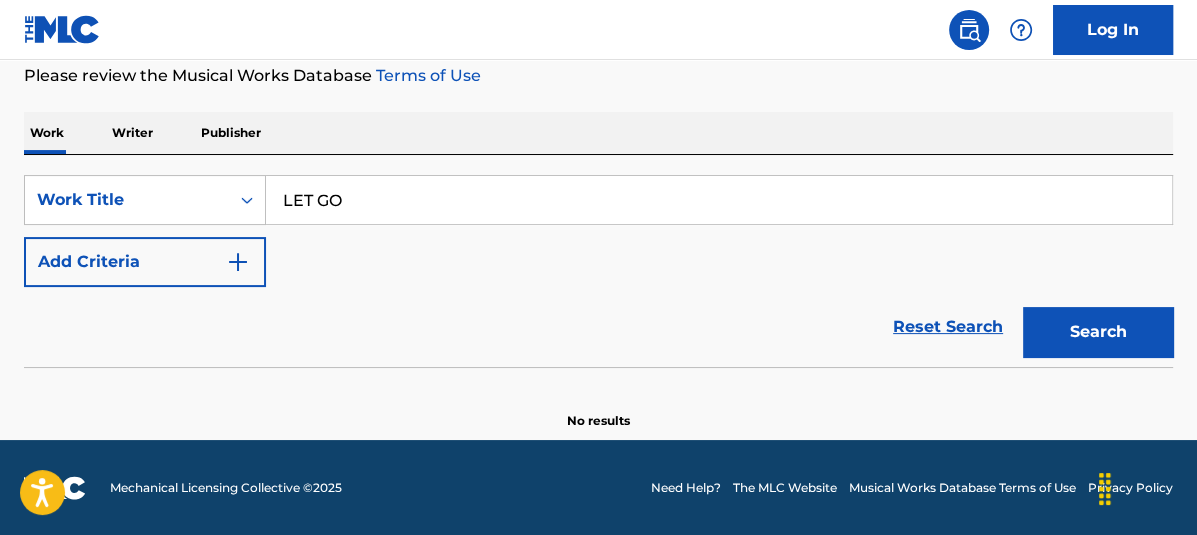 click at bounding box center (238, 262) 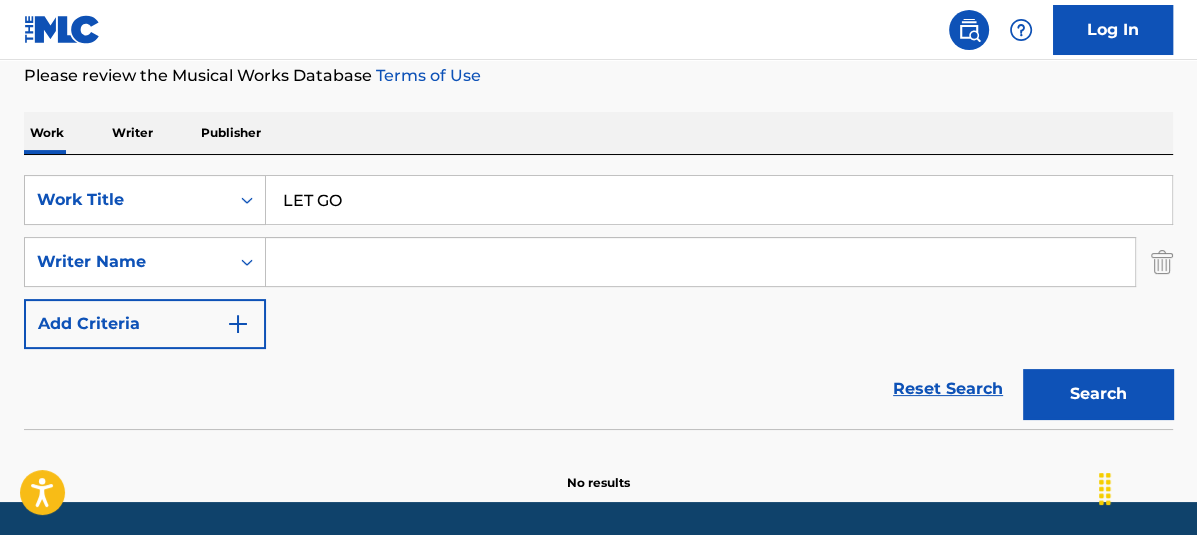 click at bounding box center [700, 262] 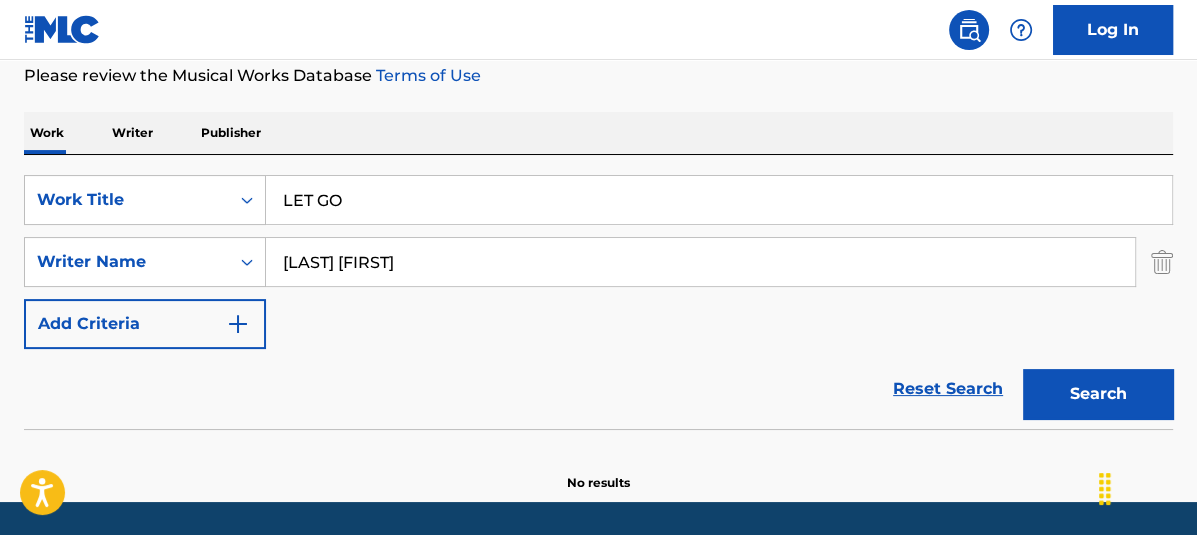 type on "[LAST] [FIRST]" 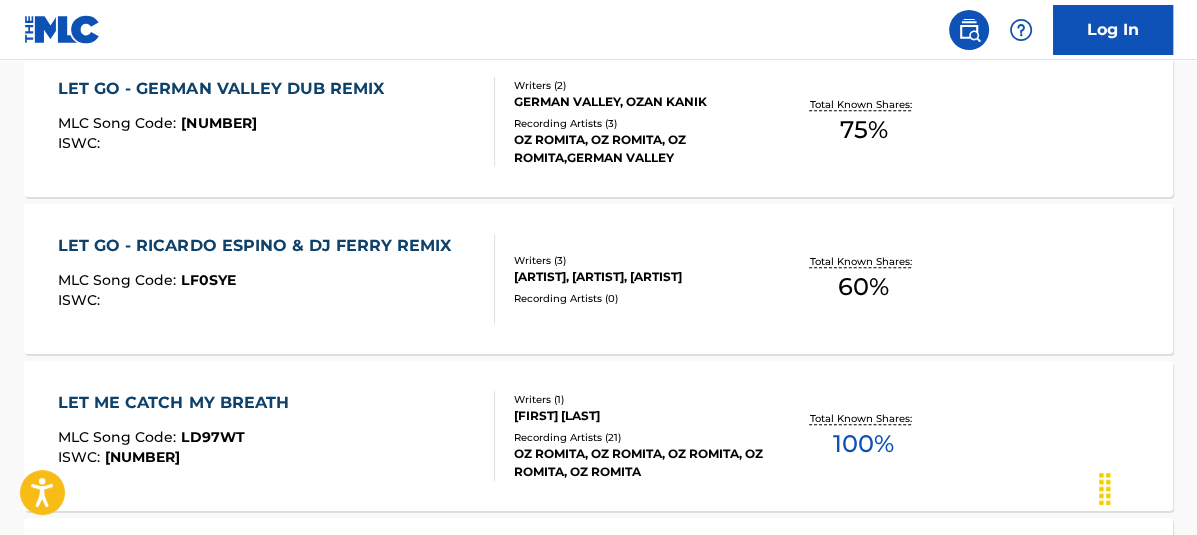 scroll, scrollTop: 1016, scrollLeft: 0, axis: vertical 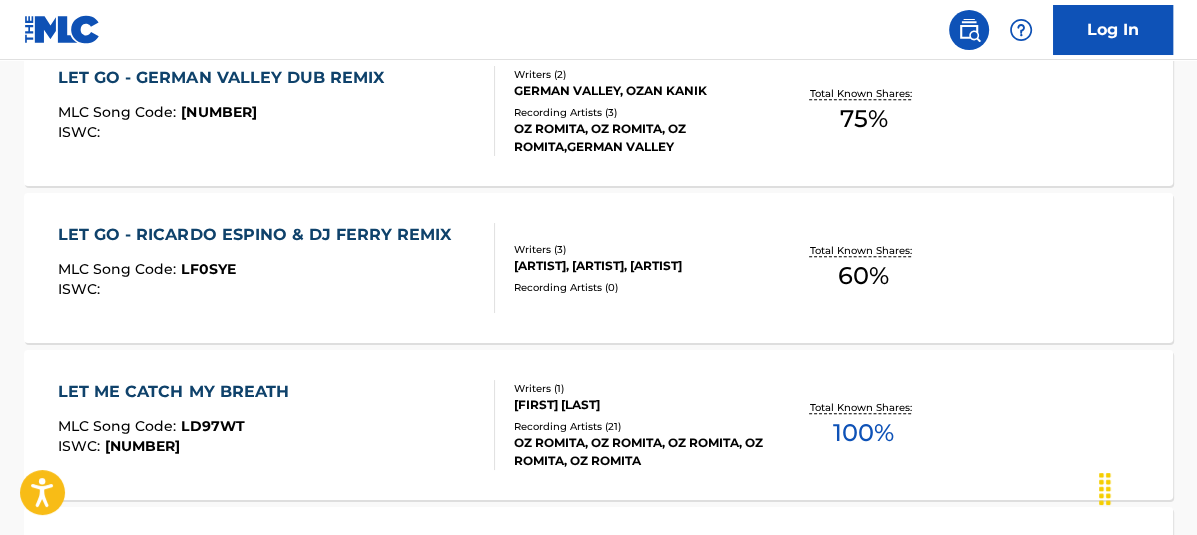 click on "LET GO - RICARDO ESPINO & DJ FERRY REMIX MLC Song Code : LF0SYE ISWC : Writers ( 3 ) [WRITER], RICARDO ESPINO, OZAN KANIK Recording Artists ( 0 ) Total Known Shares: 60 %" at bounding box center (598, 268) 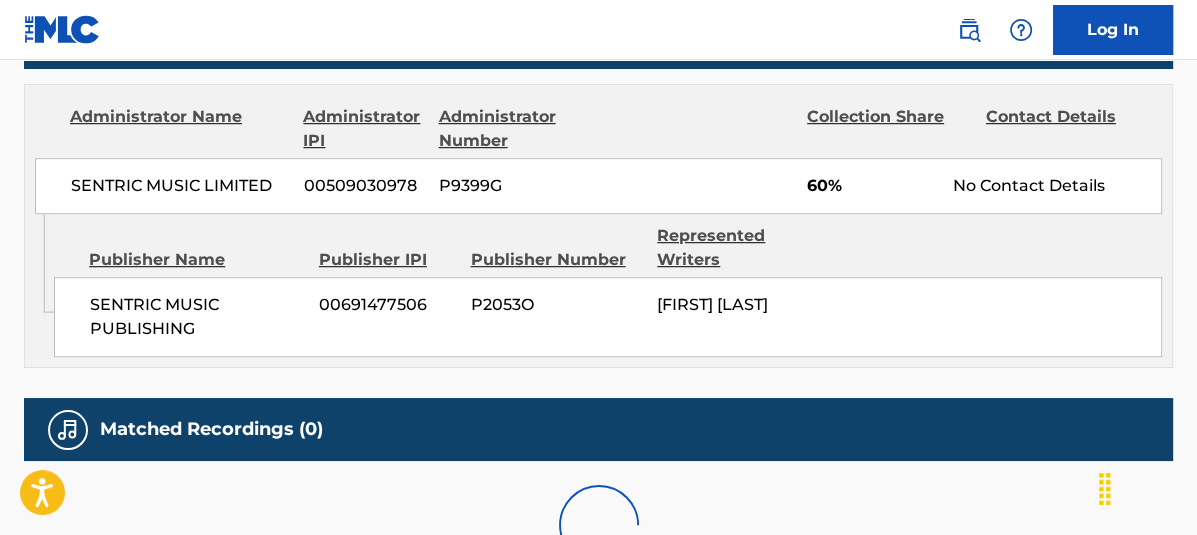 scroll, scrollTop: 0, scrollLeft: 0, axis: both 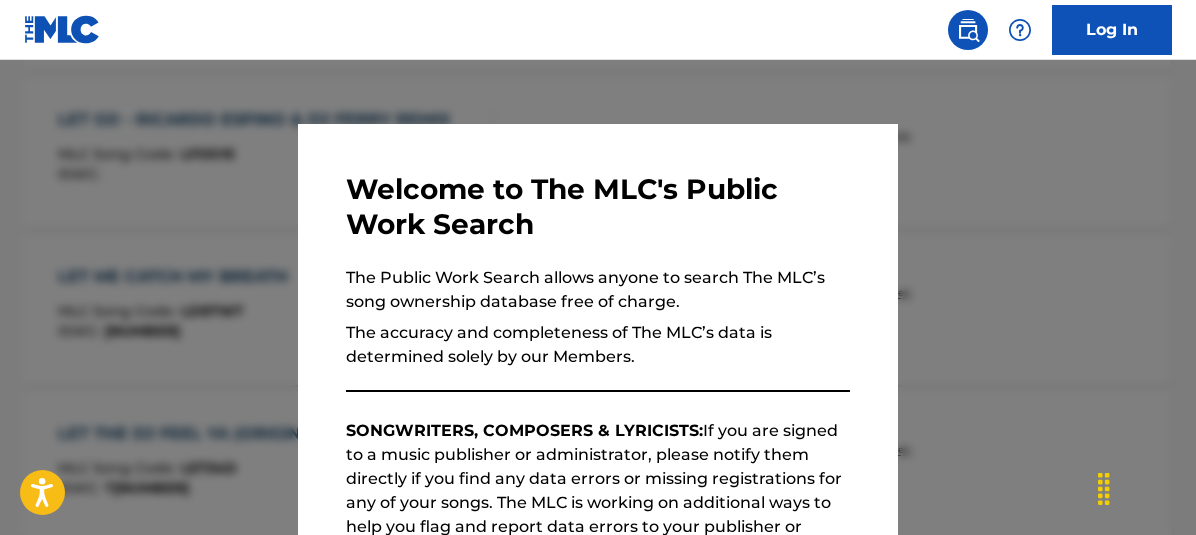 drag, startPoint x: 467, startPoint y: 84, endPoint x: 520, endPoint y: 127, distance: 68.24954 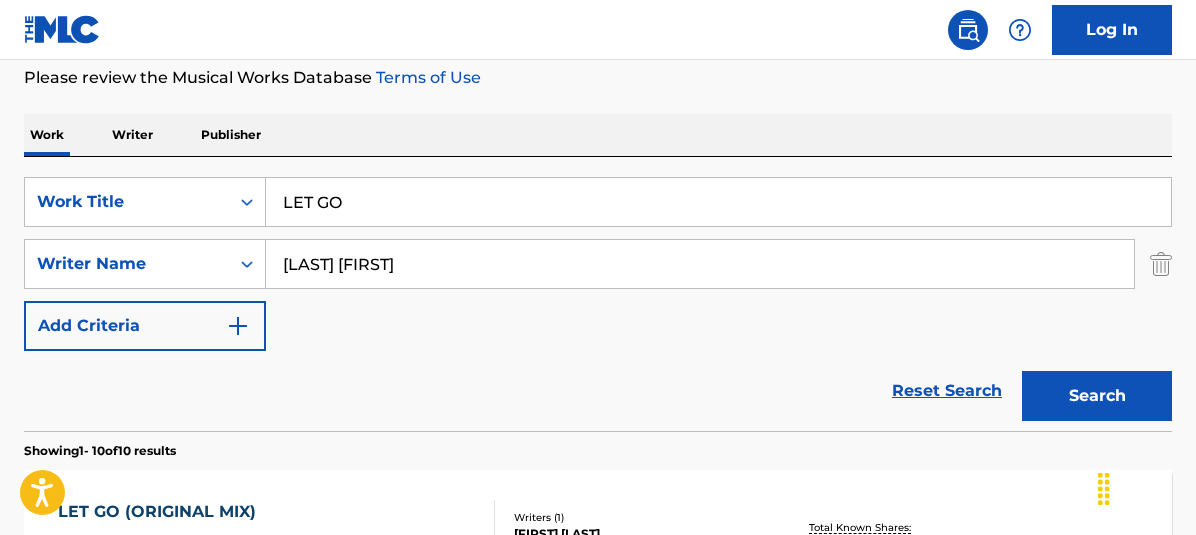 scroll, scrollTop: 201, scrollLeft: 0, axis: vertical 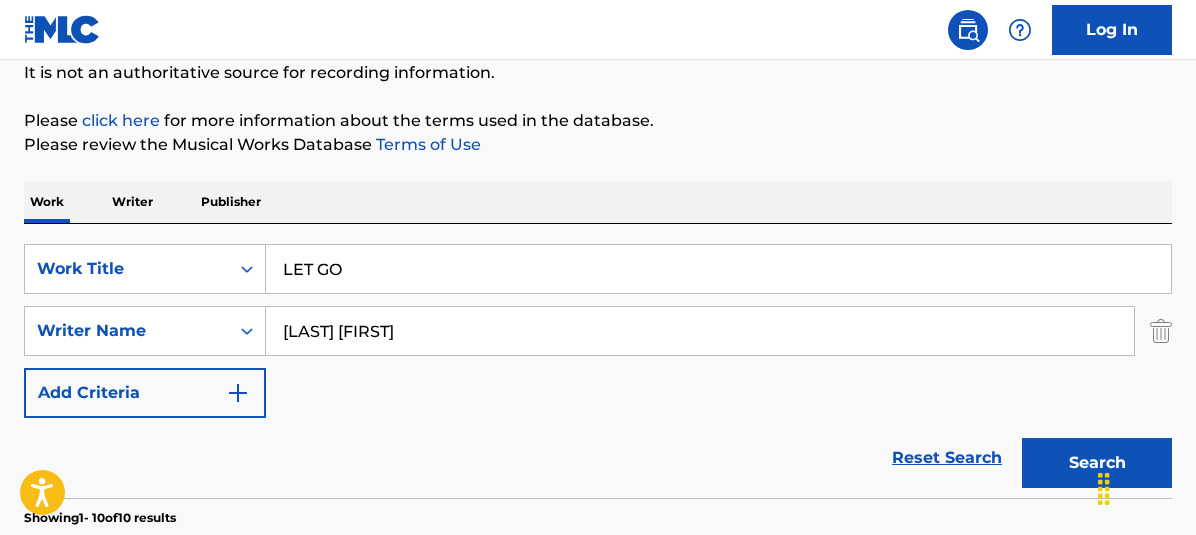 drag, startPoint x: 484, startPoint y: 266, endPoint x: 9, endPoint y: 221, distance: 477.12683 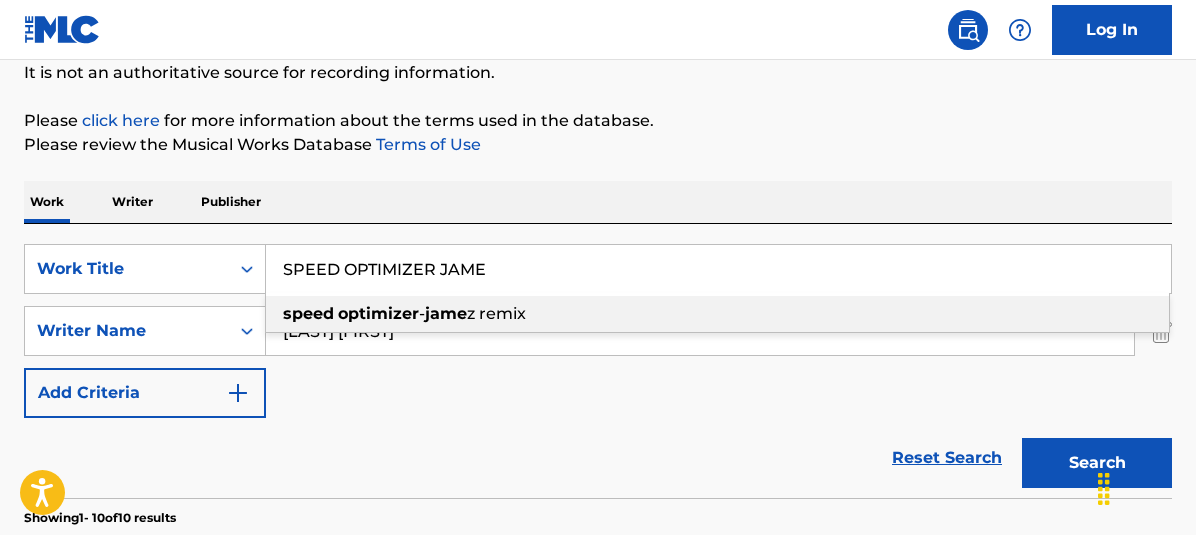 drag, startPoint x: 424, startPoint y: 319, endPoint x: 513, endPoint y: 345, distance: 92.72001 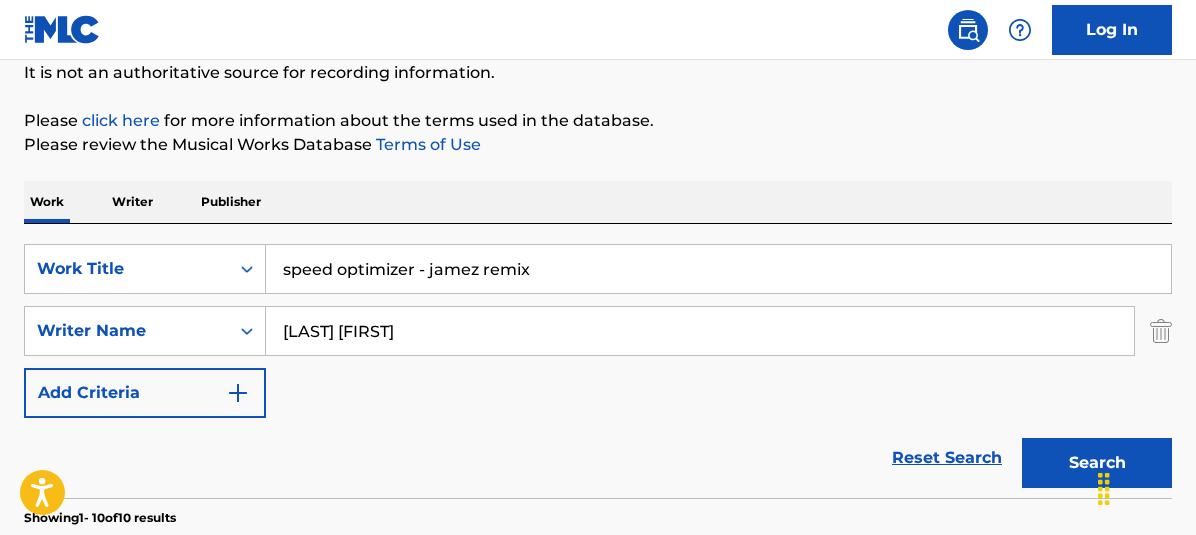 click on "Search" at bounding box center (1097, 463) 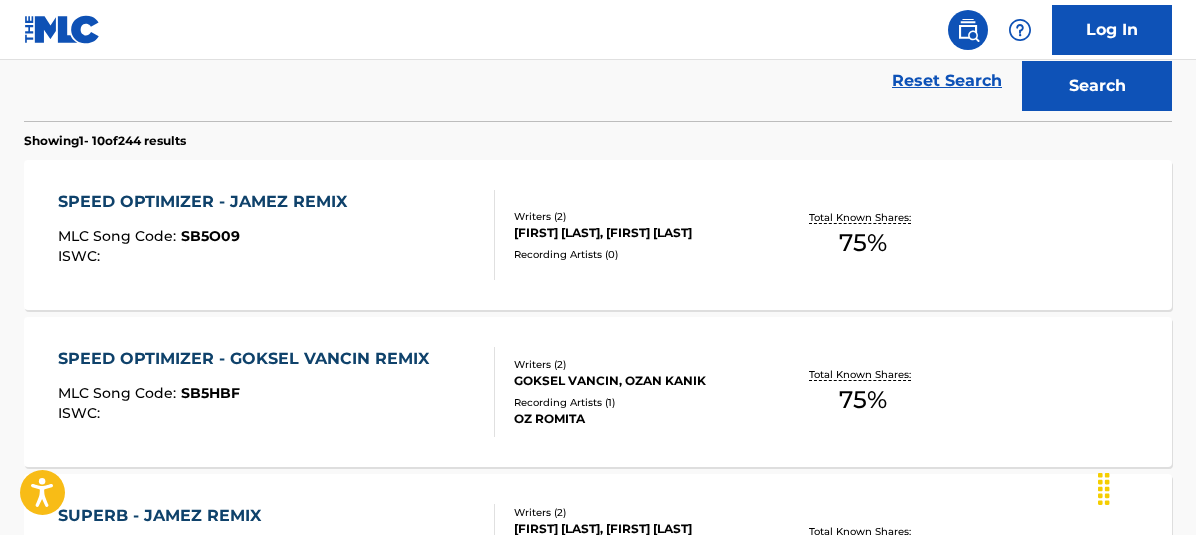 scroll, scrollTop: 570, scrollLeft: 0, axis: vertical 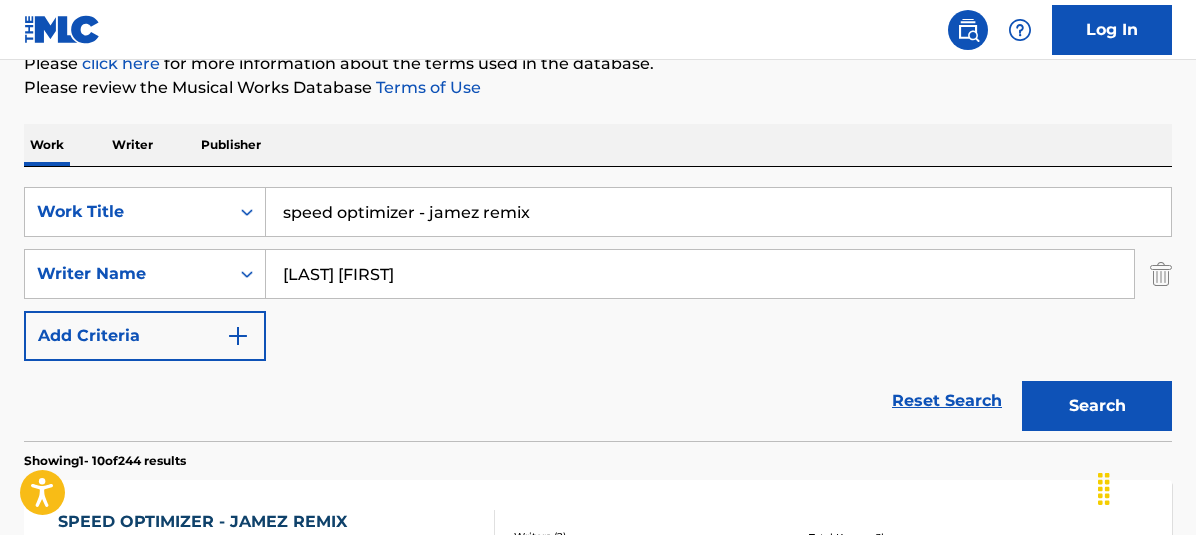 drag, startPoint x: 154, startPoint y: 127, endPoint x: 10, endPoint y: 99, distance: 146.69696 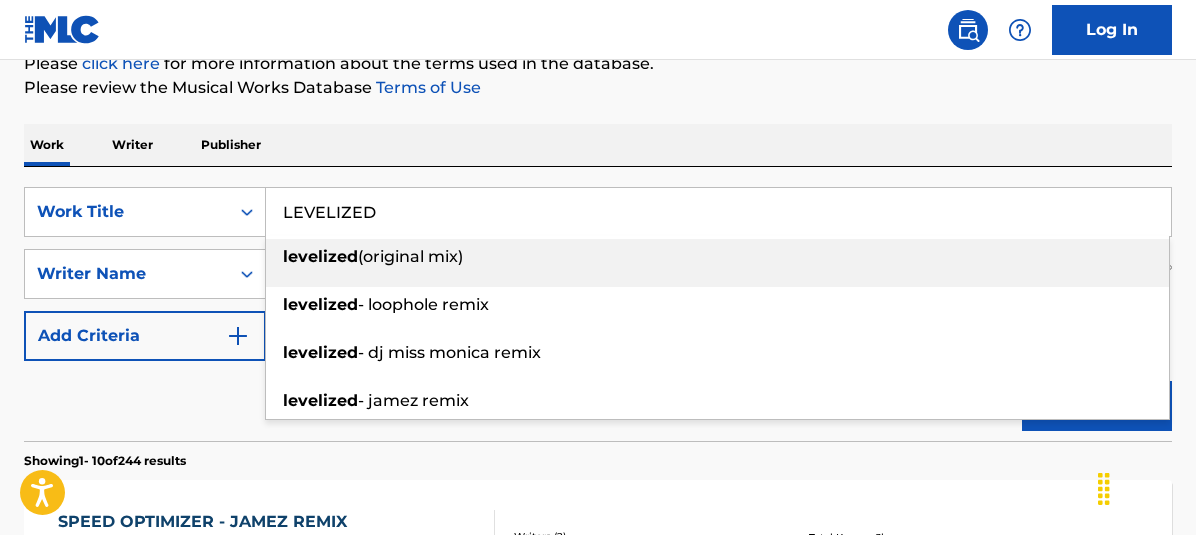 type on "LEVELIZED" 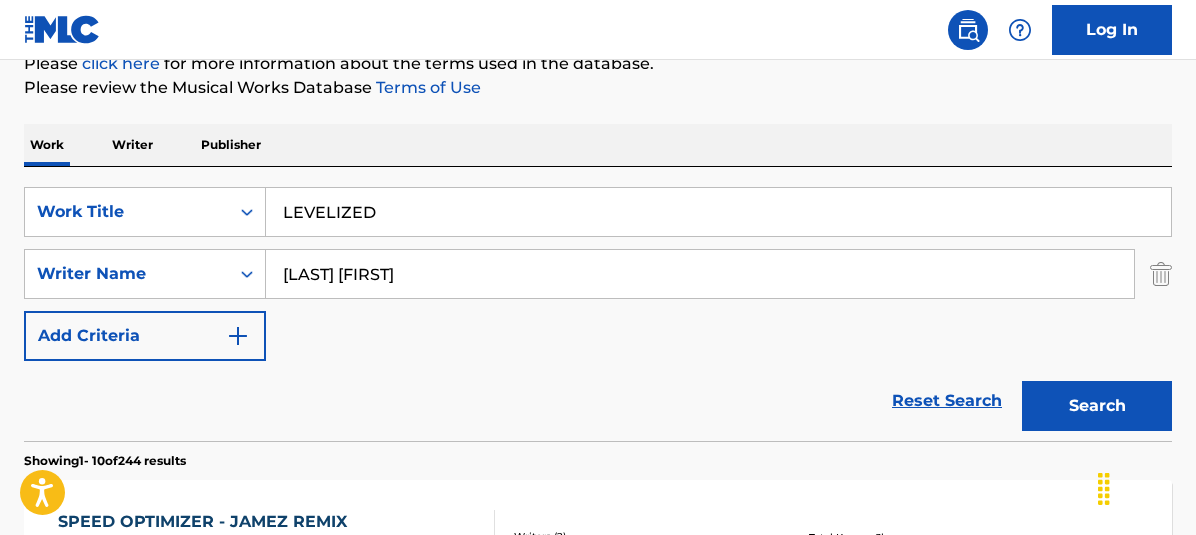 click on "The MLC Public Work Search The accuracy and completeness of The MLC's data is determined solely by our Members. It is not an authoritative source for recording information. Please   click here   for more information about the terms used in the database. Please review the Musical Works Database   Terms of Use Work Writer Publisher SearchWithCriteria4e222d31-957e-4256-8b97-e169d79d8179 Work Title LEVELIZED SearchWithCriteria169c6e0b-8623-4af6-adf0-b89abe2d603e Writer Name [LAST] [FIRST] Add Criteria Reset Search Search Showing  1  -   10  of  244   results   SPEED OPTIMIZER - JAMEZ REMIX MLC Song Code : SB5O09 ISWC : Writers ( 2 ) [ARTIST], [FIRST] [LAST] Recording Artists ( 0 ) Total Known Shares: 75 % SPEED OPTIMIZER - GOKSEL VANCIN REMIX MLC Song Code : SB5HBF ISWC : Writers ( 2 ) [ARTIST], [FIRST] [LAST] Recording Artists ( 1 ) [ARTIST] Total Known Shares: 75 % SUPERB - JAMEZ REMIX MLC Song Code : SB5O1B ISWC : Writers ( 2 ) [ARTIST], [FIRST] [LAST] Recording Artists ( 19 ) Total Known Shares: 75 %" at bounding box center (598, 999) 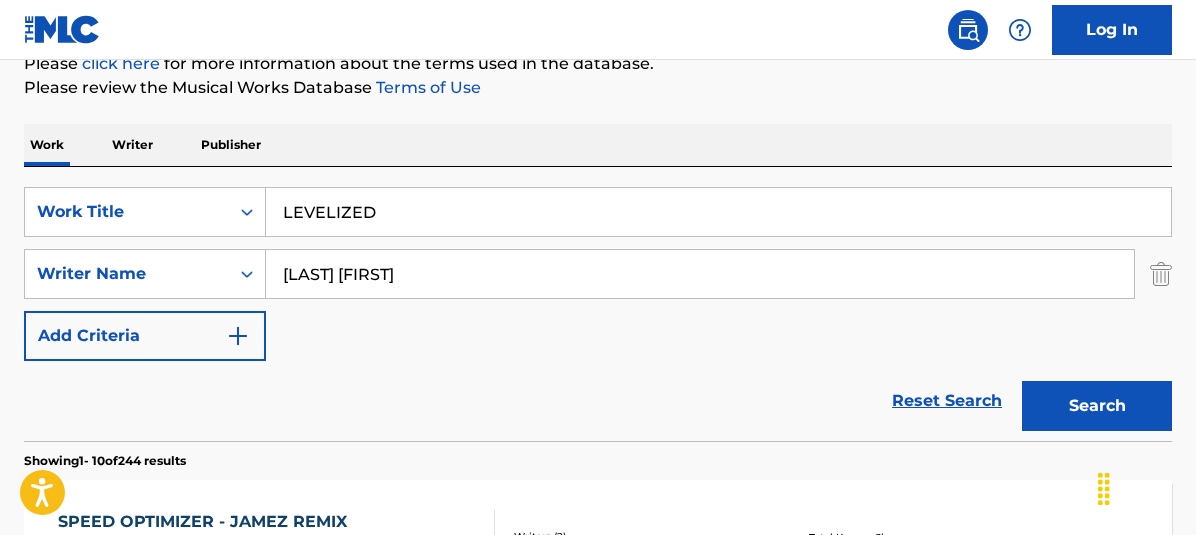 click on "Search" at bounding box center (1097, 406) 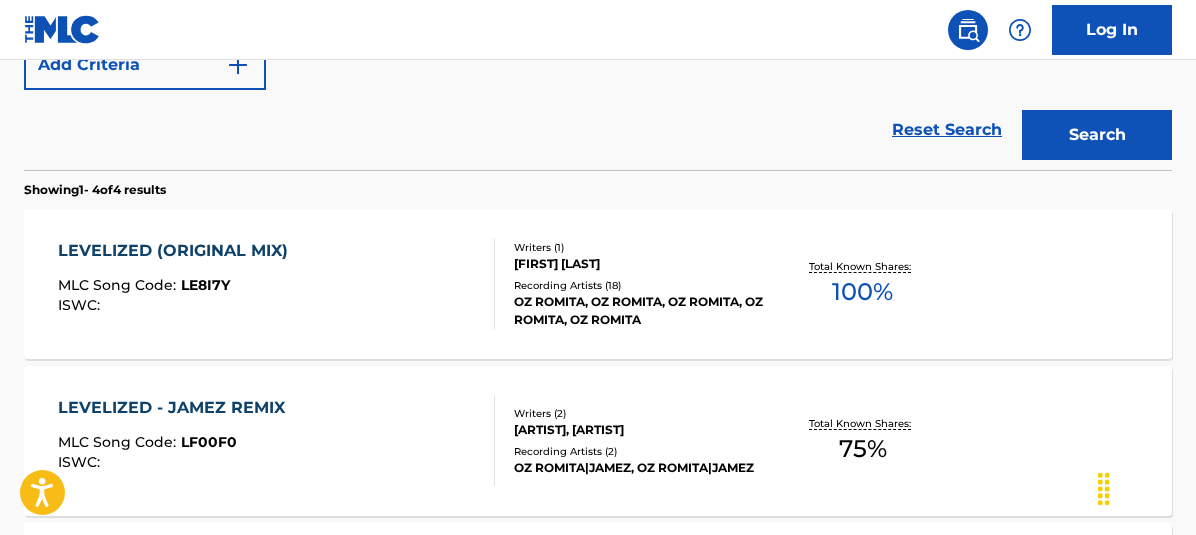 scroll, scrollTop: 610, scrollLeft: 0, axis: vertical 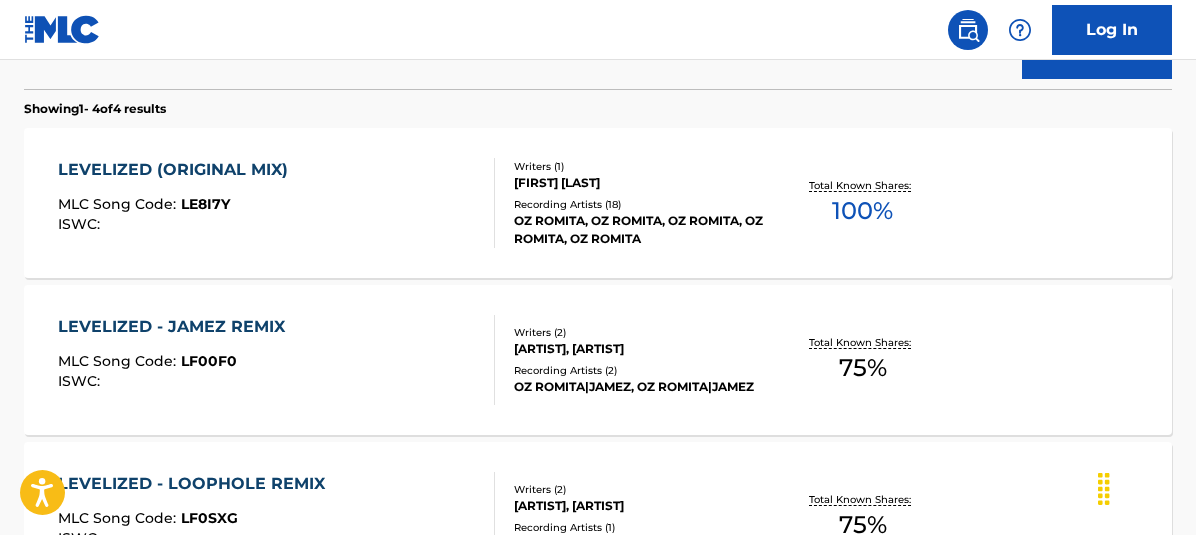 click on "100 %" at bounding box center (862, 211) 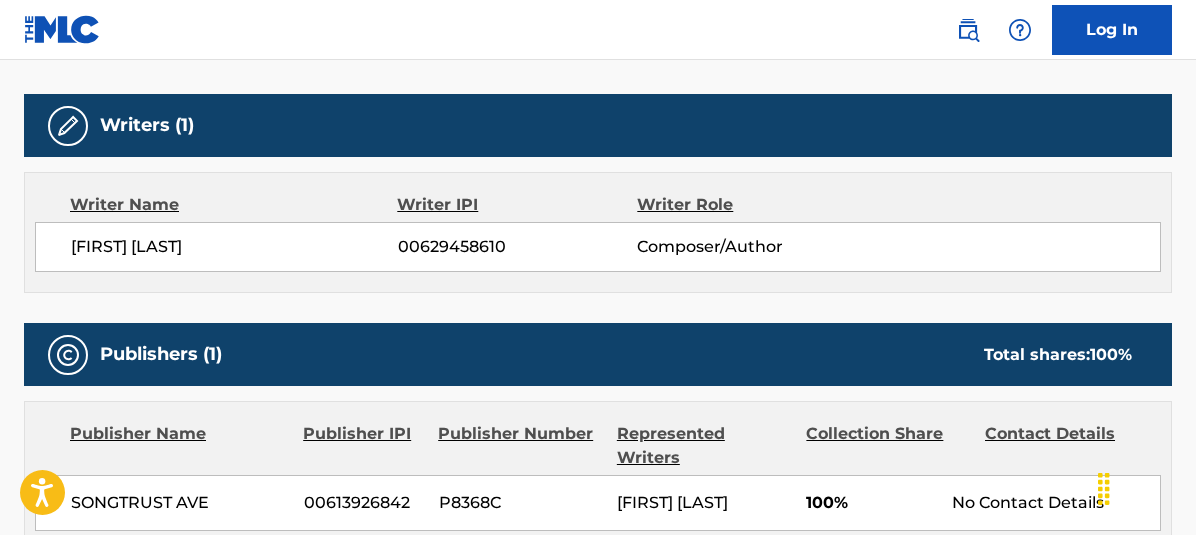 scroll, scrollTop: 0, scrollLeft: 0, axis: both 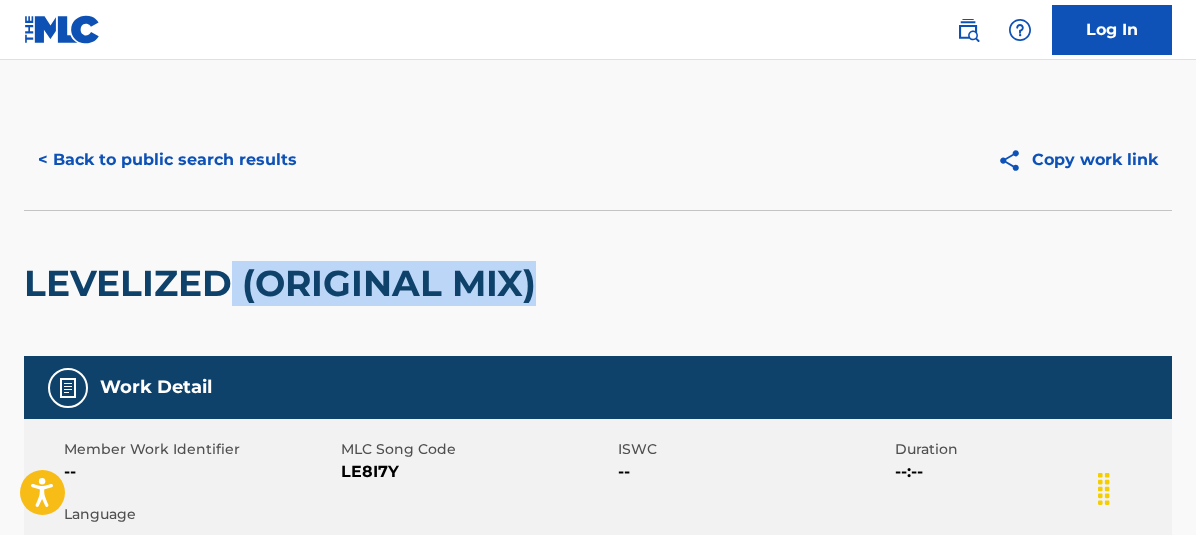 drag, startPoint x: 232, startPoint y: 282, endPoint x: 565, endPoint y: 293, distance: 333.18164 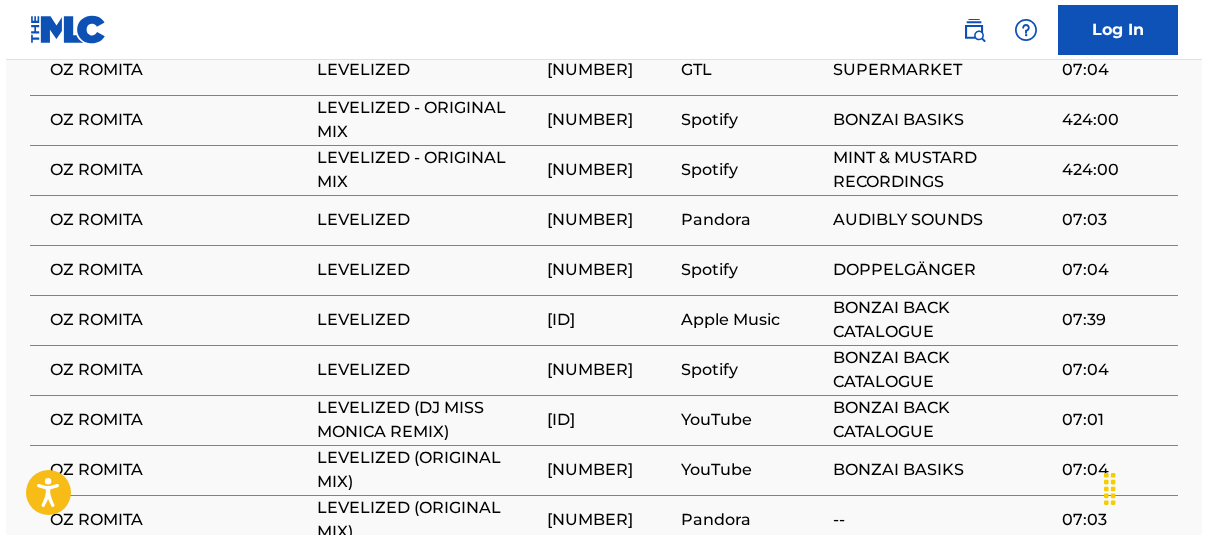 scroll, scrollTop: 1334, scrollLeft: 0, axis: vertical 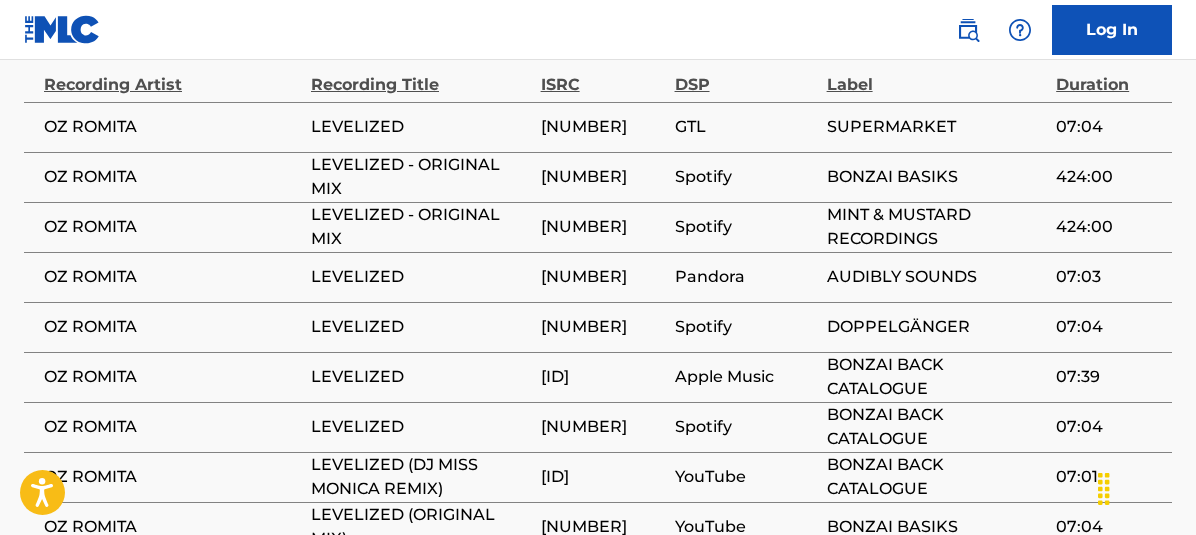 click on "[NUMBER]" at bounding box center (603, 227) 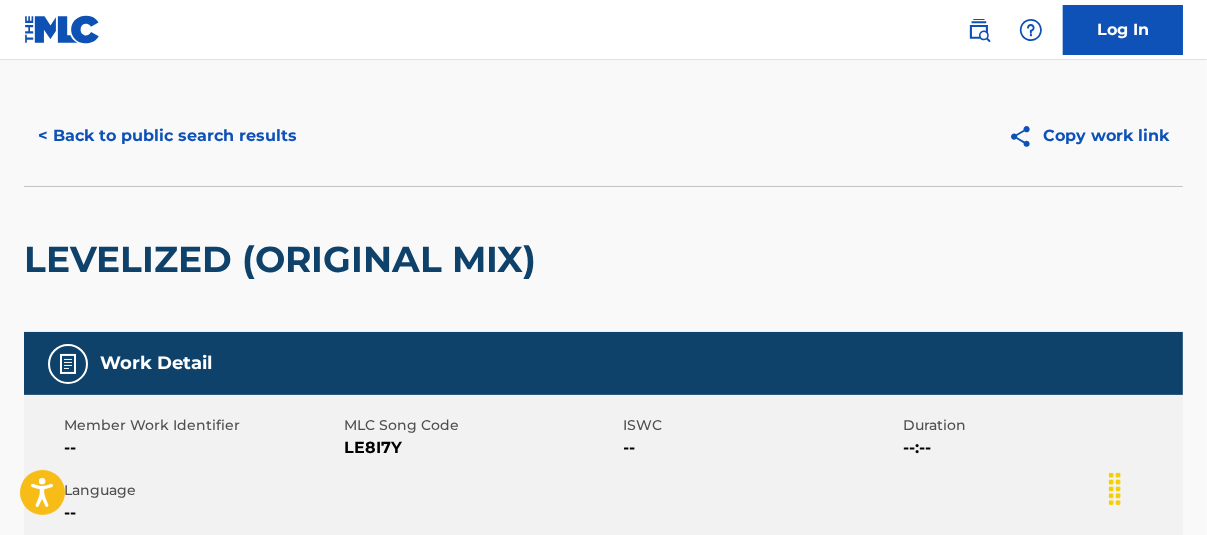 scroll, scrollTop: 0, scrollLeft: 0, axis: both 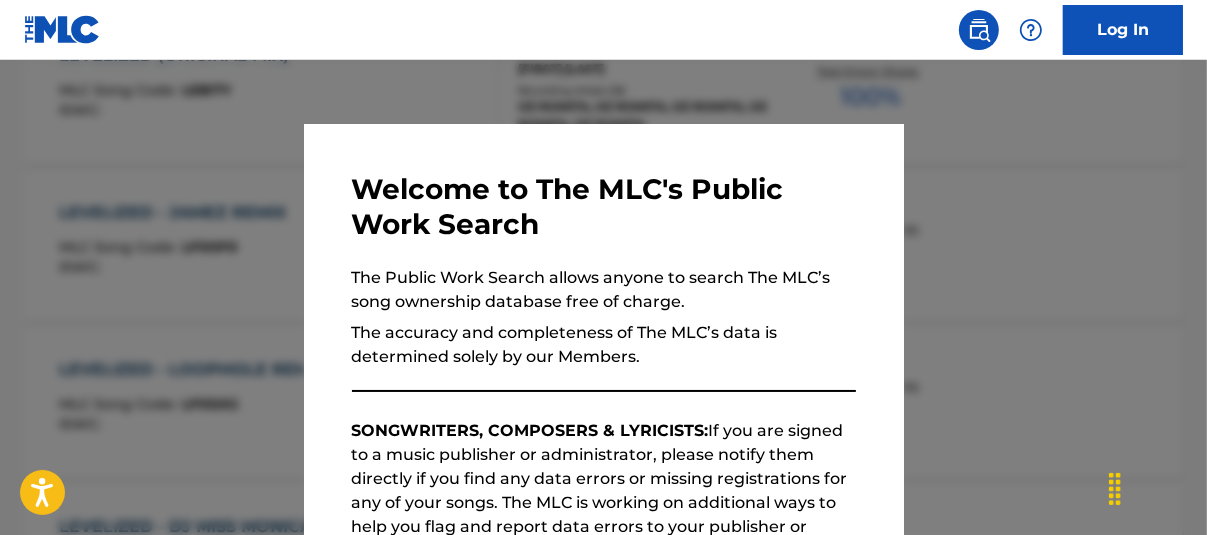 click at bounding box center [603, 327] 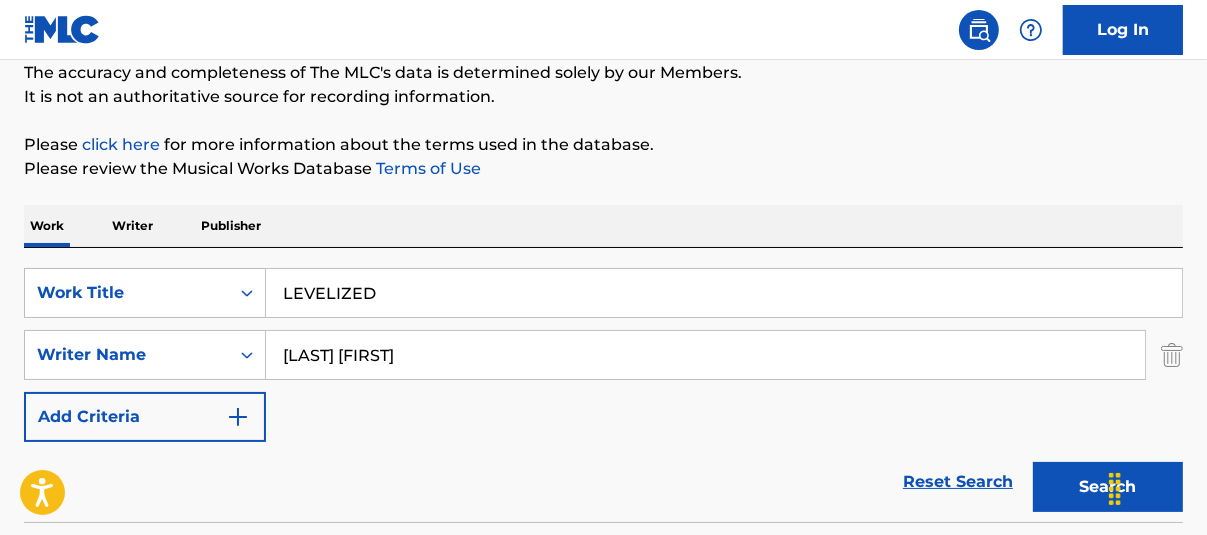 scroll, scrollTop: 224, scrollLeft: 0, axis: vertical 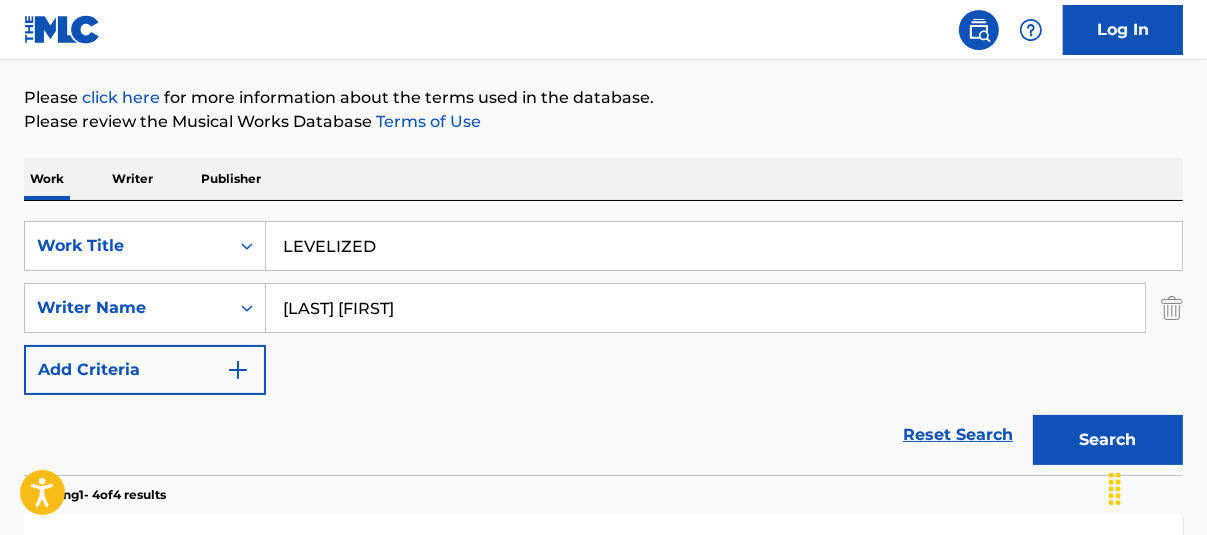 click on "Work Writer Publisher SearchWithCriteria4e222d31-957e-4256-8b97-e169d79d8179 Work Title LEVELIZED SearchWithCriteria169c6e0b-8623-4af6-adf0-b89abe2d603e Writer Name [LAST] [FIRST] Add Criteria Reset Search Search Showing  1  -   4  of  4   results   LEVELIZED (ORIGINAL MIX) MLC Song Code : LE8I7Y ISWC : Writers ( 1 ) [FIRST] [LAST] Recording Artists ( 18 ) [ARTIST], [ARTIST], [ARTIST], [ARTIST], [ARTIST] Total Known Shares: 100 % LEVELIZED - JAMEZ REMIX MLC Song Code : LF00F0 ISWC : Writers ( 2 ) [FIRST] [LAST], [ARTIST] Recording Artists ( 2 ) [ARTIST]|[ARTIST], [ARTIST]|[ARTIST] Total Known Shares: 75 % LEVELIZED - LOOPHOLE REMIX MLC Song Code : LF0SXG ISWC : Writers ( 2 ) [FIRST] [LAST], [ARTIST] Recording Artists ( 1 ) [ARTIST]|[ARTIST] Total Known Shares: 75 % LEVELIZED - DJ MISS MONICA REMIX MLC Song Code : LF00C1 ISWC : Writers ( 2 ) [FIRST] [LAST], [ARTIST] Recording Artists ( 1 ) [ARTIST], [ARTIST] Total Known Shares: 75 % Results Per Page: 10 25 50 100" at bounding box center (603, 693) 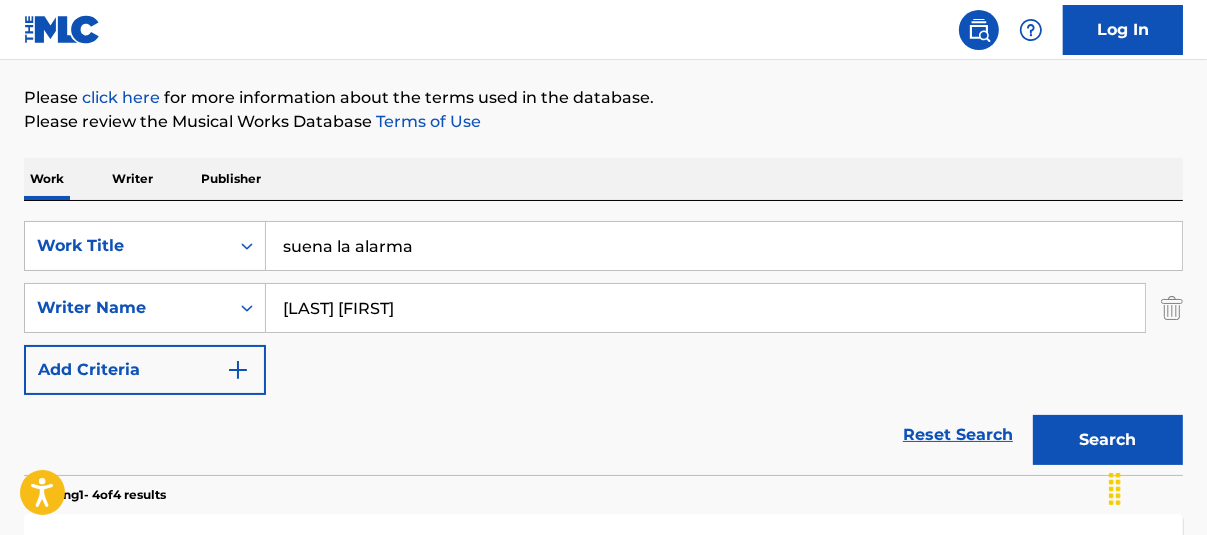 drag, startPoint x: 356, startPoint y: 247, endPoint x: -200, endPoint y: 8, distance: 605.1917 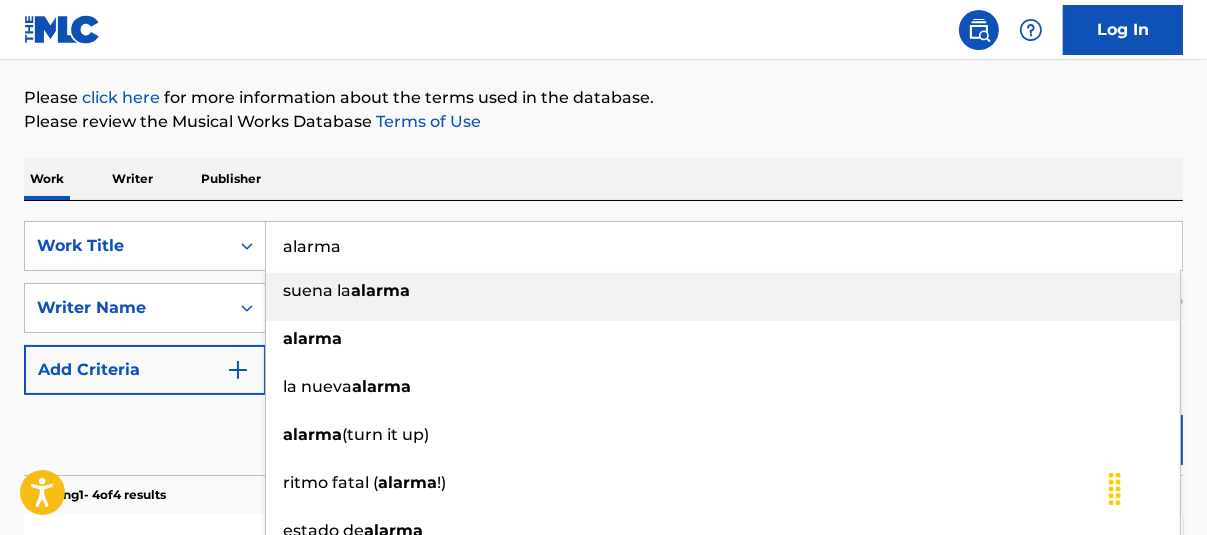 type on "alarma" 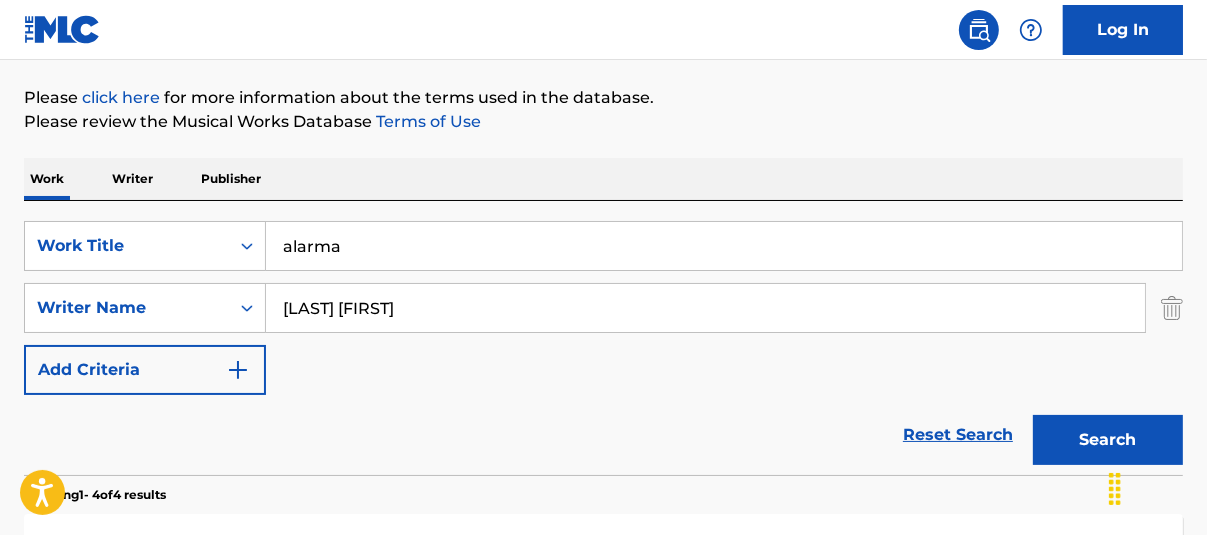 click on "Search" at bounding box center [1108, 440] 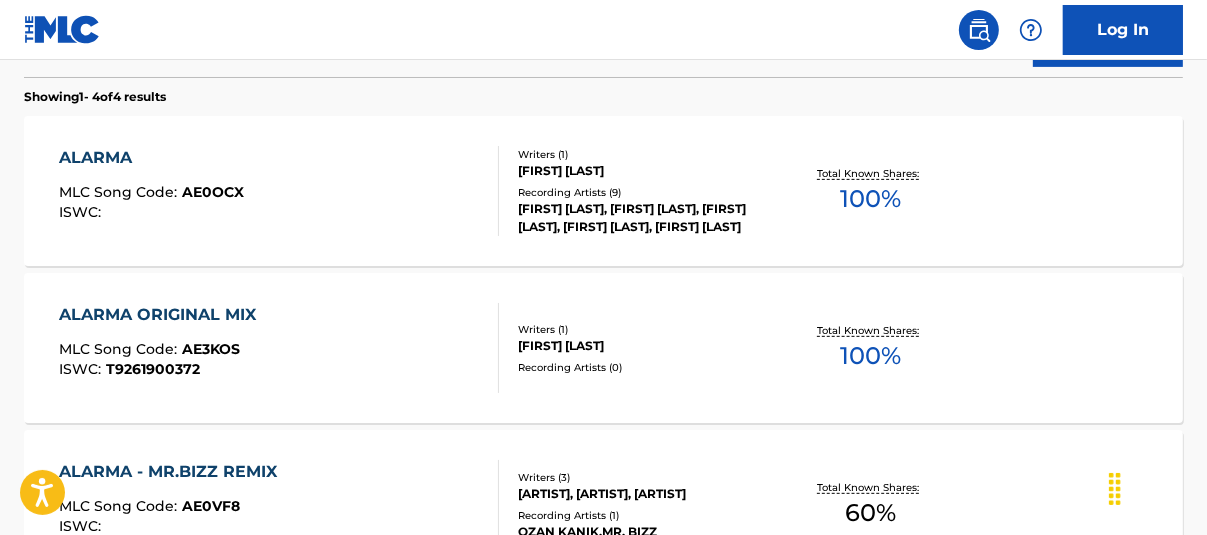 scroll, scrollTop: 627, scrollLeft: 0, axis: vertical 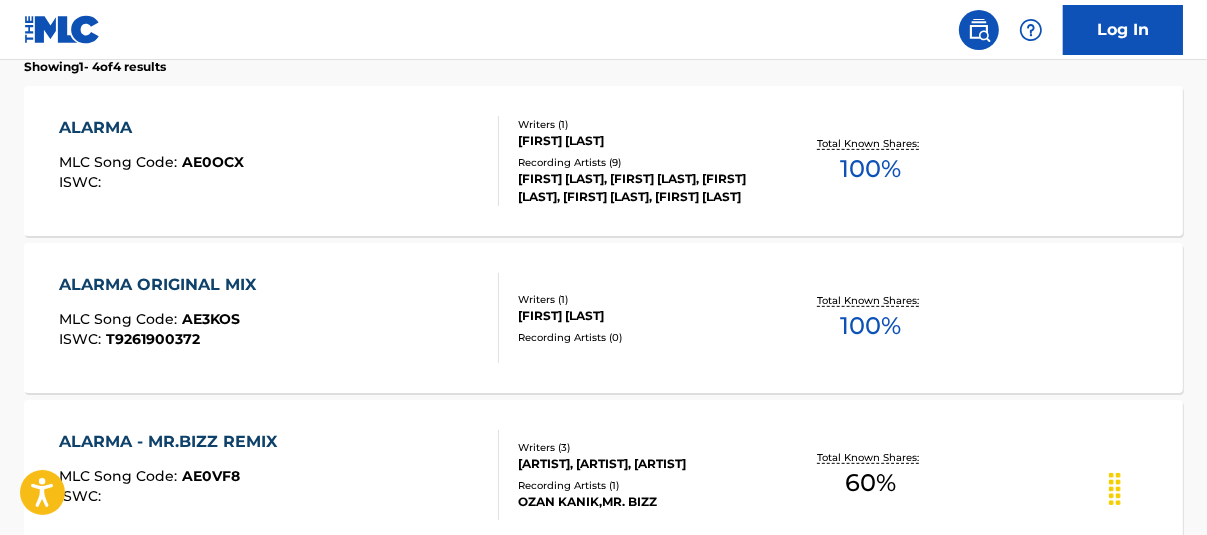 click on "Total Known Shares: 100 %" at bounding box center [870, 318] 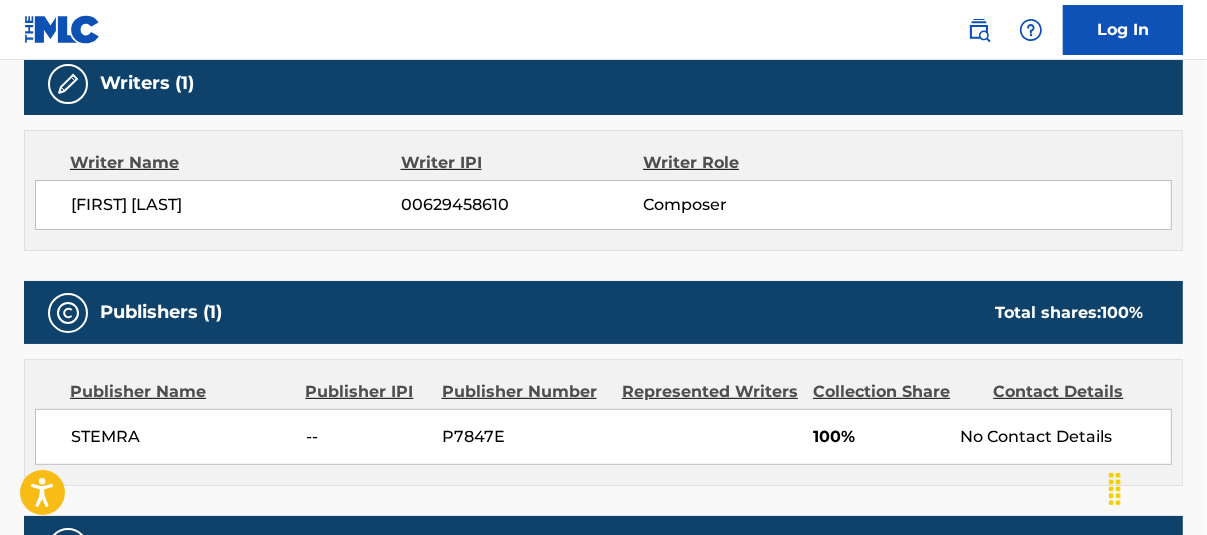 scroll, scrollTop: 0, scrollLeft: 0, axis: both 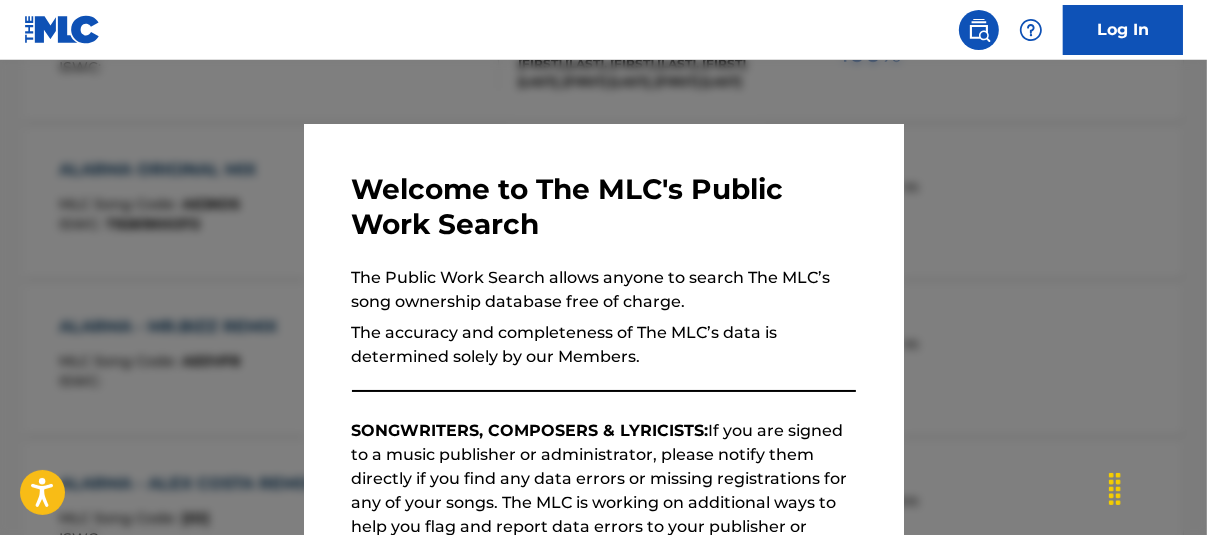 click at bounding box center (603, 327) 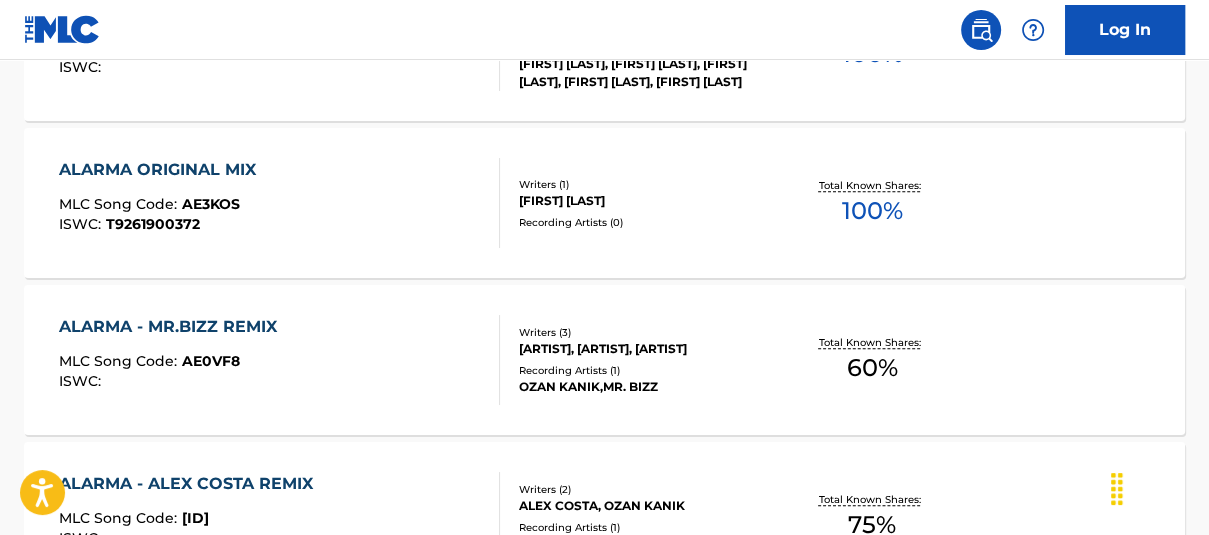 click on "60 %" at bounding box center (872, 368) 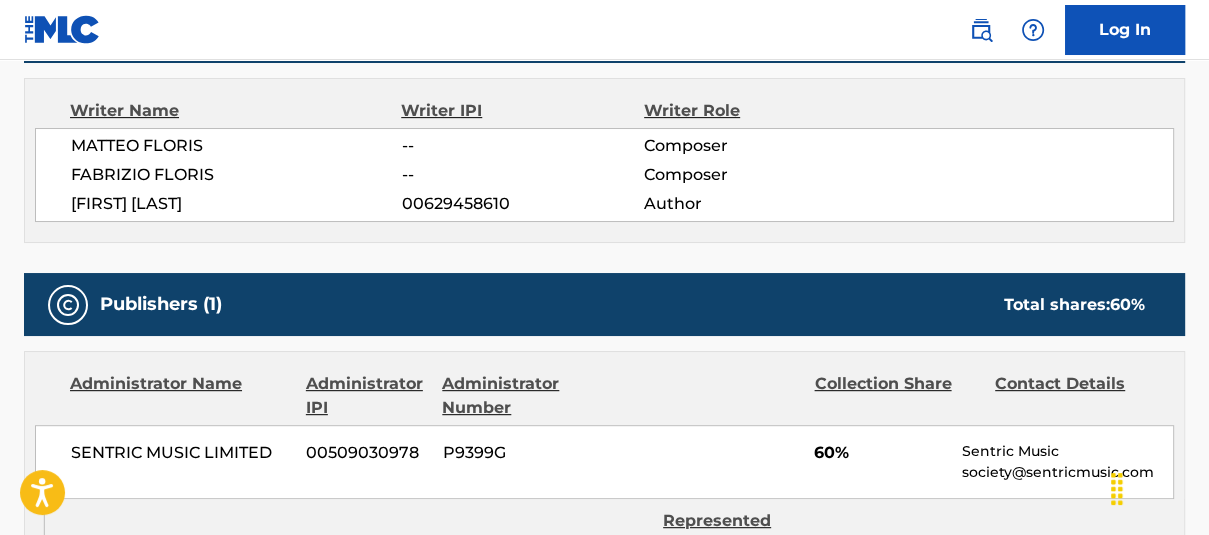 scroll, scrollTop: 700, scrollLeft: 0, axis: vertical 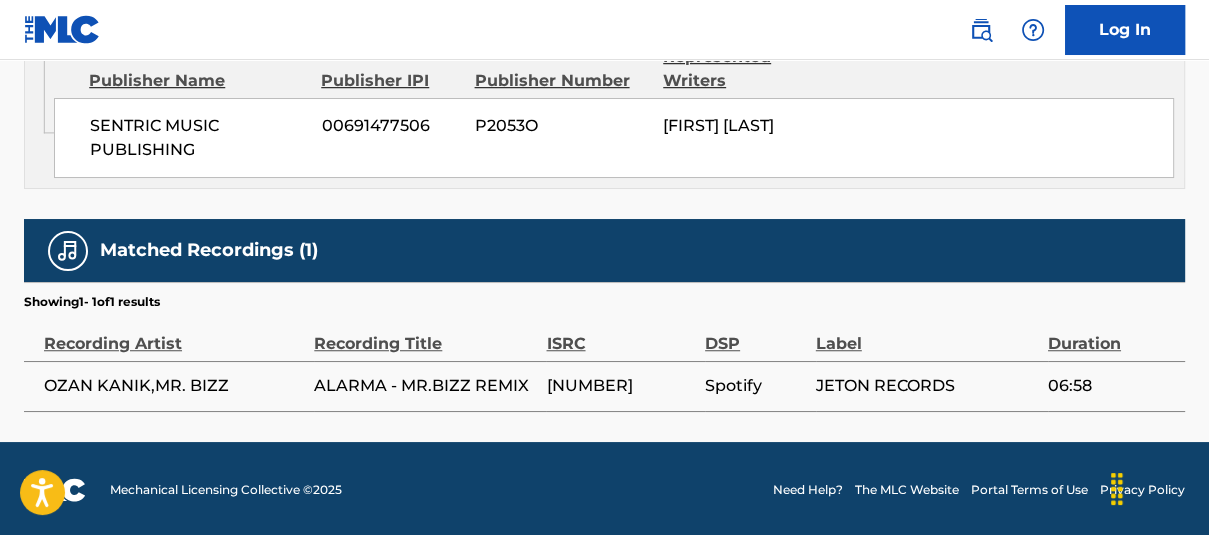 click on "[NUMBER]" at bounding box center [620, 386] 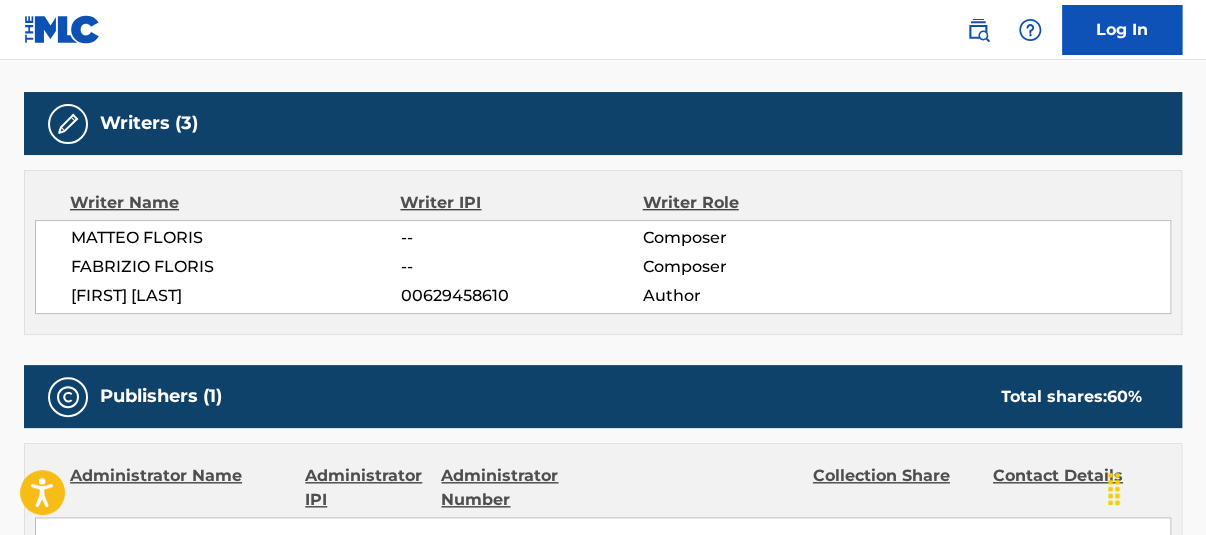 scroll, scrollTop: 620, scrollLeft: 0, axis: vertical 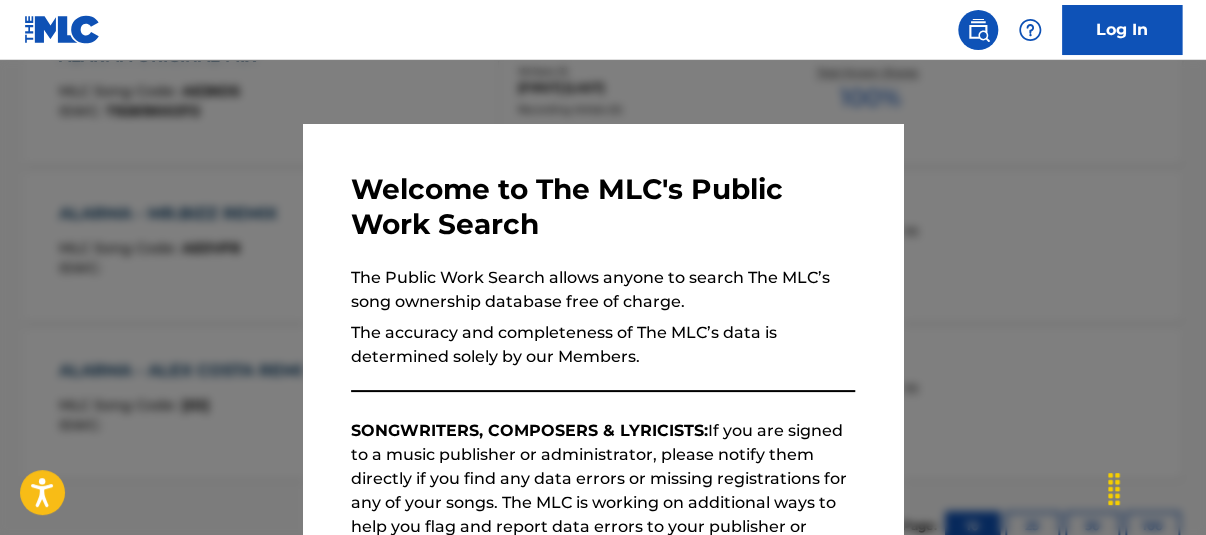 click at bounding box center (603, 327) 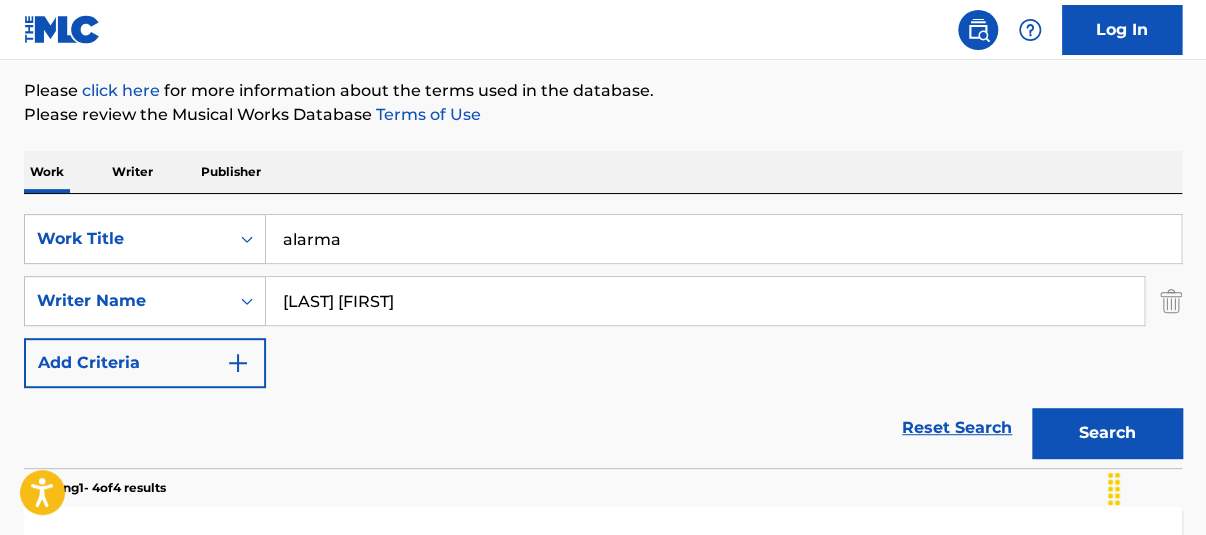 scroll, scrollTop: 232, scrollLeft: 0, axis: vertical 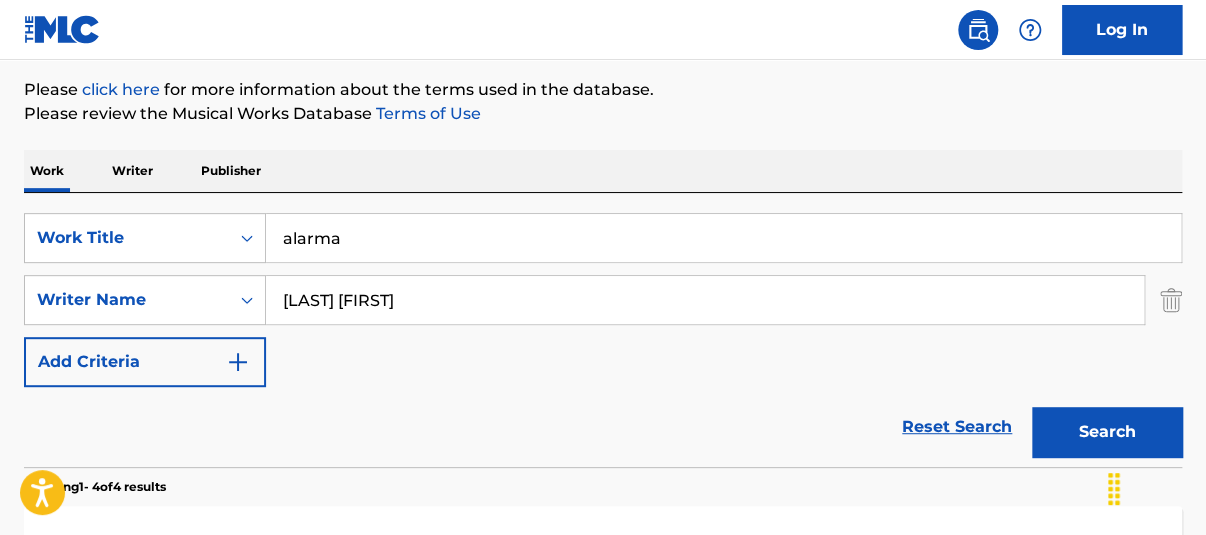 drag, startPoint x: 333, startPoint y: 219, endPoint x: 153, endPoint y: 133, distance: 199.48935 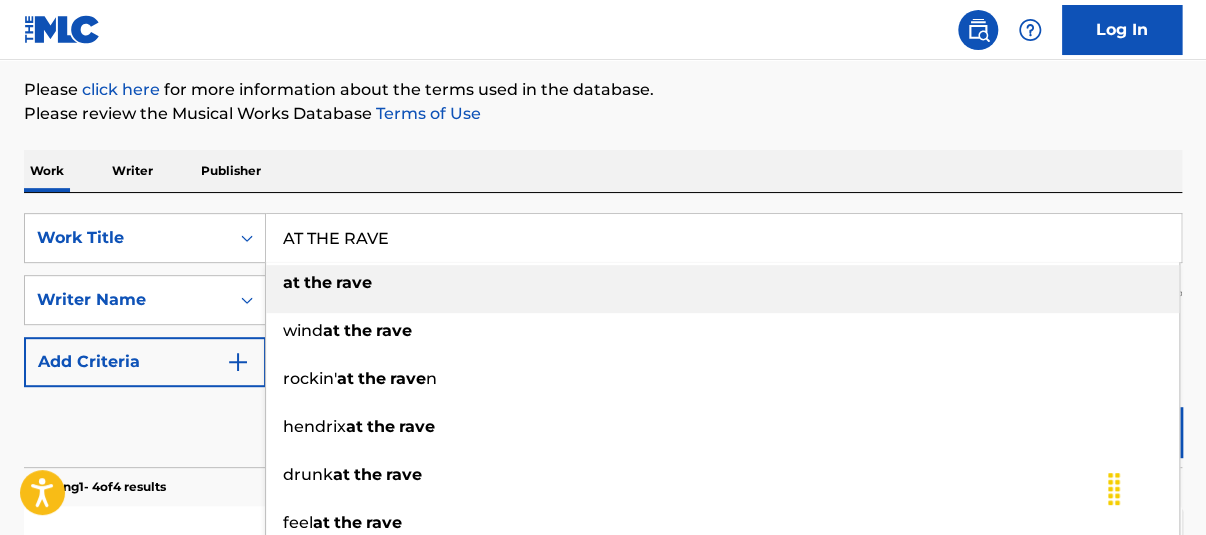 click on "the" at bounding box center [318, 282] 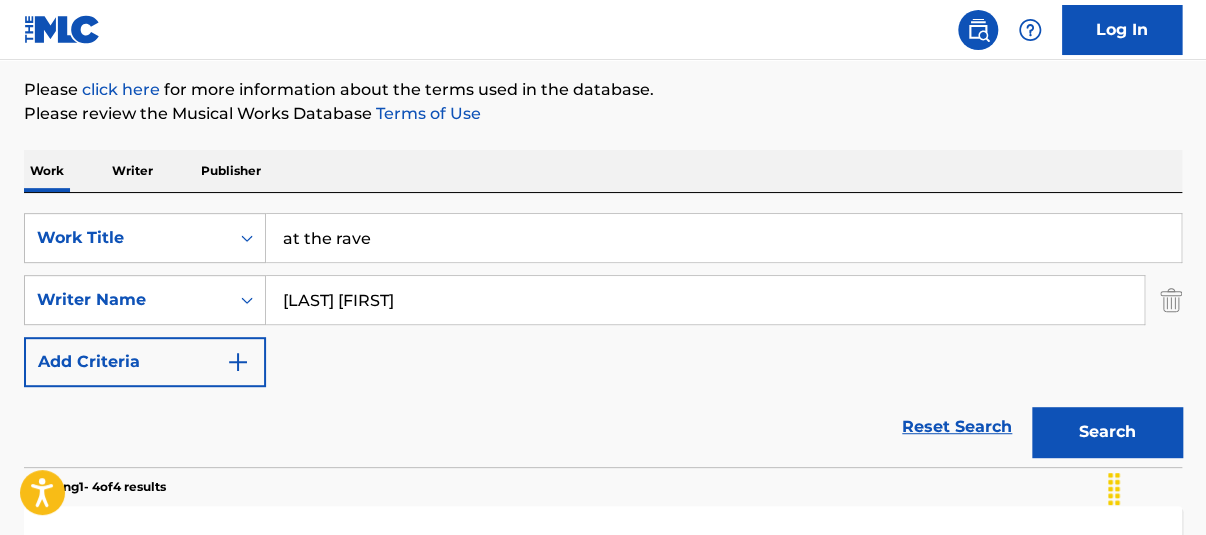 click on "Search" at bounding box center [1107, 432] 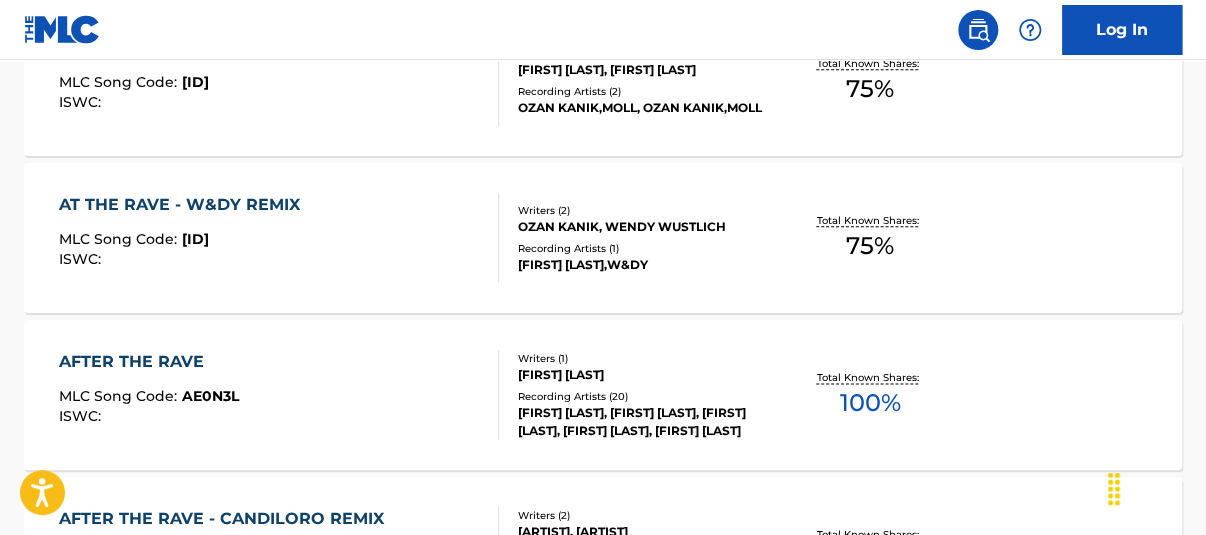 scroll, scrollTop: 900, scrollLeft: 0, axis: vertical 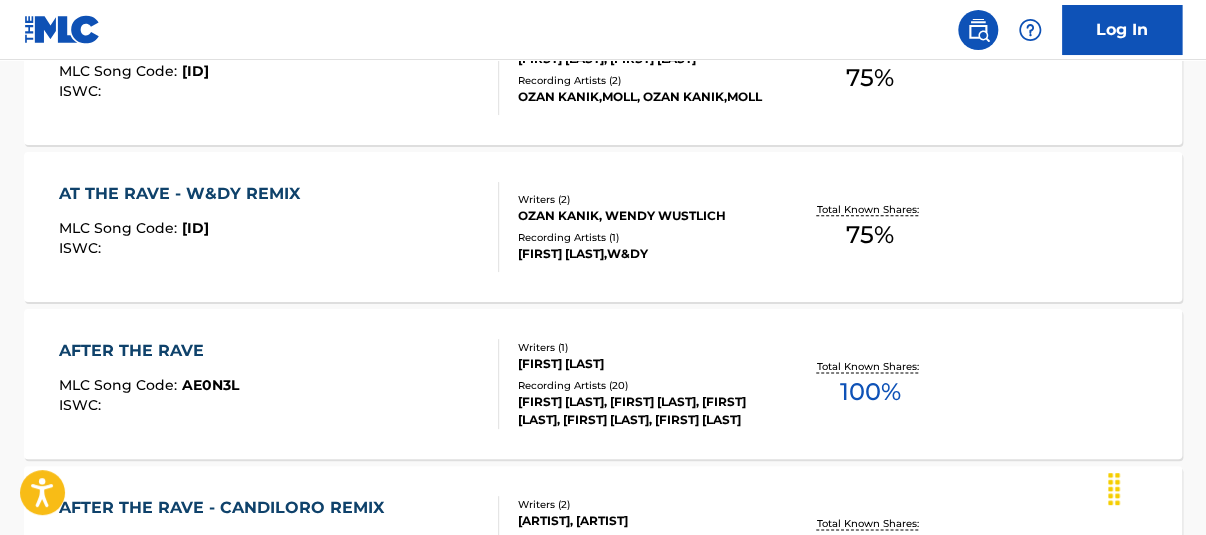 click on "Total Known Shares: 75 %" at bounding box center (870, 227) 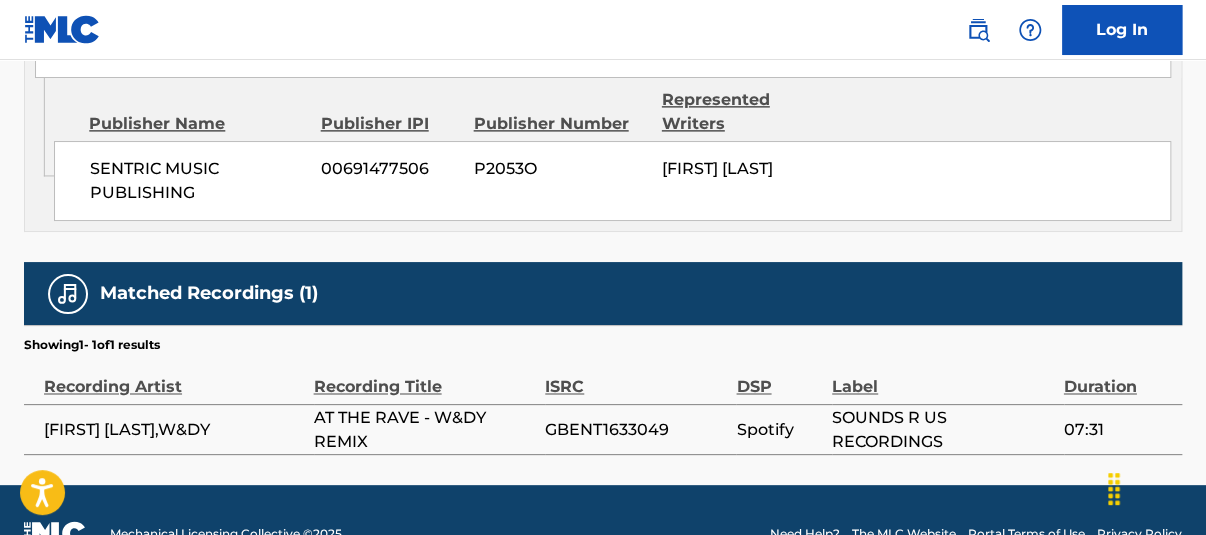 scroll, scrollTop: 1138, scrollLeft: 0, axis: vertical 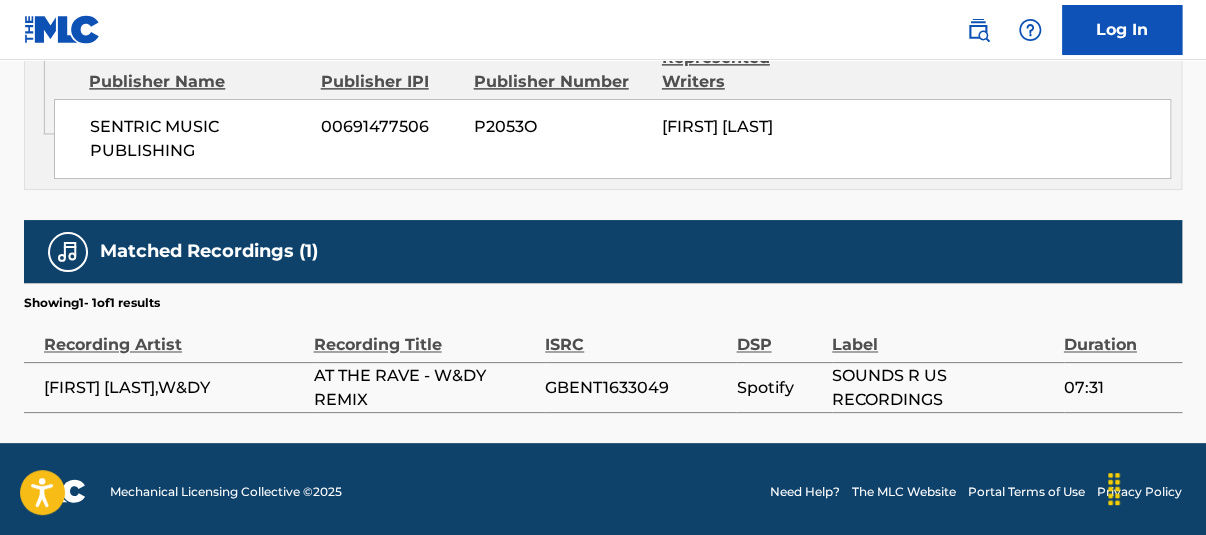 click on "GBENT1633049" at bounding box center (635, 387) 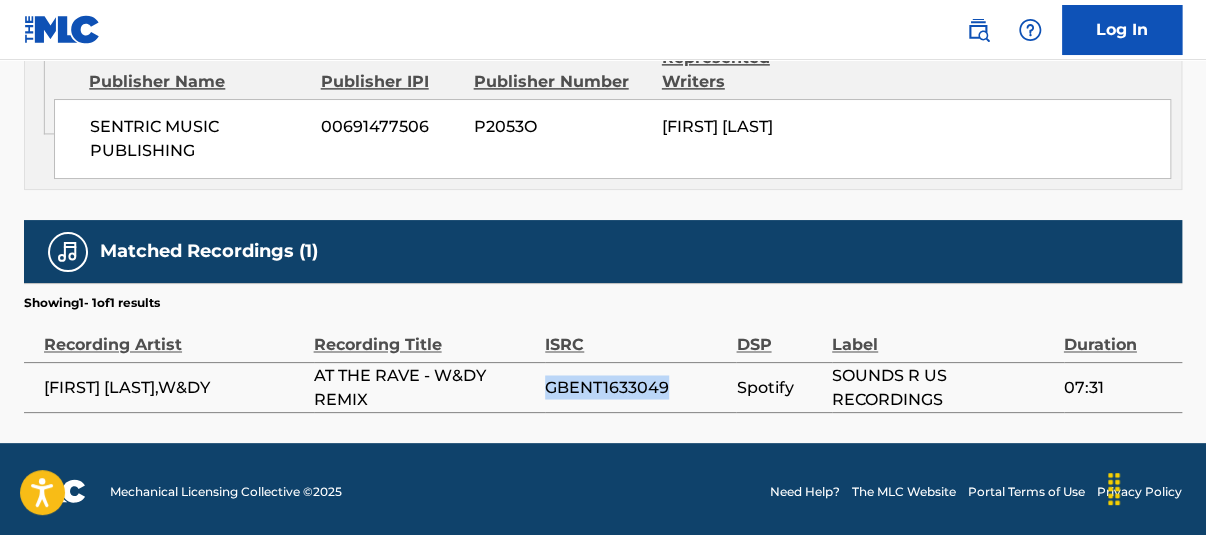 click on "GBENT1633049" at bounding box center [635, 387] 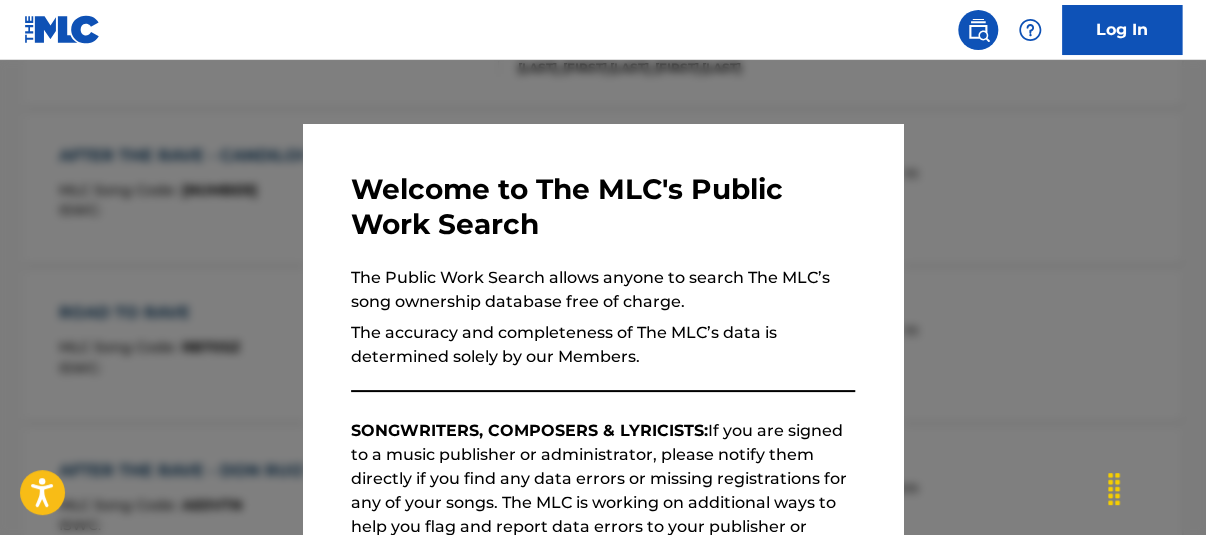 scroll, scrollTop: 1014, scrollLeft: 0, axis: vertical 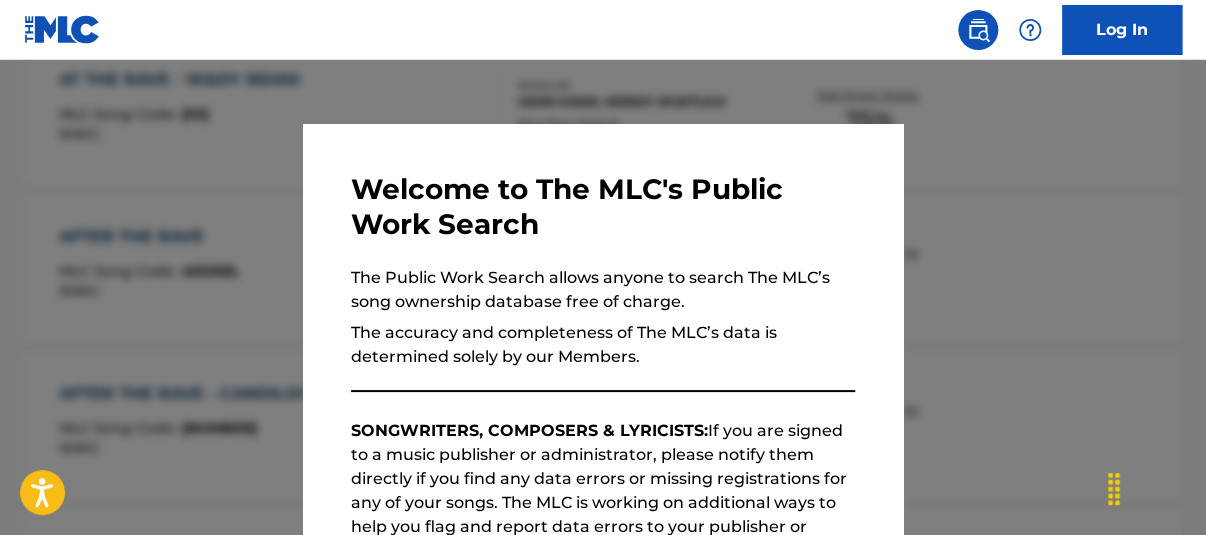 click at bounding box center (603, 327) 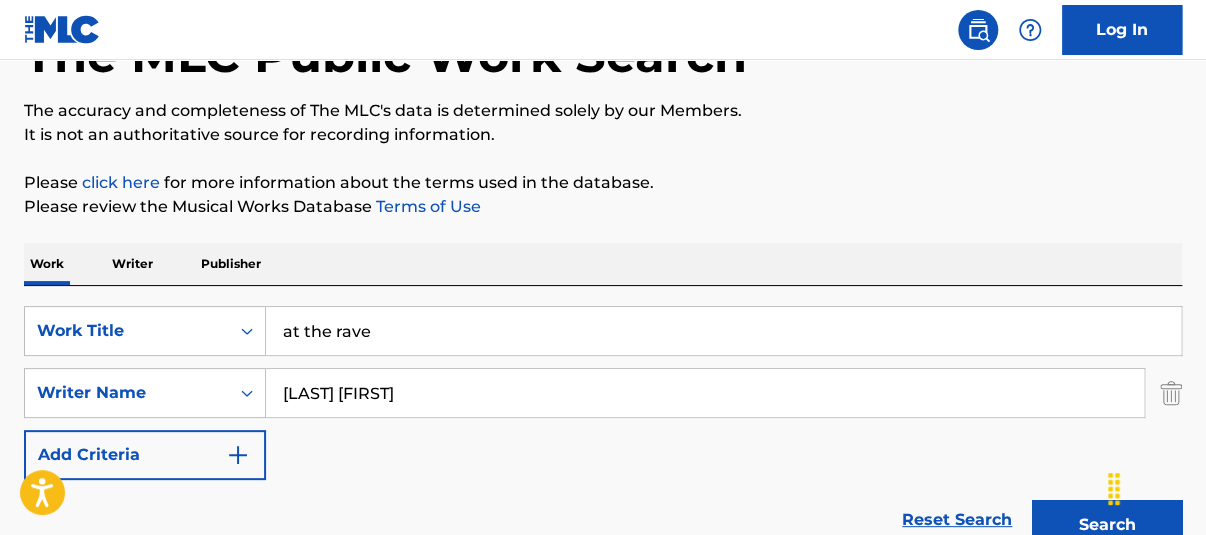 scroll, scrollTop: 135, scrollLeft: 0, axis: vertical 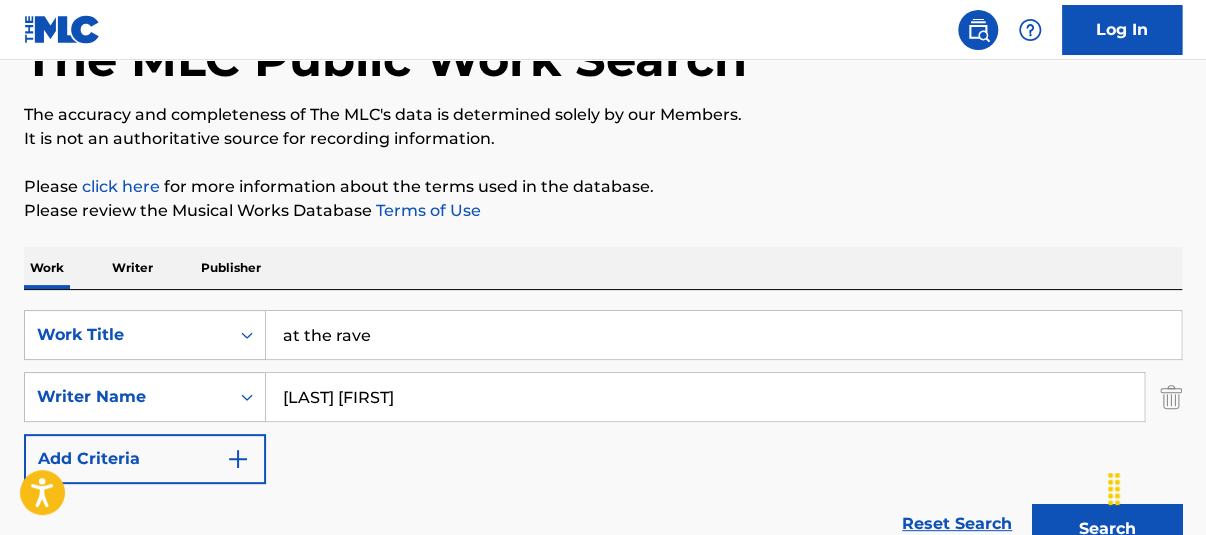 drag, startPoint x: 409, startPoint y: 340, endPoint x: 156, endPoint y: 255, distance: 266.89697 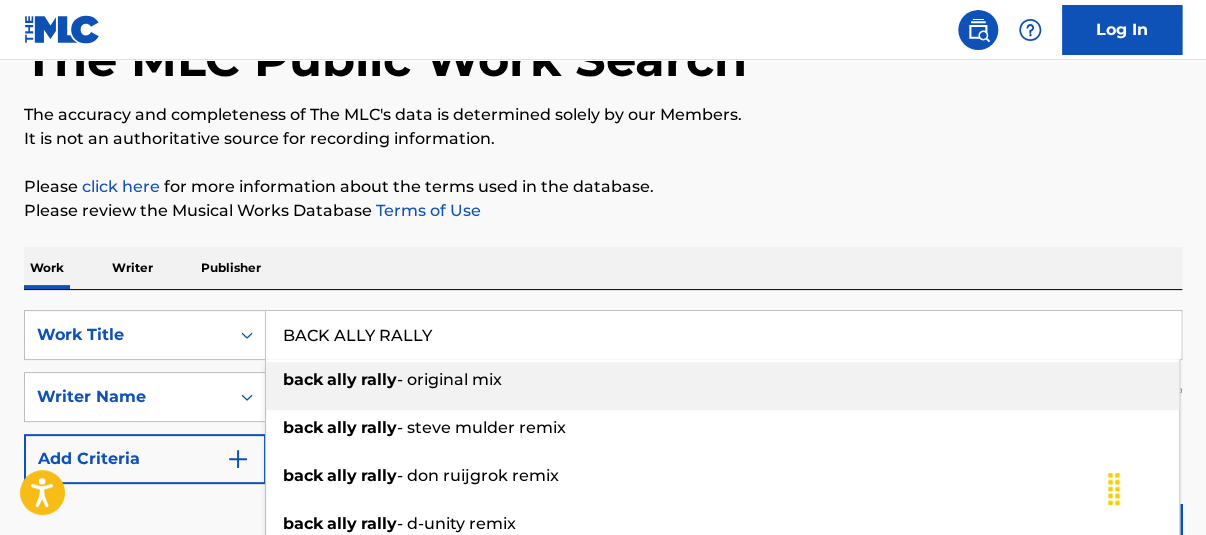 type on "BACK ALLY RALLY" 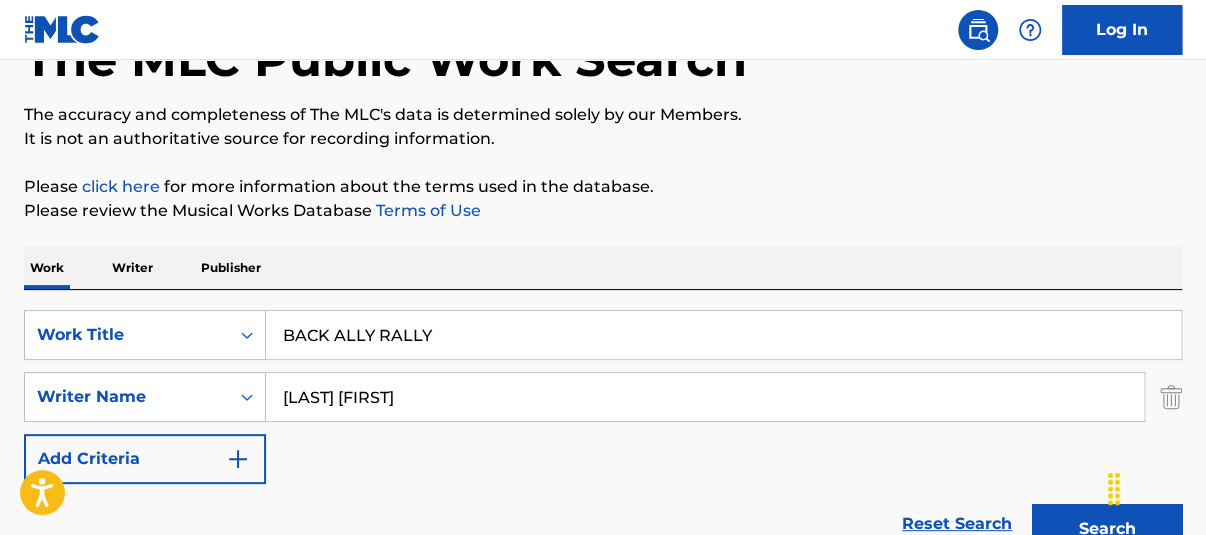 drag, startPoint x: 821, startPoint y: 249, endPoint x: 849, endPoint y: 274, distance: 37.536648 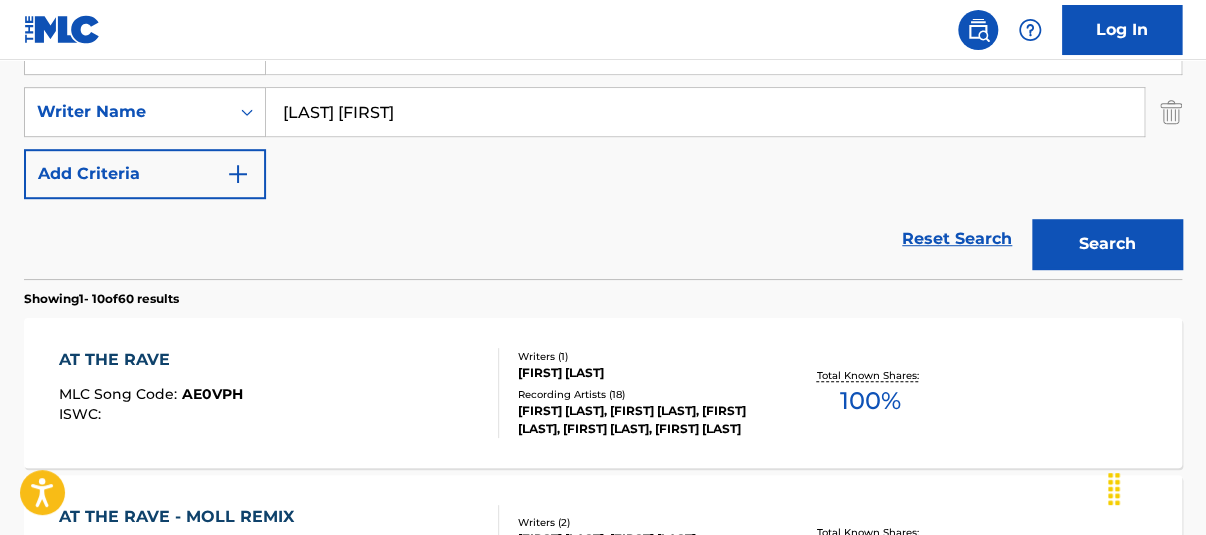 click on "Search" at bounding box center (1107, 244) 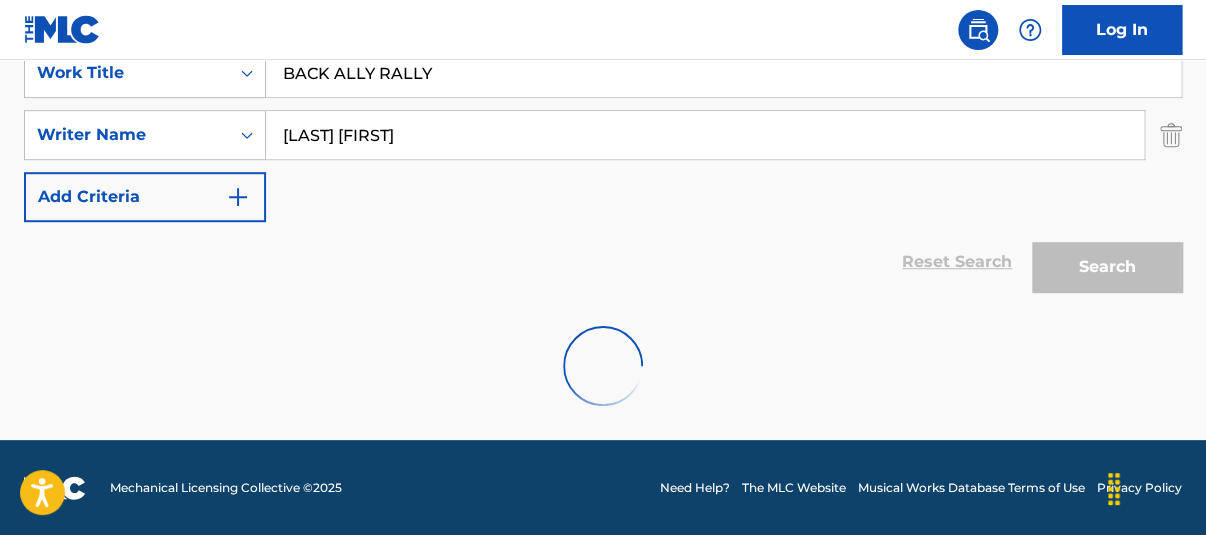 scroll, scrollTop: 420, scrollLeft: 0, axis: vertical 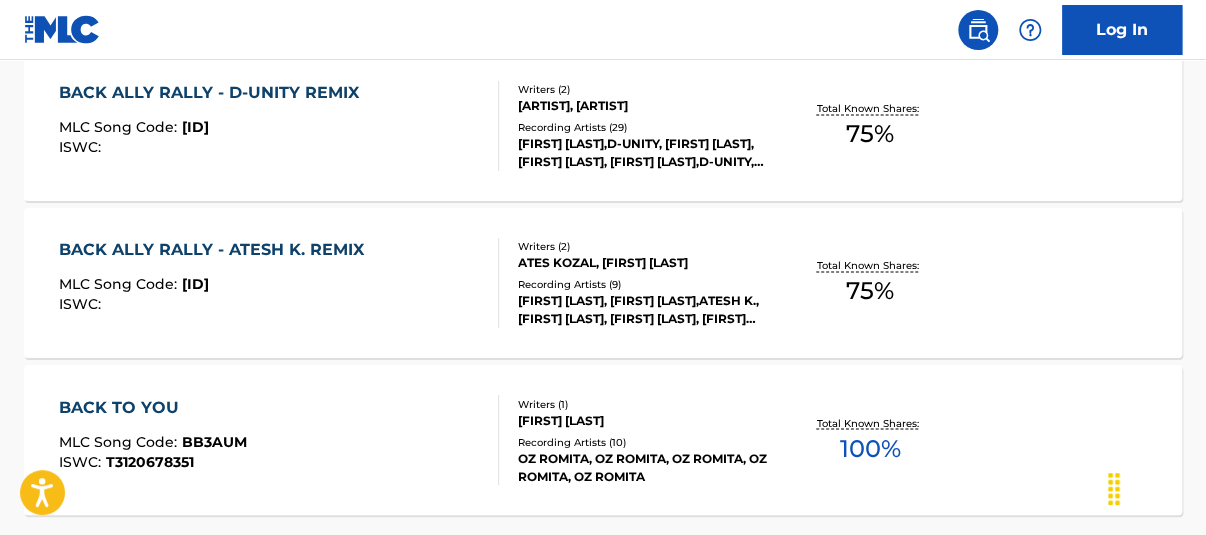 click on "Total Known Shares: 75 %" at bounding box center (870, 283) 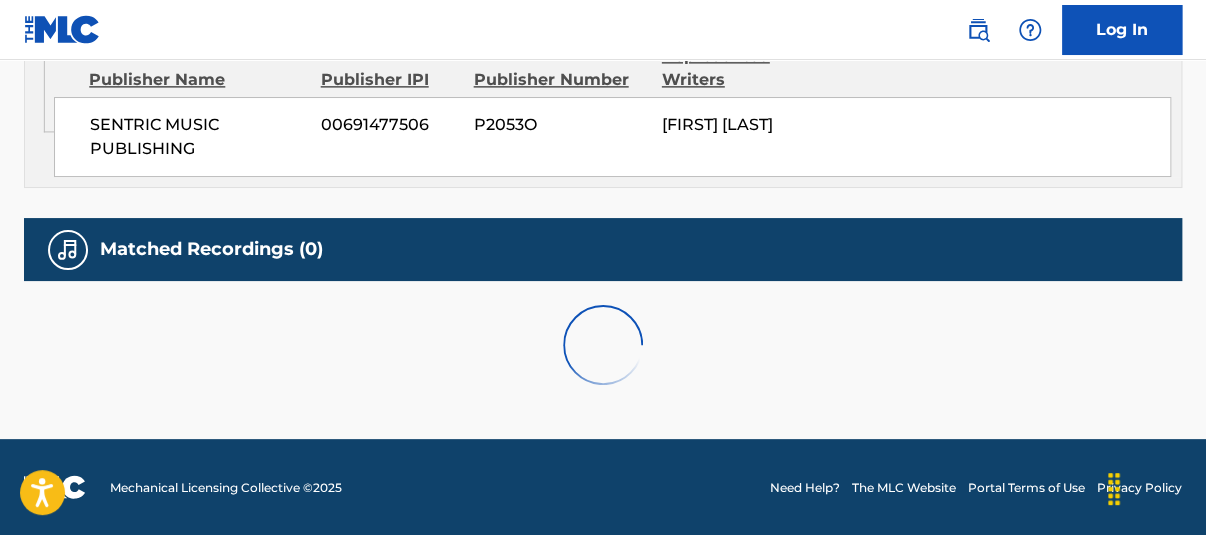 scroll, scrollTop: 0, scrollLeft: 0, axis: both 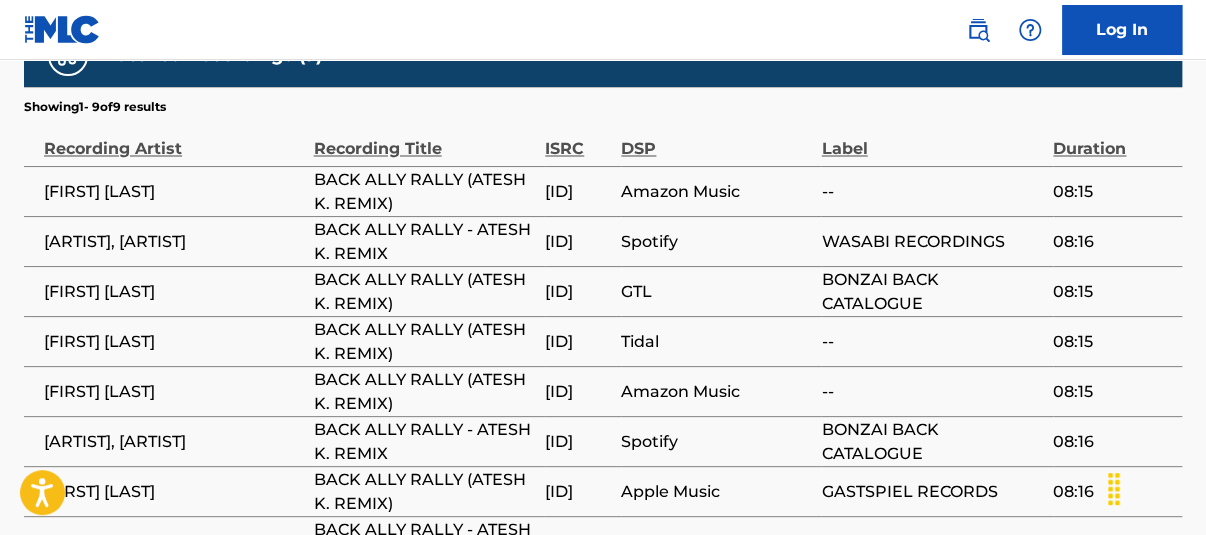 click on "[ID]" at bounding box center [578, 191] 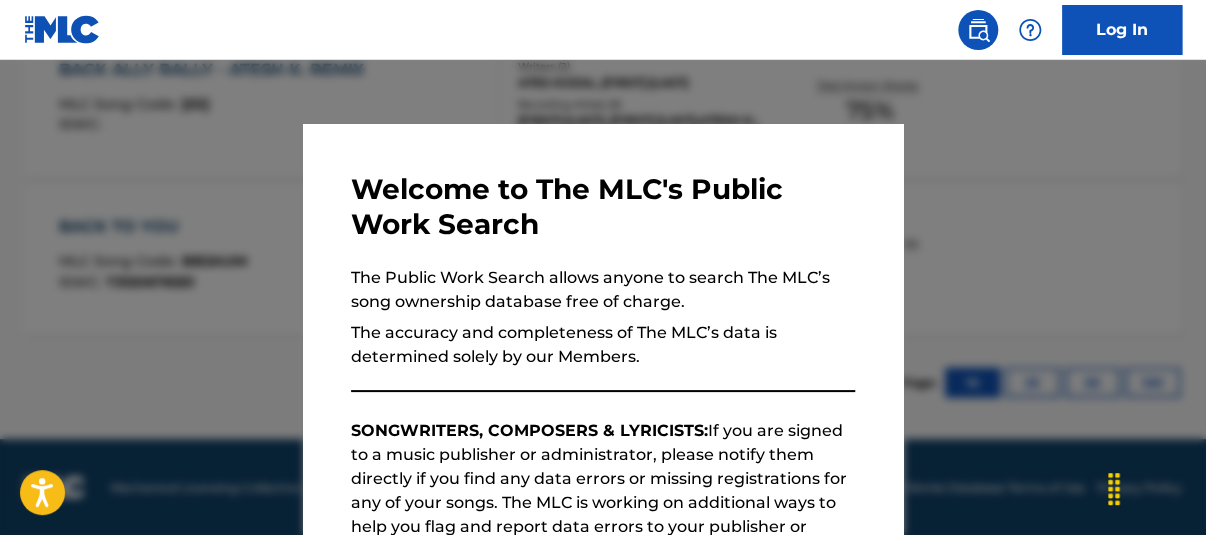 scroll, scrollTop: 1272, scrollLeft: 0, axis: vertical 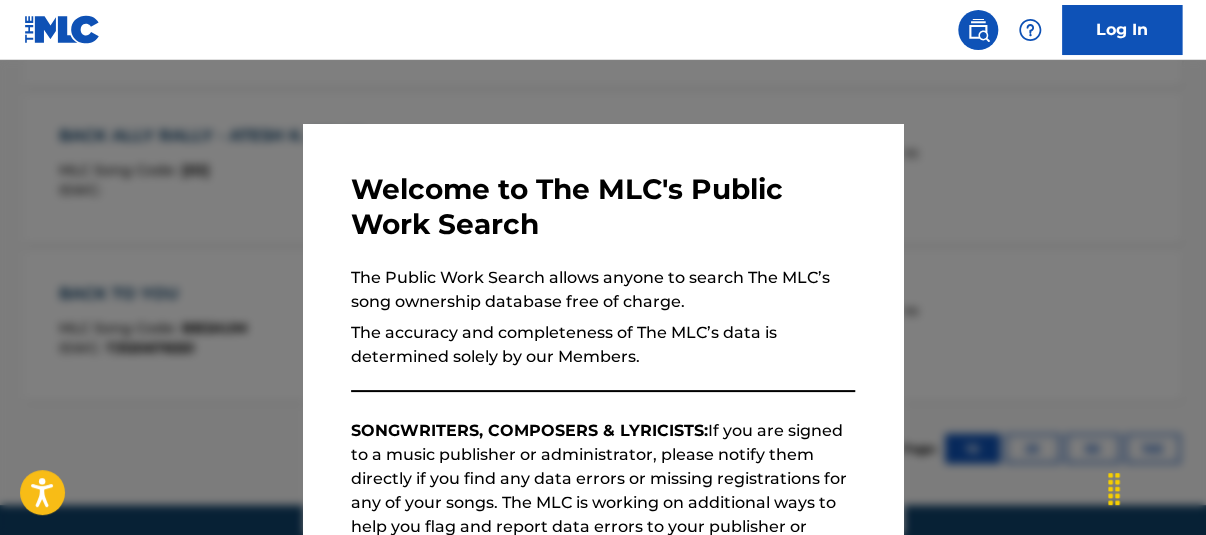drag, startPoint x: 1051, startPoint y: 207, endPoint x: 1097, endPoint y: 207, distance: 46 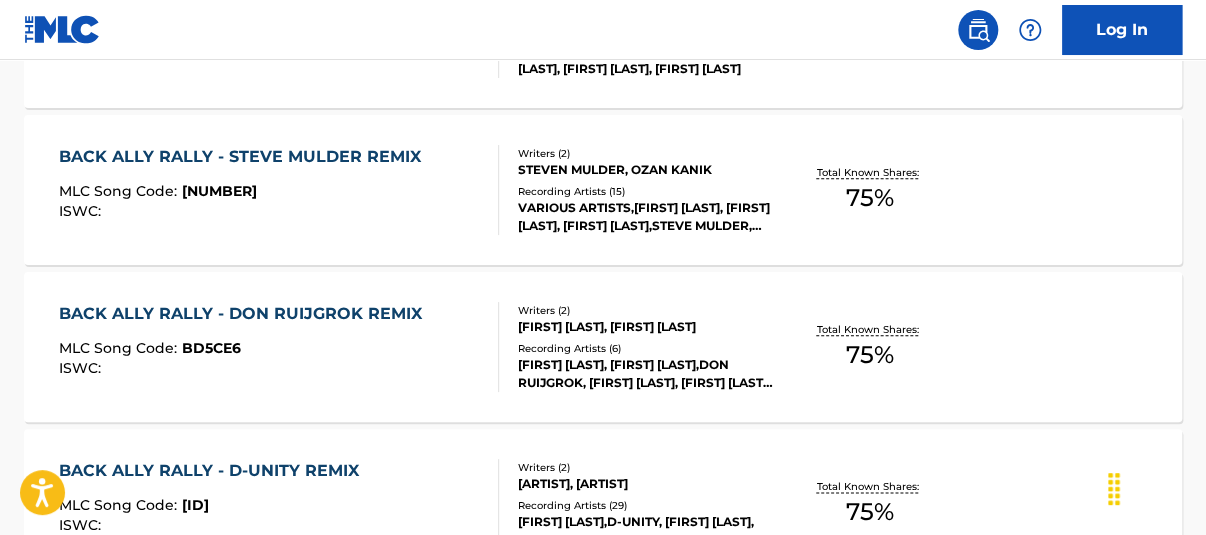scroll, scrollTop: 733, scrollLeft: 0, axis: vertical 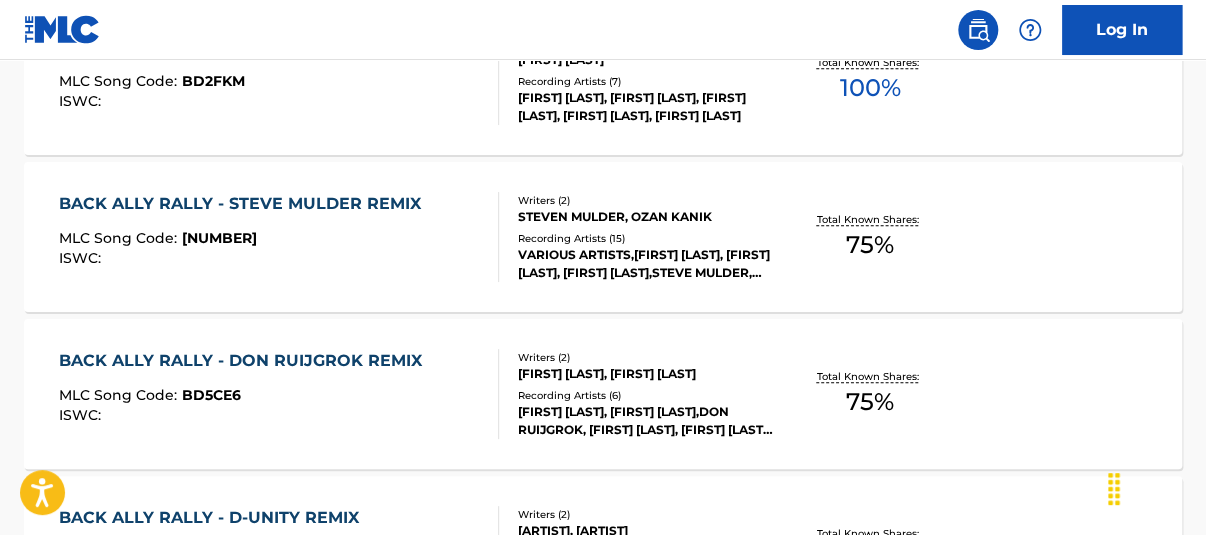 click on "75 %" at bounding box center (870, 245) 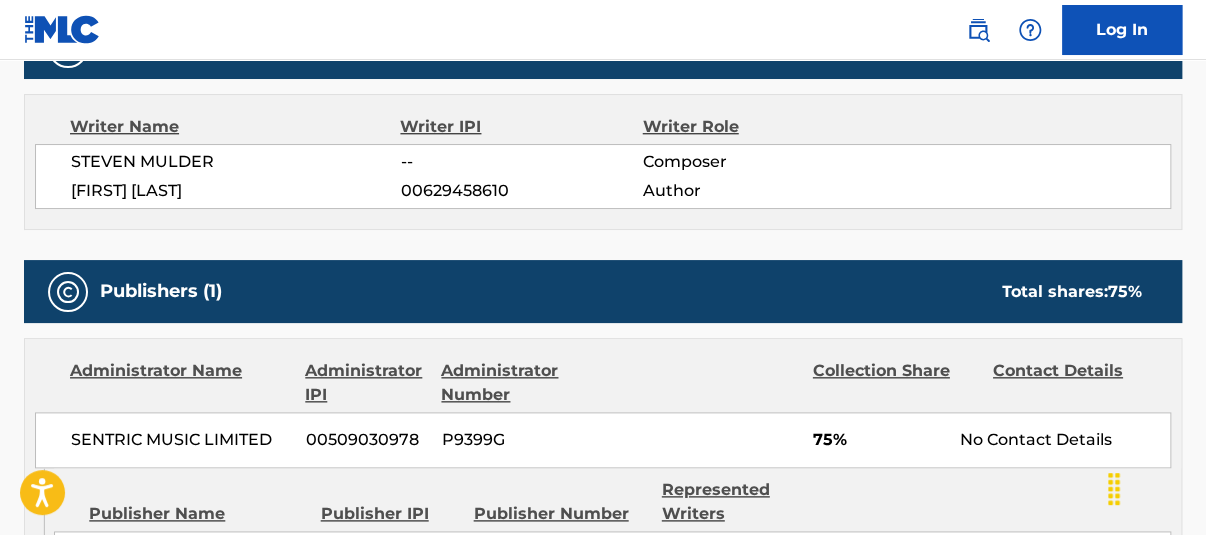 scroll, scrollTop: 0, scrollLeft: 0, axis: both 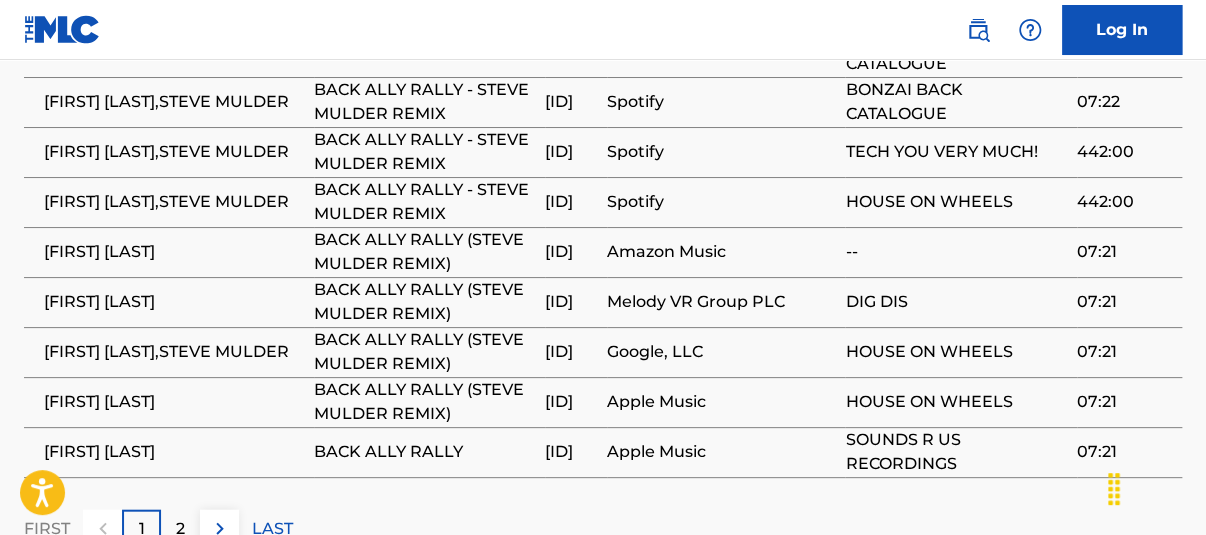 click on "[ID]" at bounding box center (571, 252) 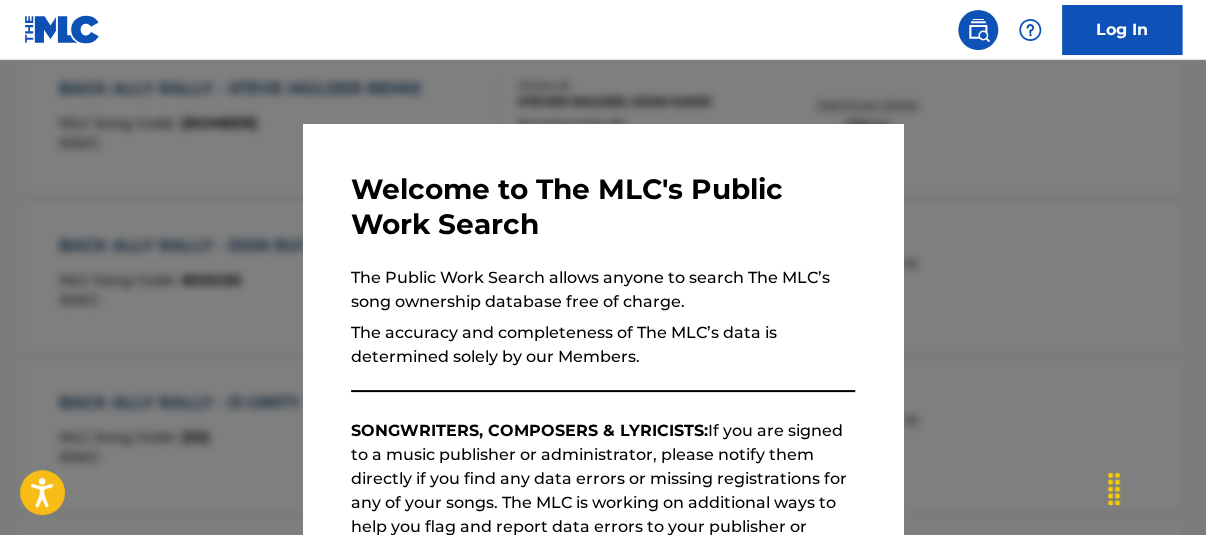 drag, startPoint x: 486, startPoint y: 99, endPoint x: 552, endPoint y: 118, distance: 68.68042 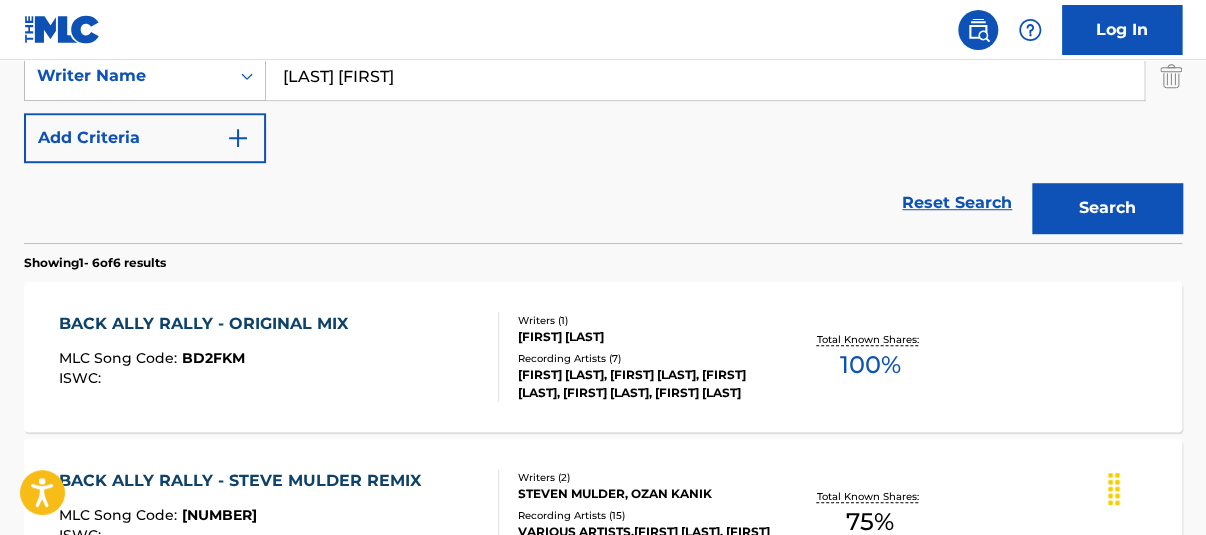 scroll, scrollTop: 117, scrollLeft: 0, axis: vertical 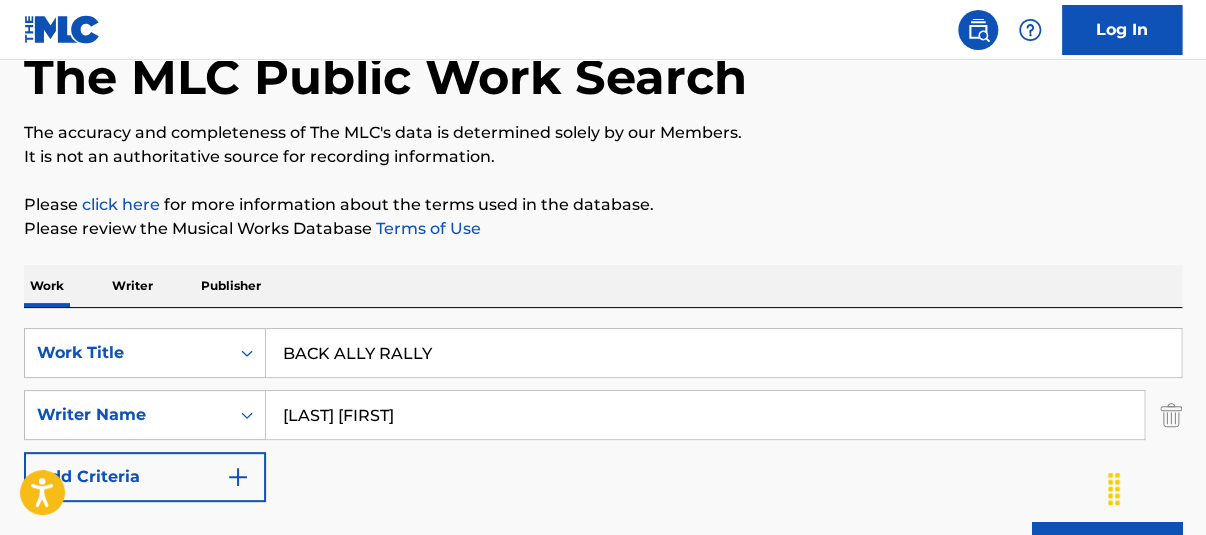 drag, startPoint x: 189, startPoint y: 291, endPoint x: 0, endPoint y: 235, distance: 197.1218 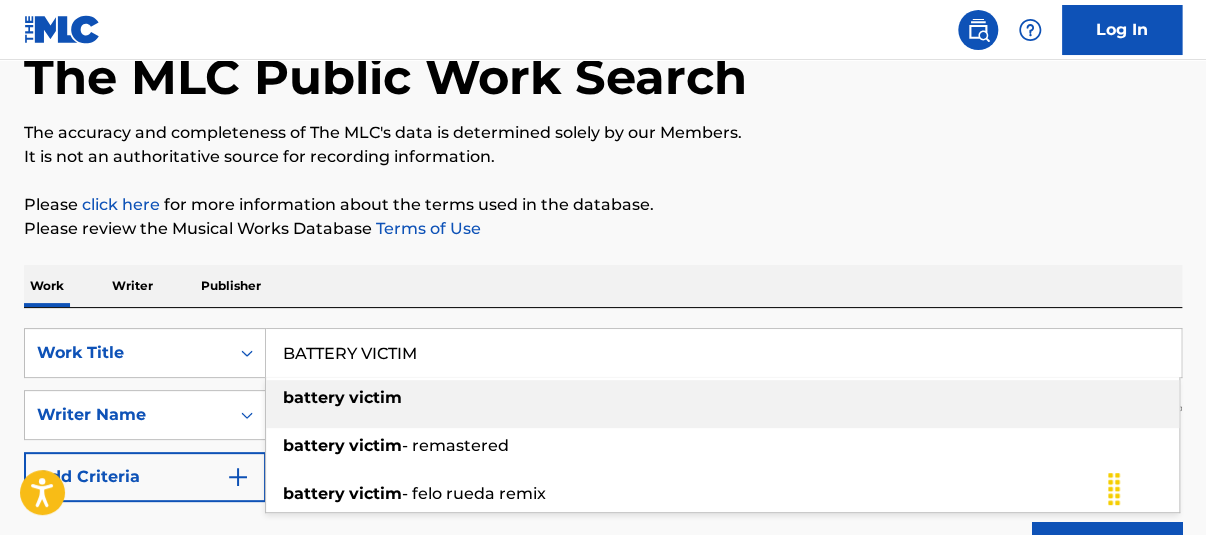 click on "battery" at bounding box center (314, 397) 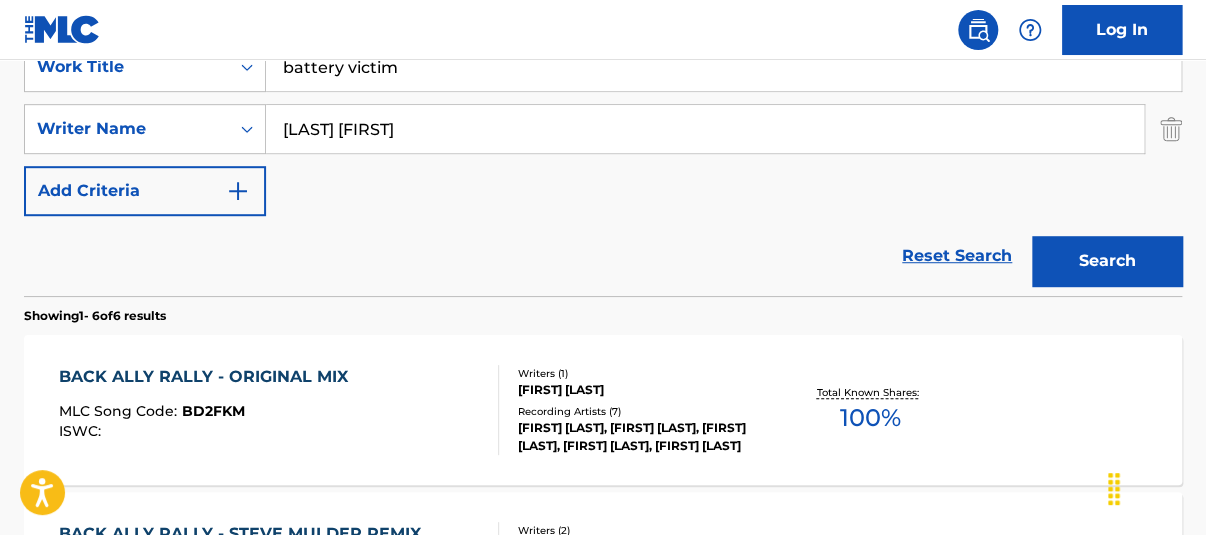 scroll, scrollTop: 459, scrollLeft: 0, axis: vertical 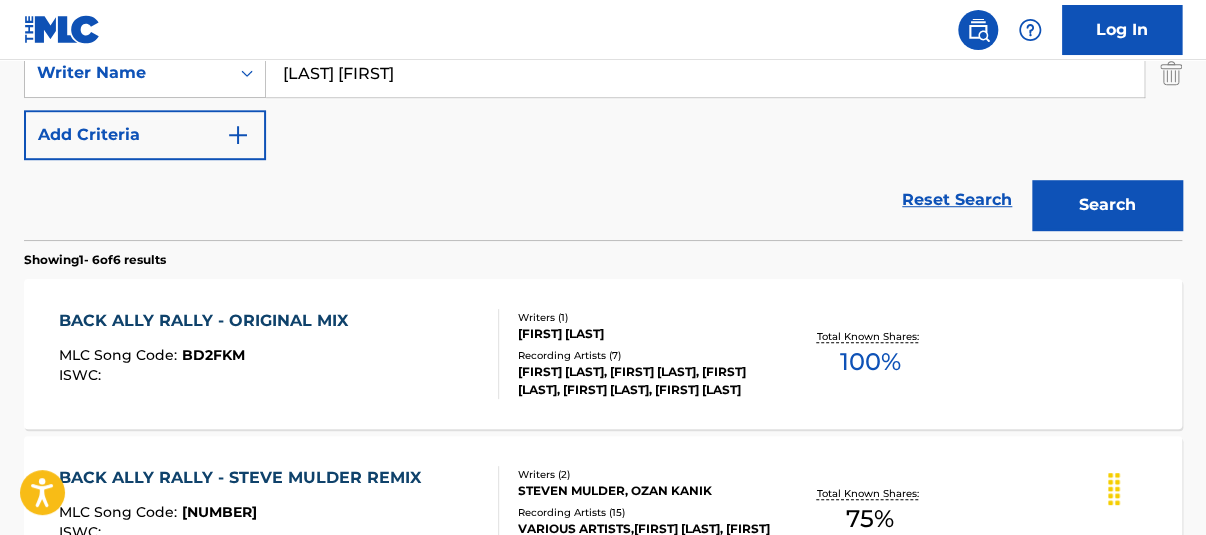 click on "Search" at bounding box center (1107, 205) 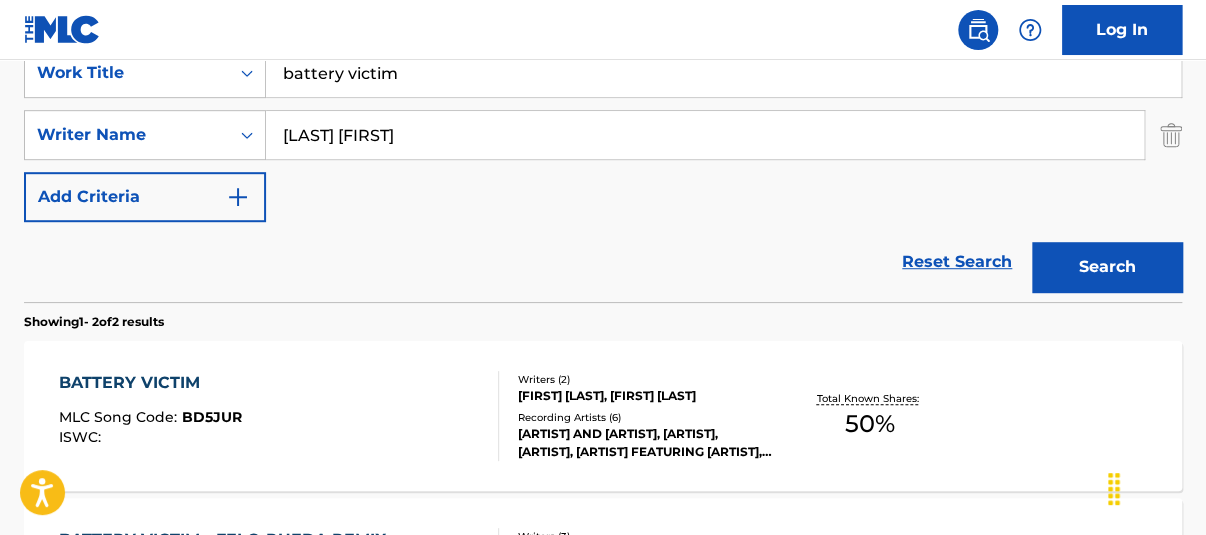 scroll, scrollTop: 459, scrollLeft: 0, axis: vertical 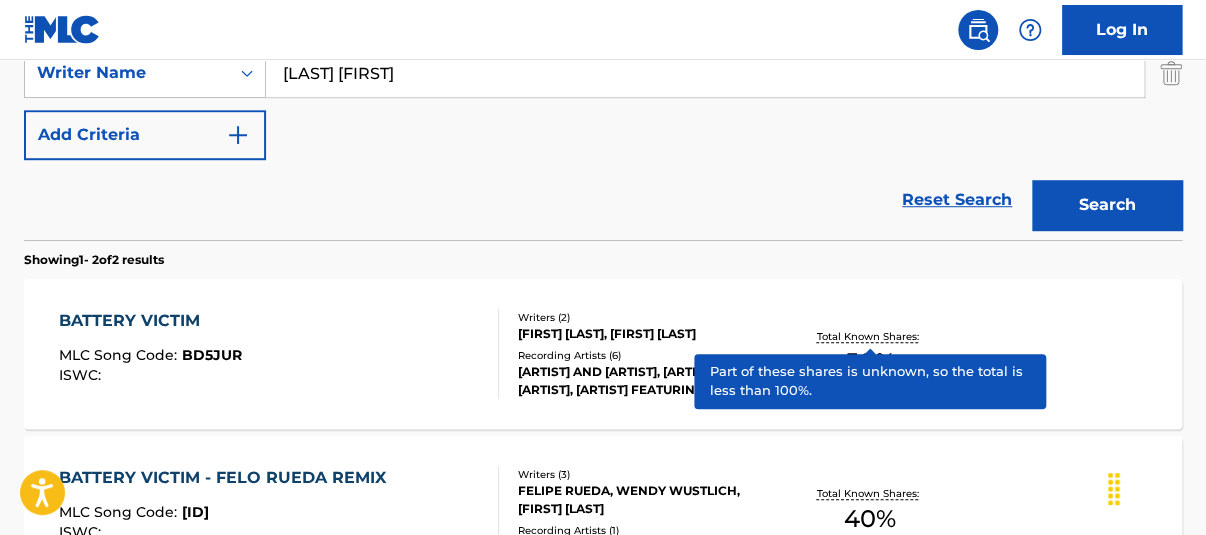 click on "Total Known Shares:" at bounding box center (870, 336) 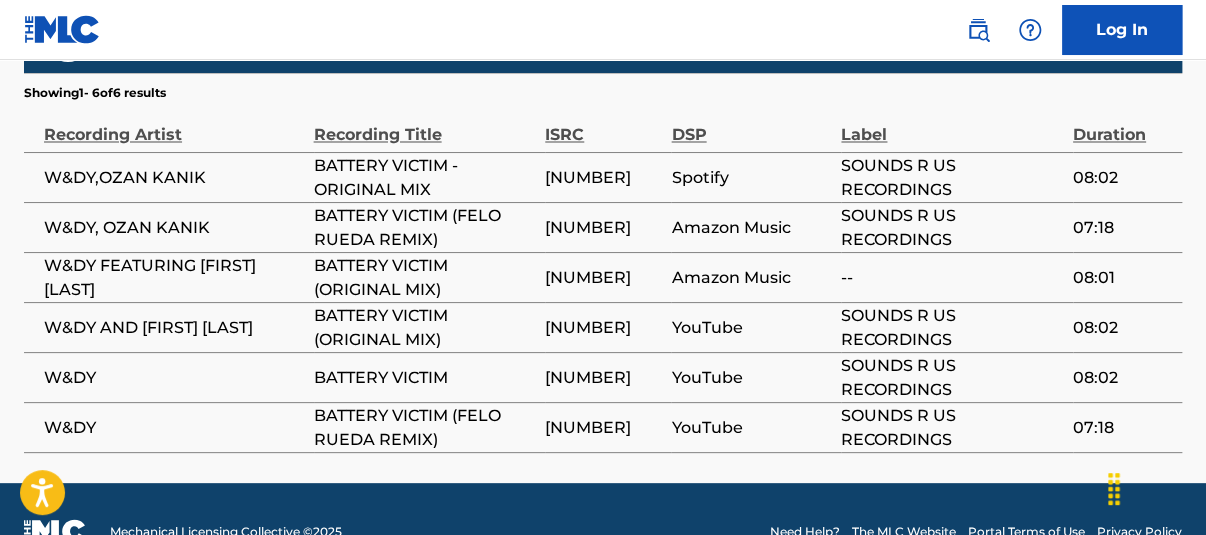 scroll, scrollTop: 1388, scrollLeft: 0, axis: vertical 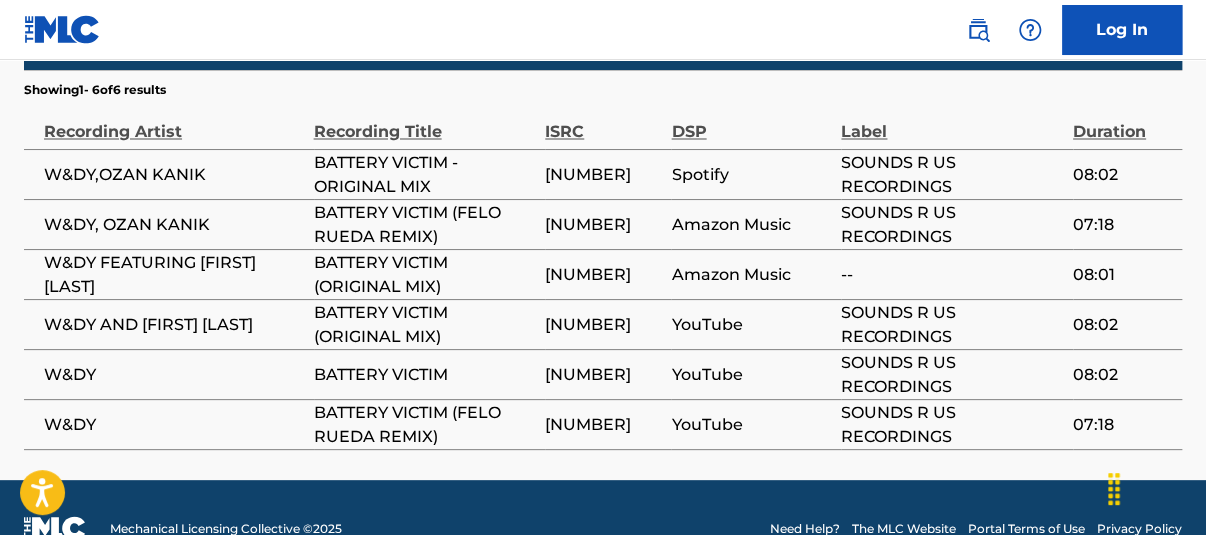 click on "[NUMBER]" at bounding box center [603, 274] 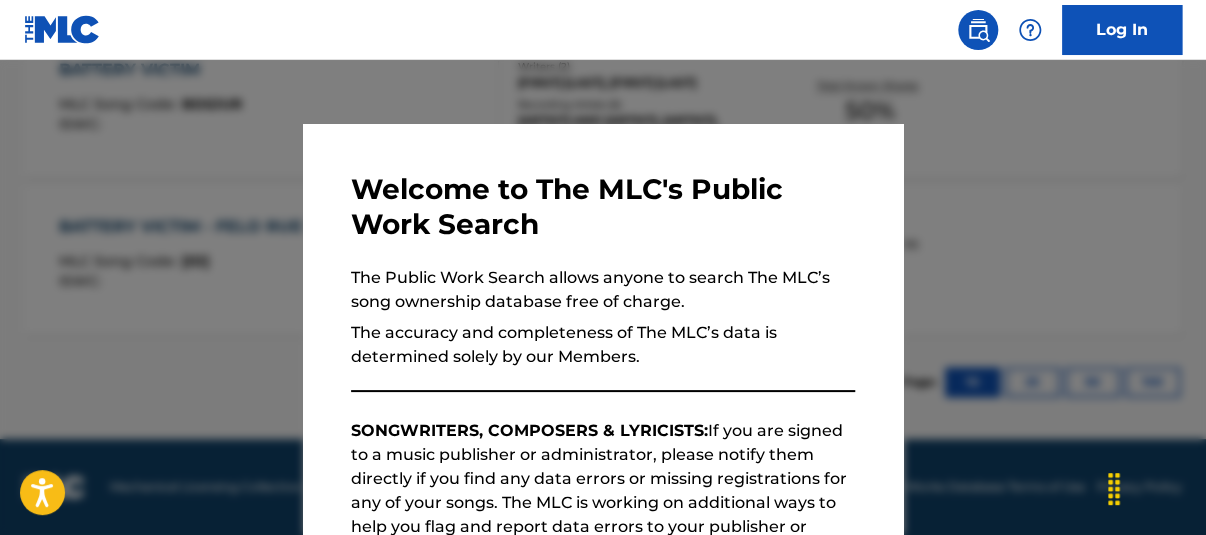 scroll, scrollTop: 572, scrollLeft: 0, axis: vertical 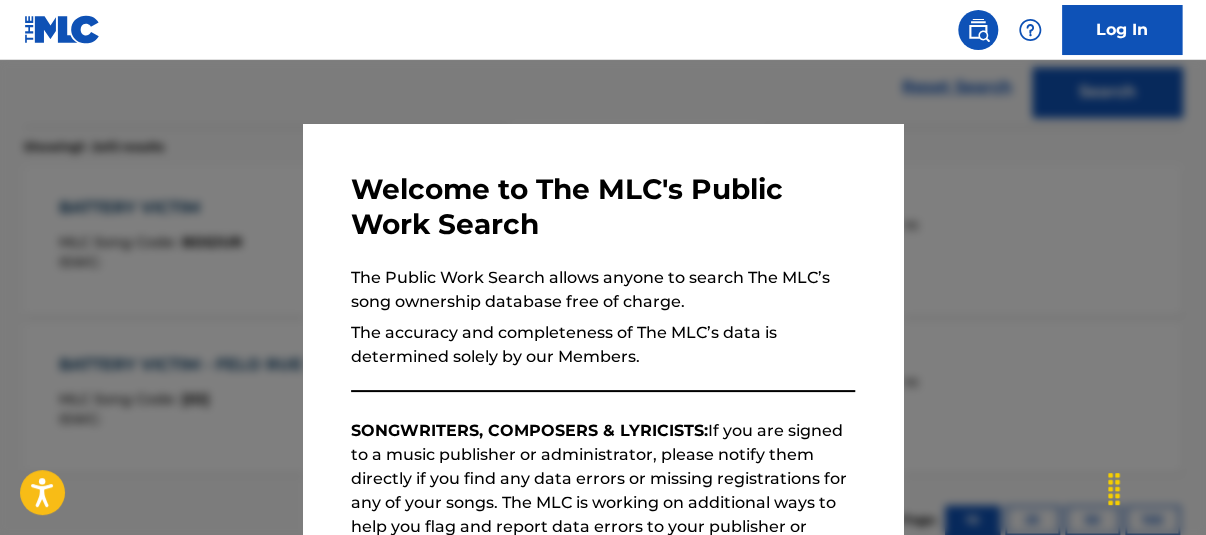 click at bounding box center (603, 327) 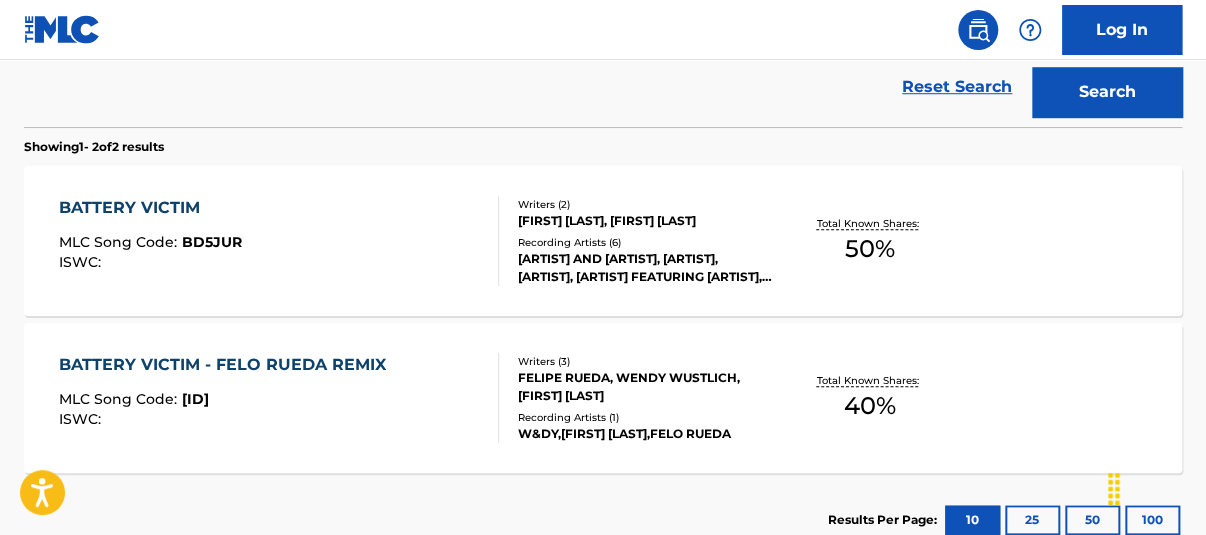 scroll, scrollTop: 629, scrollLeft: 0, axis: vertical 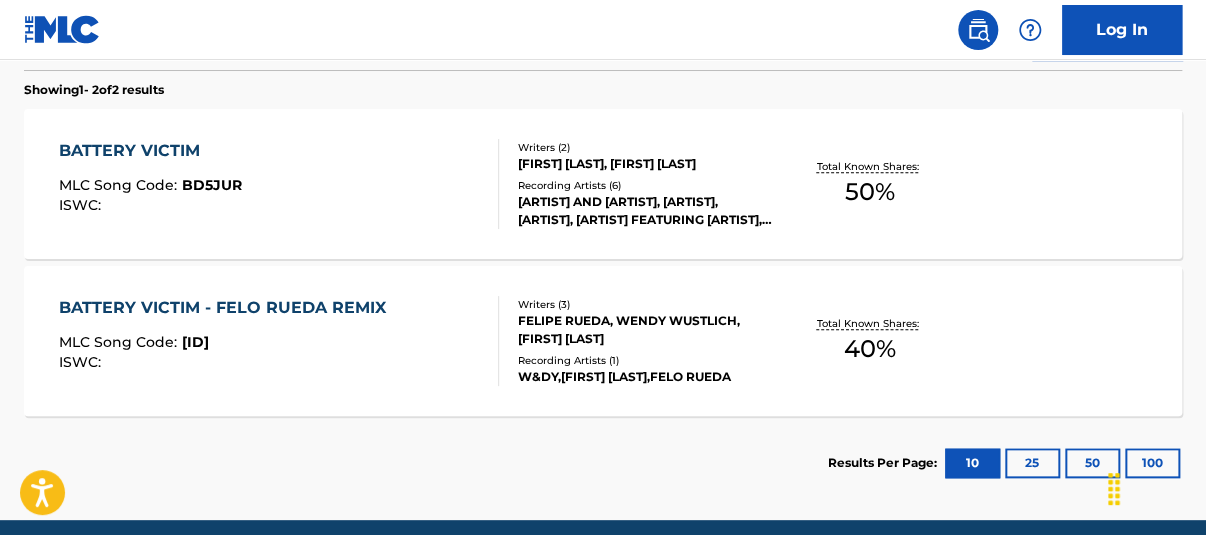 click on "40 %" at bounding box center [870, 349] 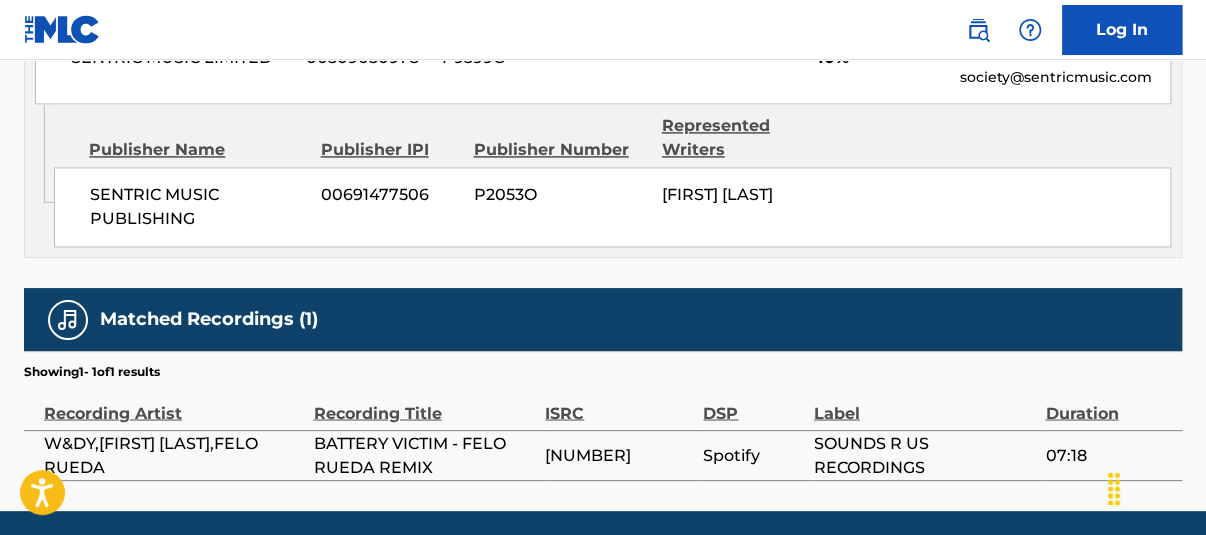 scroll, scrollTop: 1212, scrollLeft: 0, axis: vertical 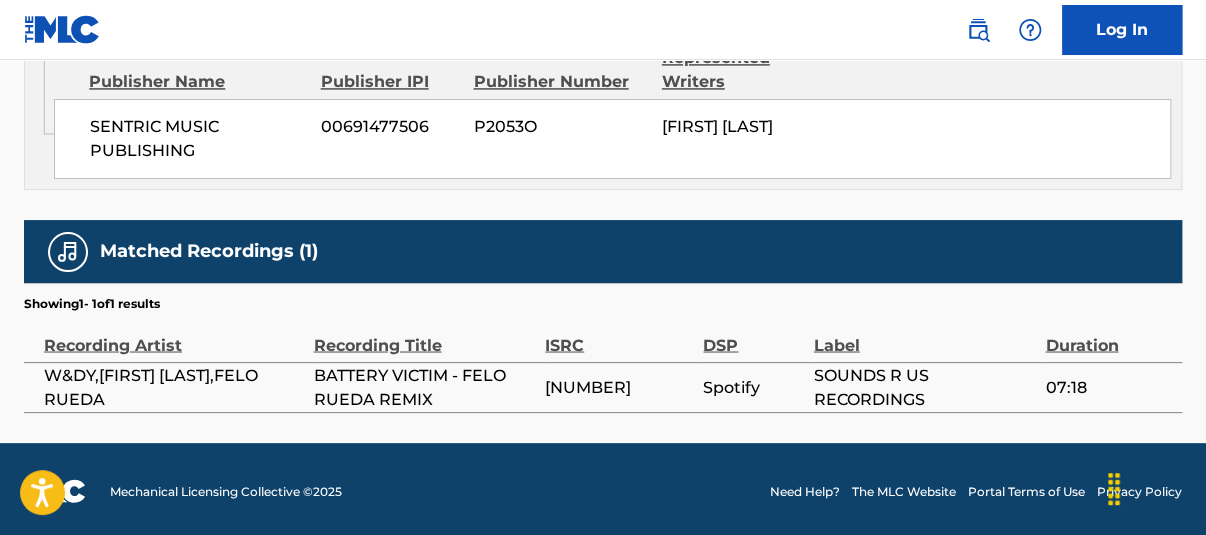 click on "[NUMBER]" at bounding box center (619, 387) 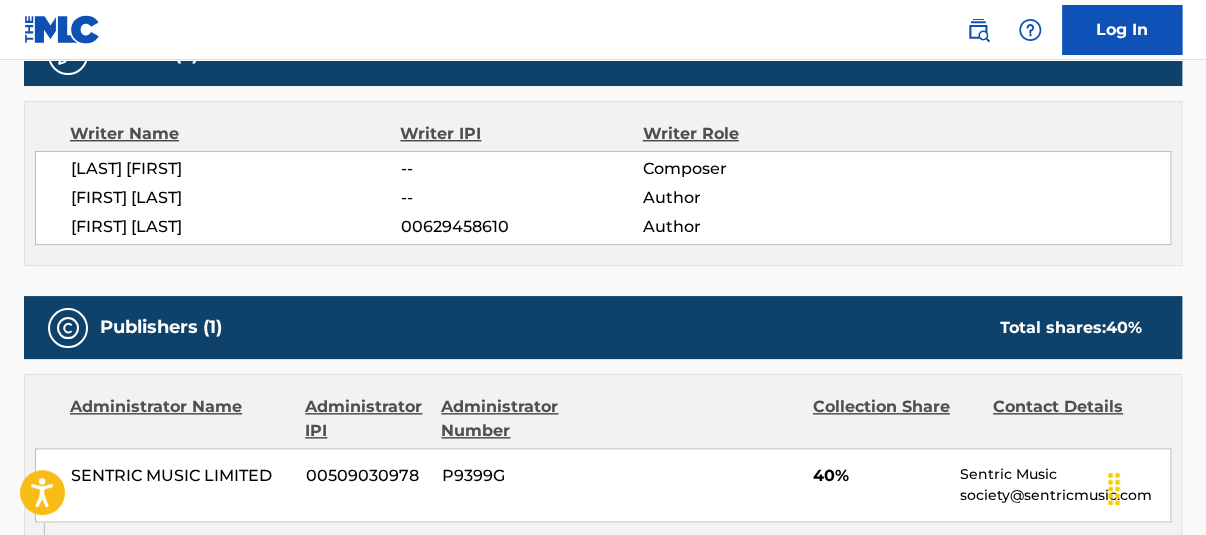 scroll, scrollTop: 0, scrollLeft: 0, axis: both 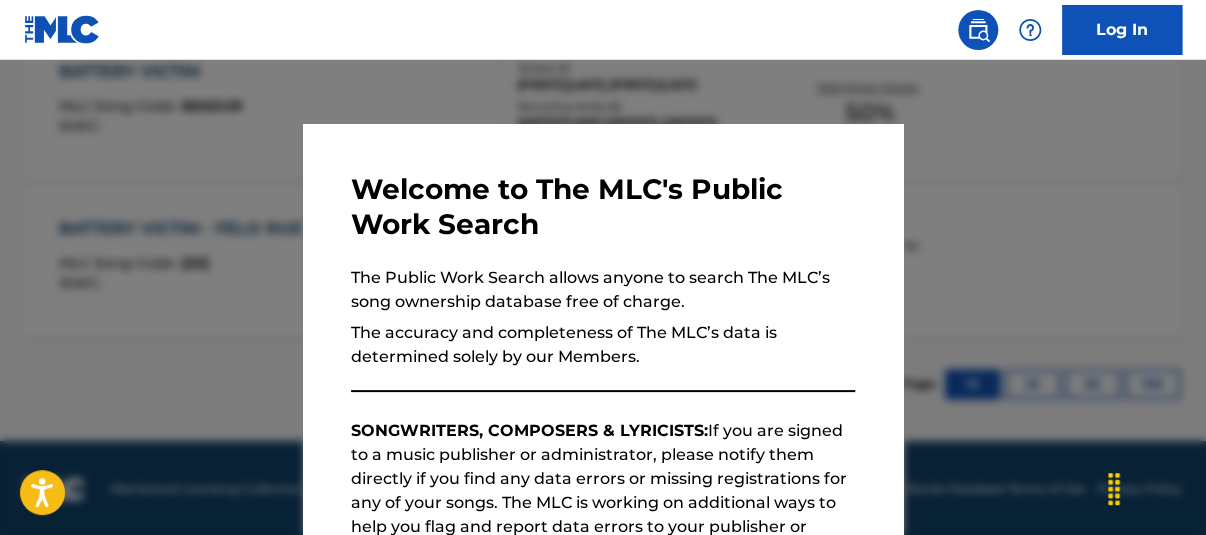 click at bounding box center [603, 327] 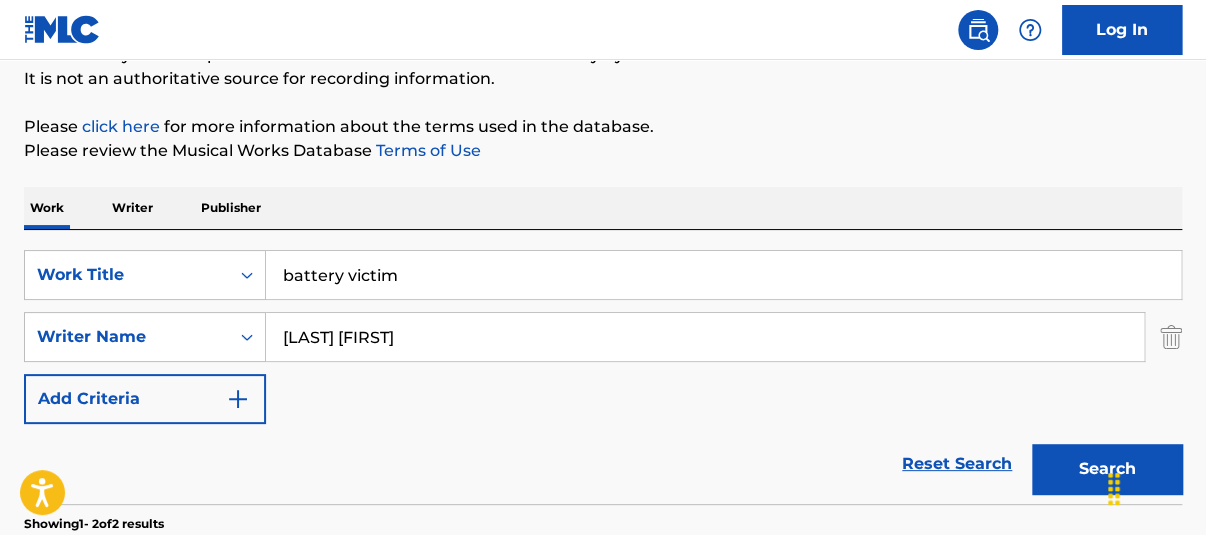 scroll, scrollTop: 200, scrollLeft: 0, axis: vertical 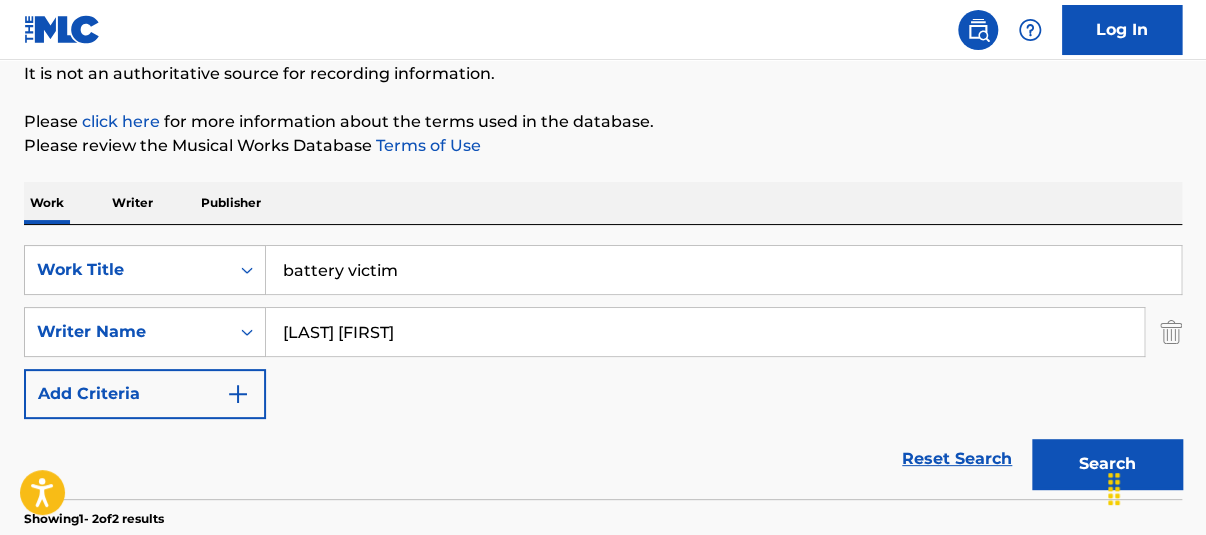 drag, startPoint x: 480, startPoint y: 260, endPoint x: 168, endPoint y: 149, distance: 331.15707 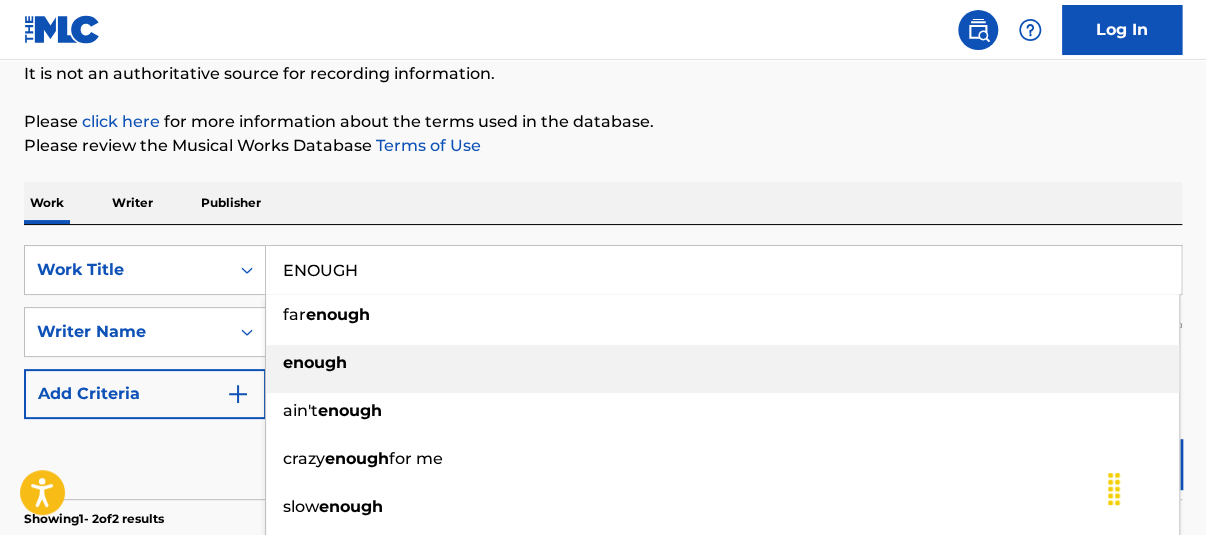 click on "enough" at bounding box center [722, 363] 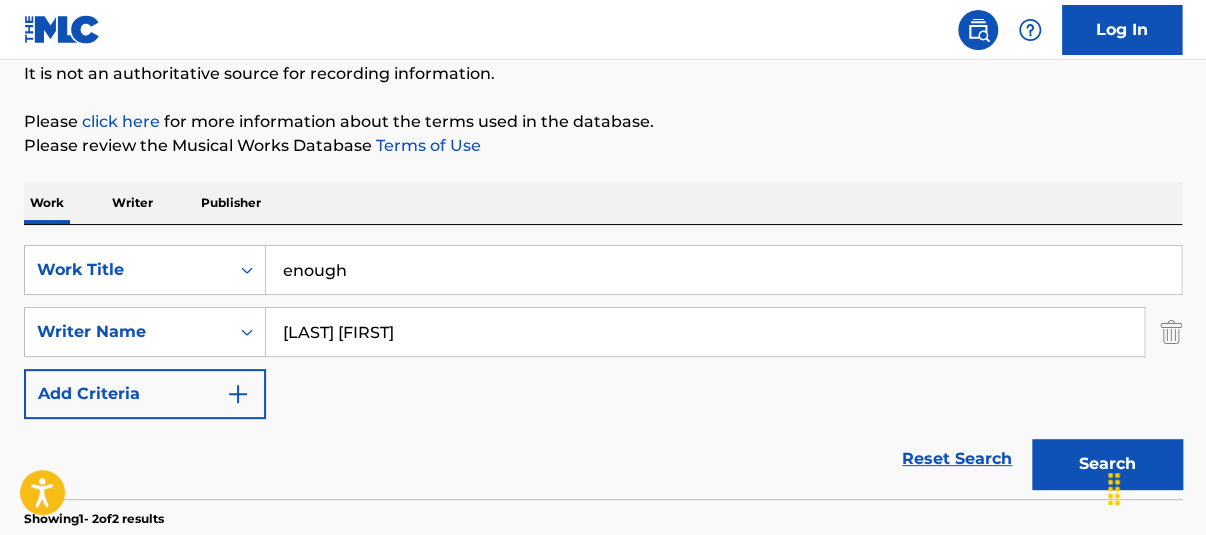 click on "Search" at bounding box center [1107, 464] 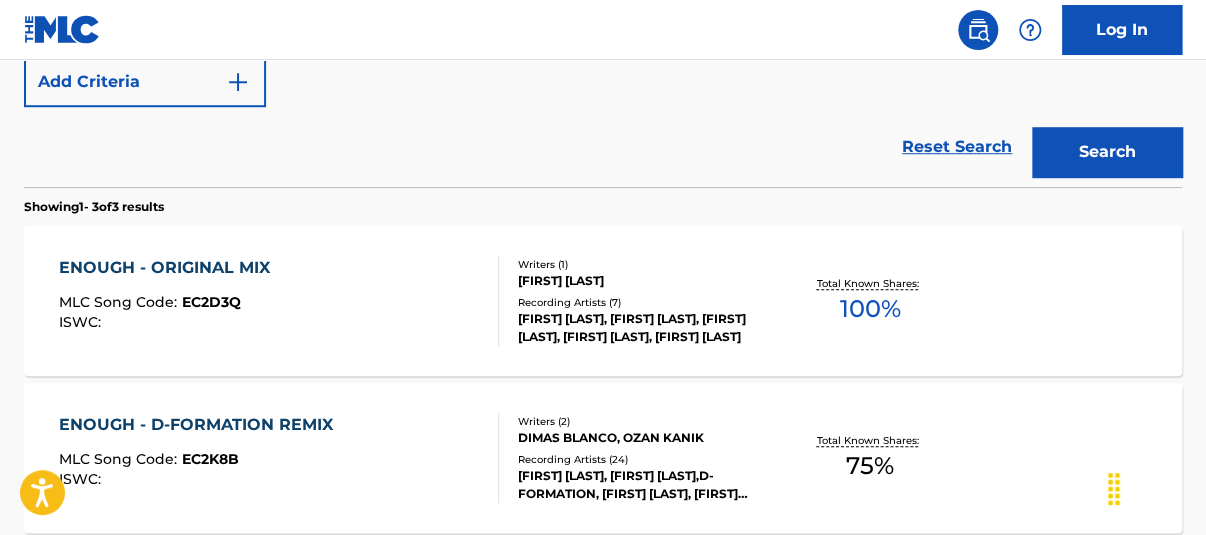scroll, scrollTop: 525, scrollLeft: 0, axis: vertical 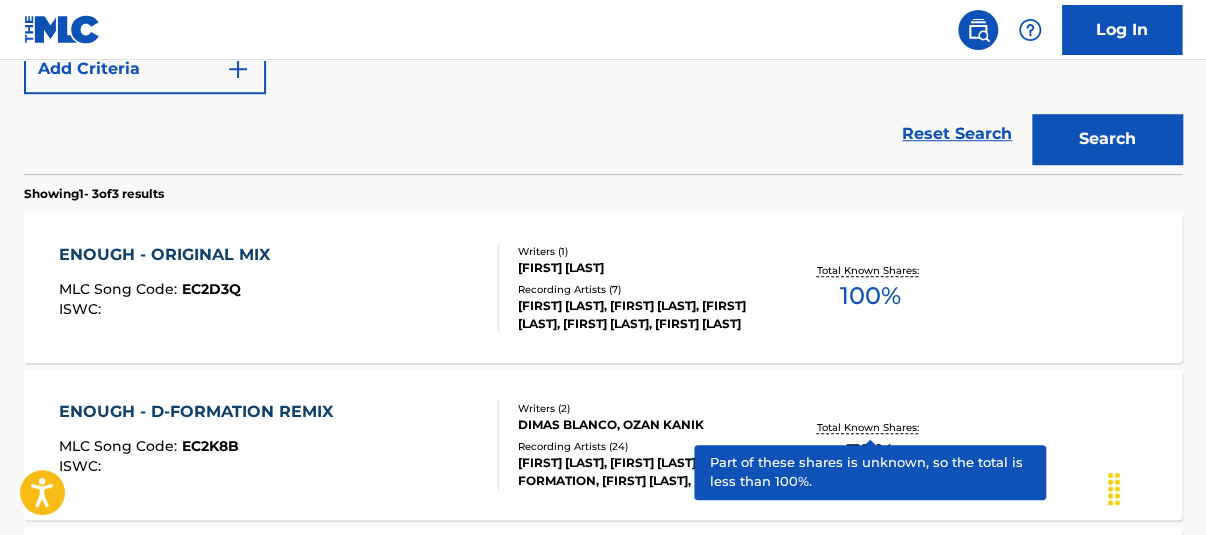 click on "Total Known Shares:" at bounding box center (870, 427) 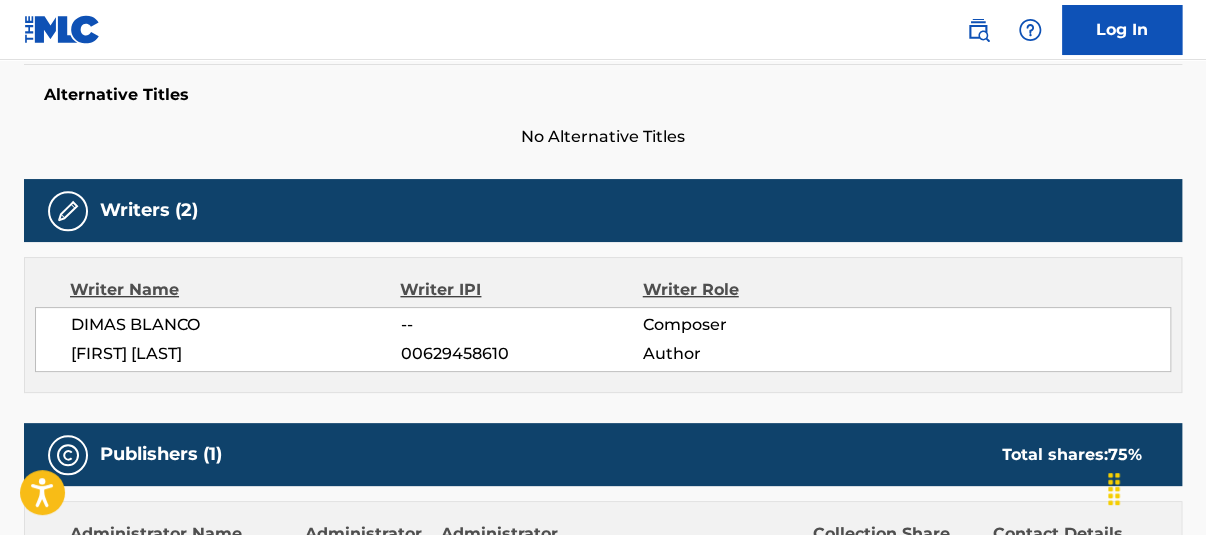 scroll, scrollTop: 0, scrollLeft: 0, axis: both 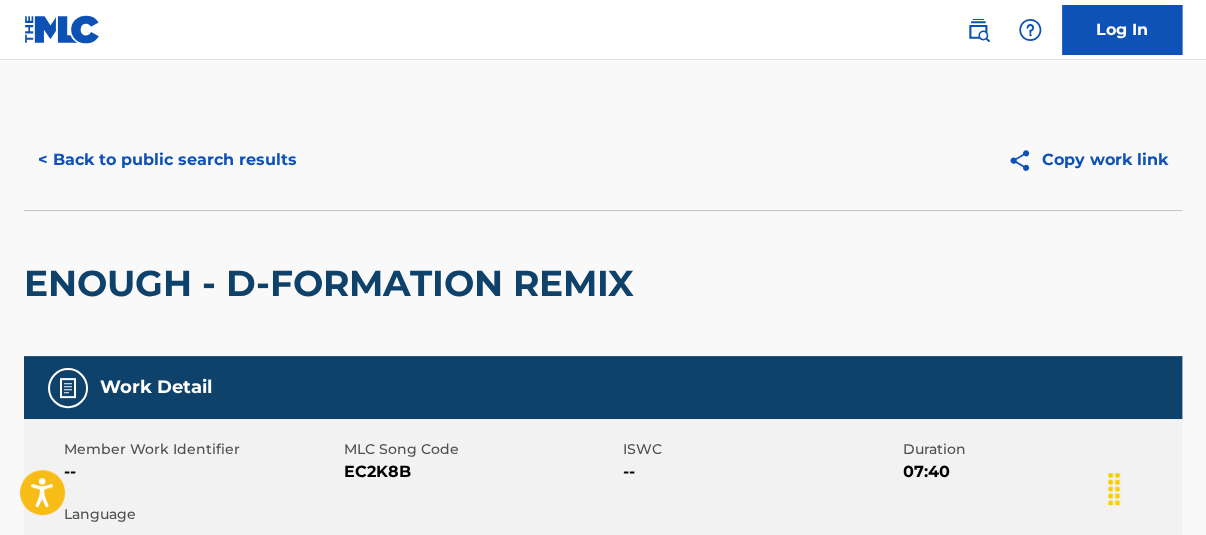 click on "Accessibility Screen-Reader Guide, Feedback, and Issue Reporting | New window Consent Details [#IABV2SETTINGS#] About This website uses cookies We use cookies to personalise content and ads, to provide social media features and to analyse our traffic. We also share information about your use of our site with our social media, advertising and analytics partners who may combine it with other information that you’ve provided to them or that they’ve collected from your use of their services. You consent to our cookies if you continue to use our website. Consent Selection Necessary   Preferences   Statistics   Marketing   Show details Details Necessary    41   Necessary cookies help make a website usable by enabling basic functions like page navigation and access to secure areas of the website. The website cannot function properly without these cookies.  Meta Platforms, Inc. 3 Learn more about this provider lastExternalReferrer Detects how the user reached the website by registering their last URL-address. 4 3" at bounding box center (603, 267) 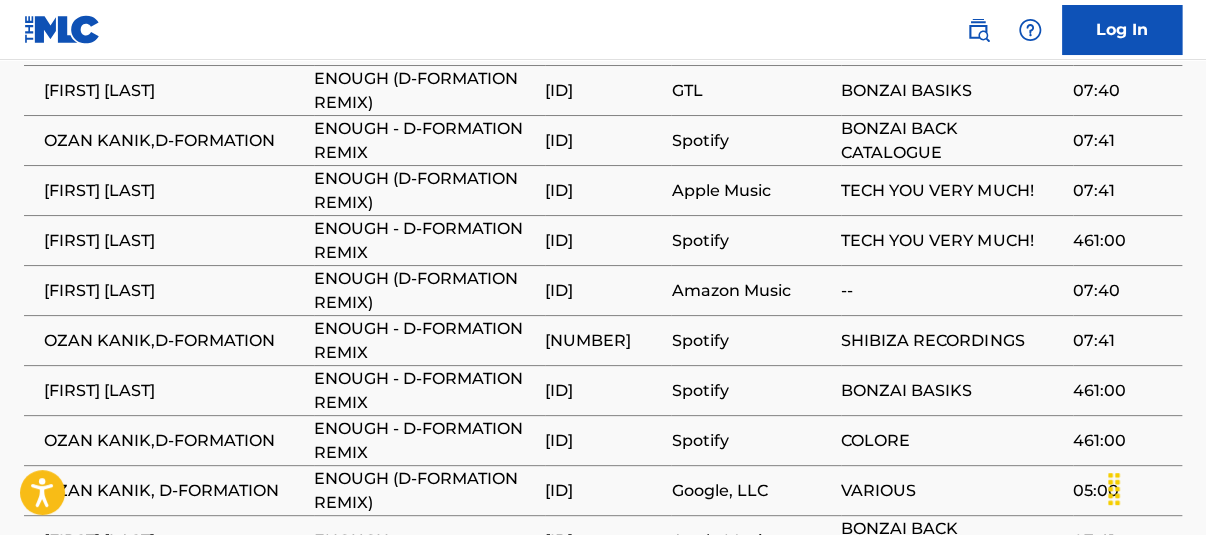 scroll, scrollTop: 1402, scrollLeft: 0, axis: vertical 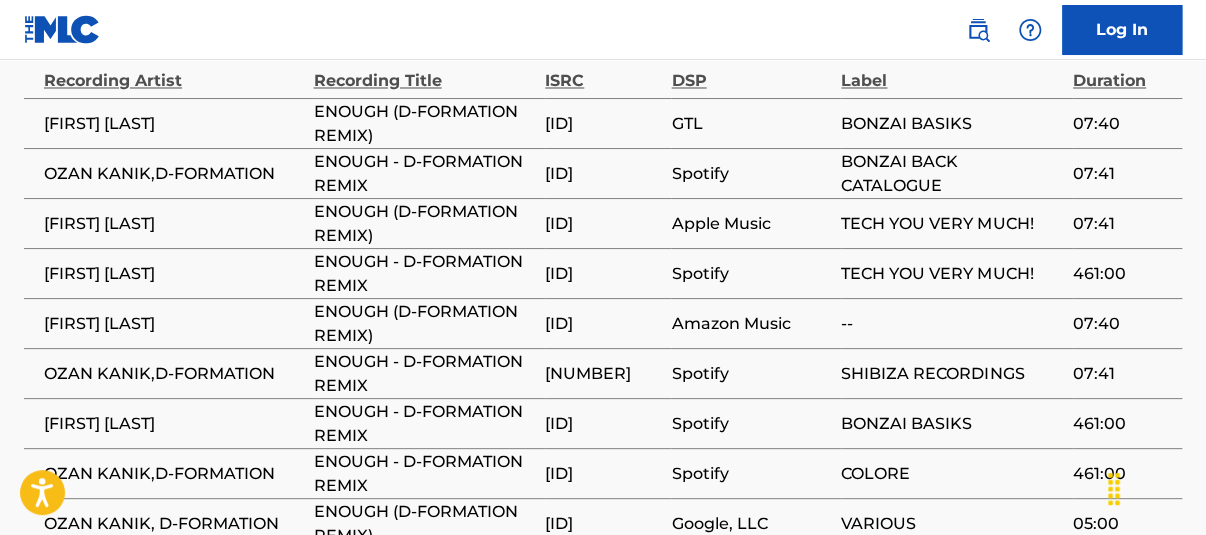 click on "[ID]" at bounding box center (603, 273) 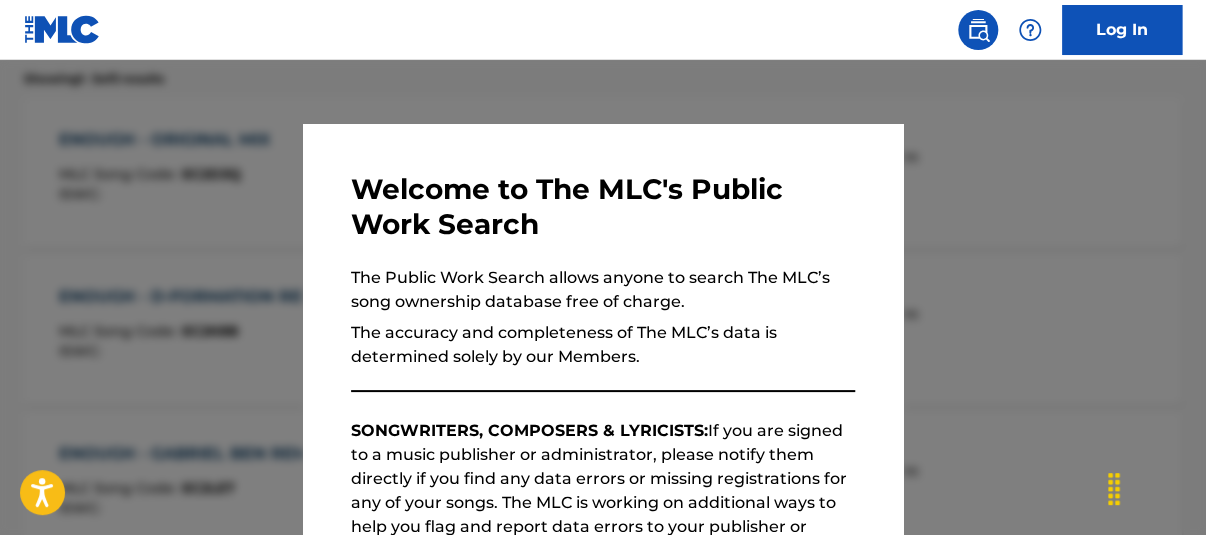 click at bounding box center [603, 327] 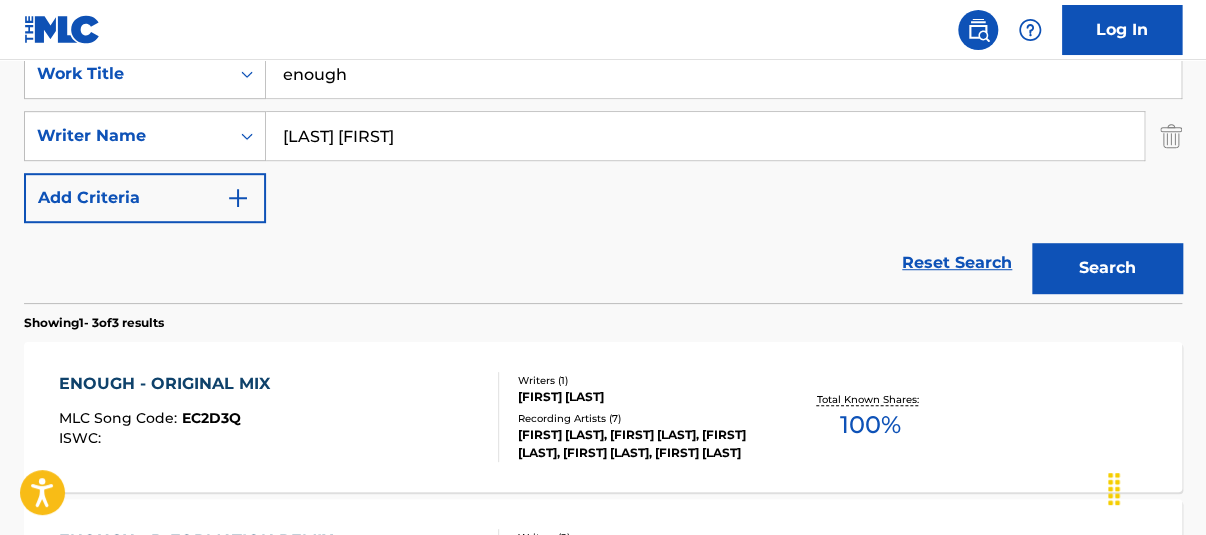 scroll, scrollTop: 0, scrollLeft: 0, axis: both 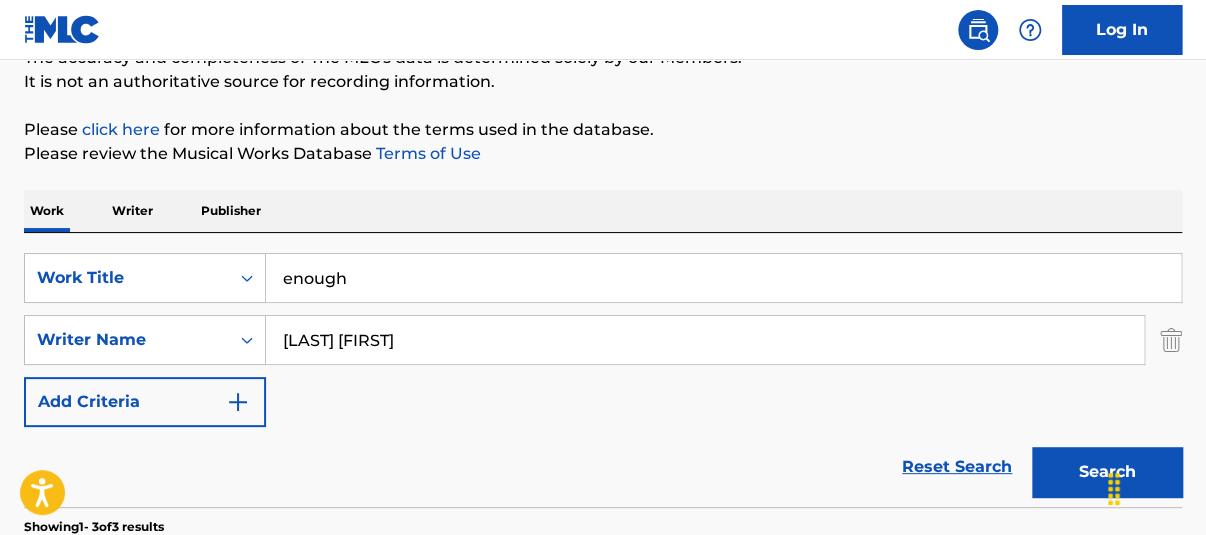 drag, startPoint x: 310, startPoint y: 238, endPoint x: 165, endPoint y: 188, distance: 153.37862 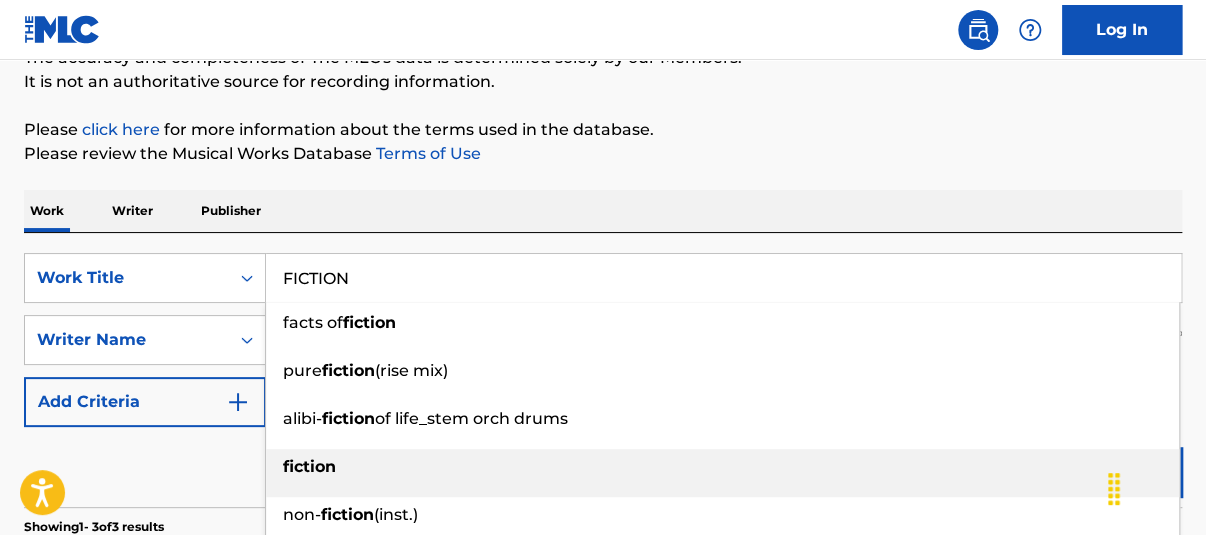 click on "fiction" at bounding box center [722, 467] 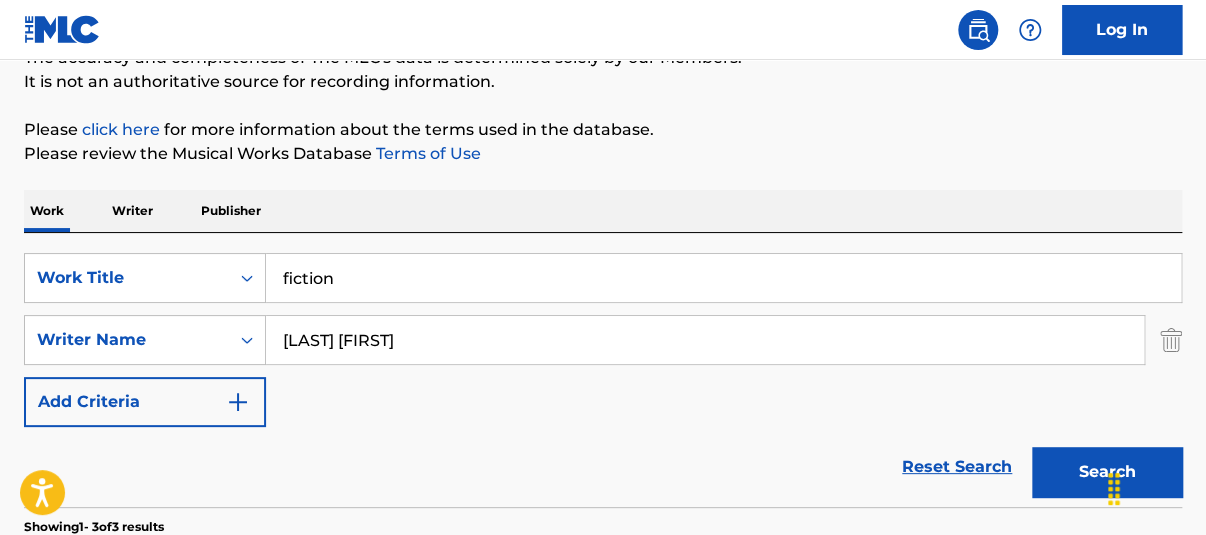 click on "Search" at bounding box center [1107, 472] 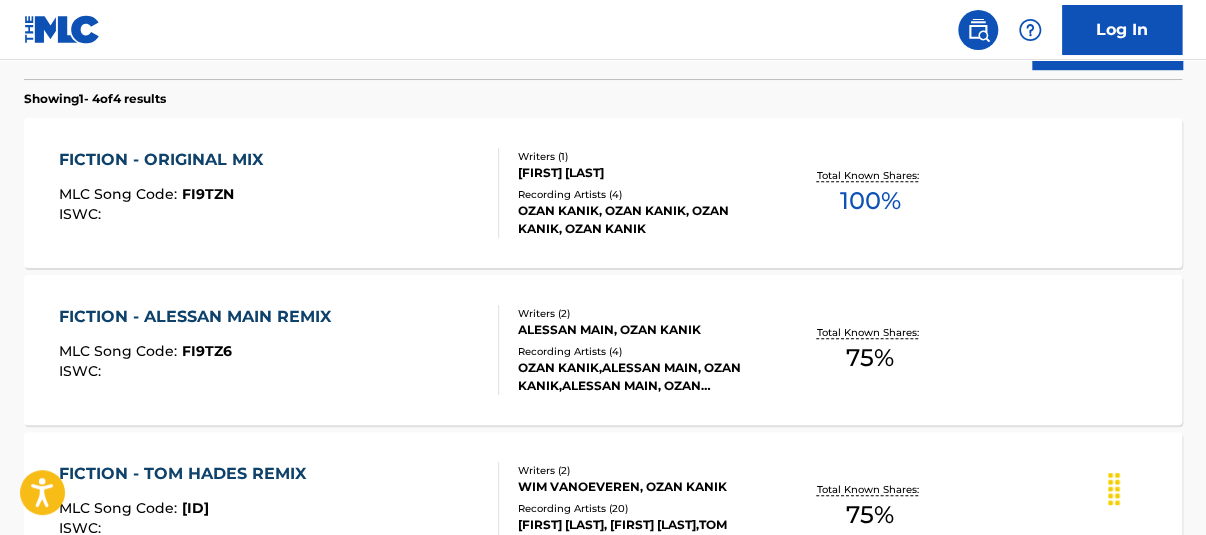 scroll, scrollTop: 632, scrollLeft: 0, axis: vertical 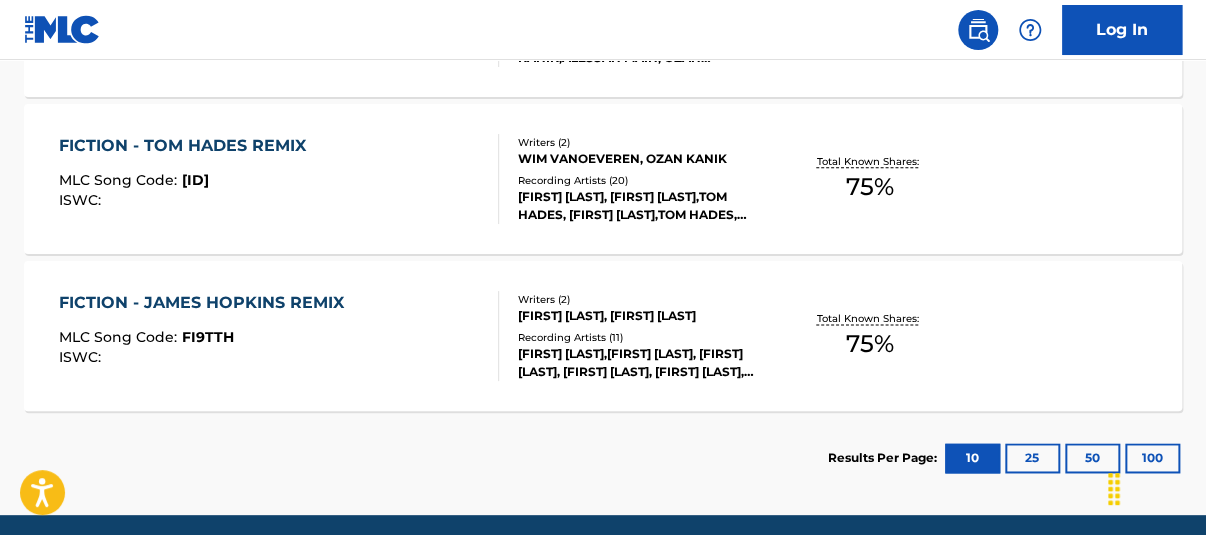 click on "75 %" at bounding box center [870, 344] 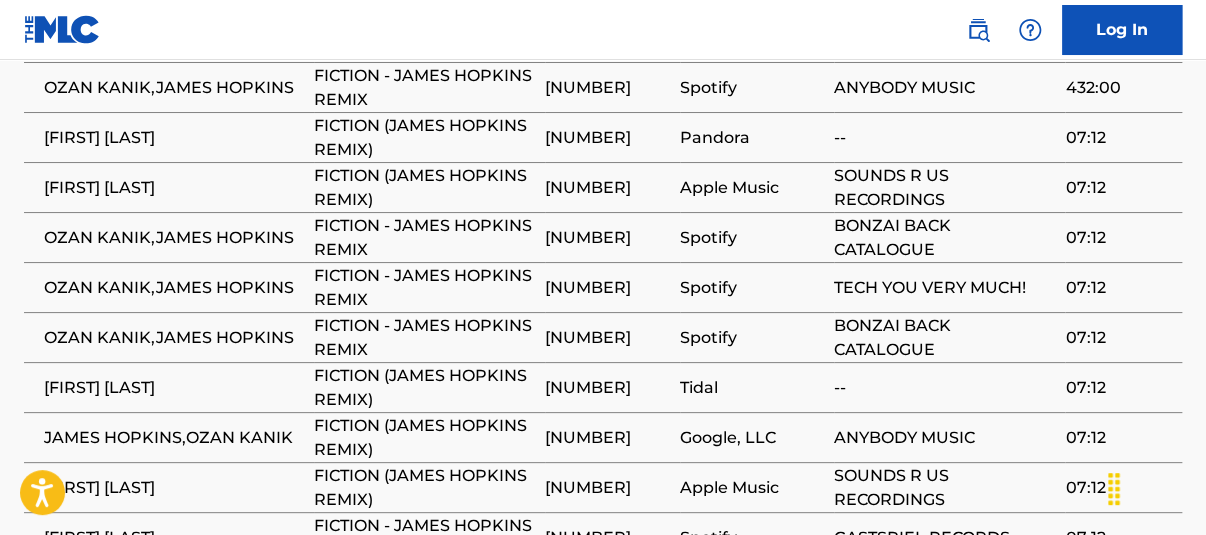 scroll, scrollTop: 0, scrollLeft: 0, axis: both 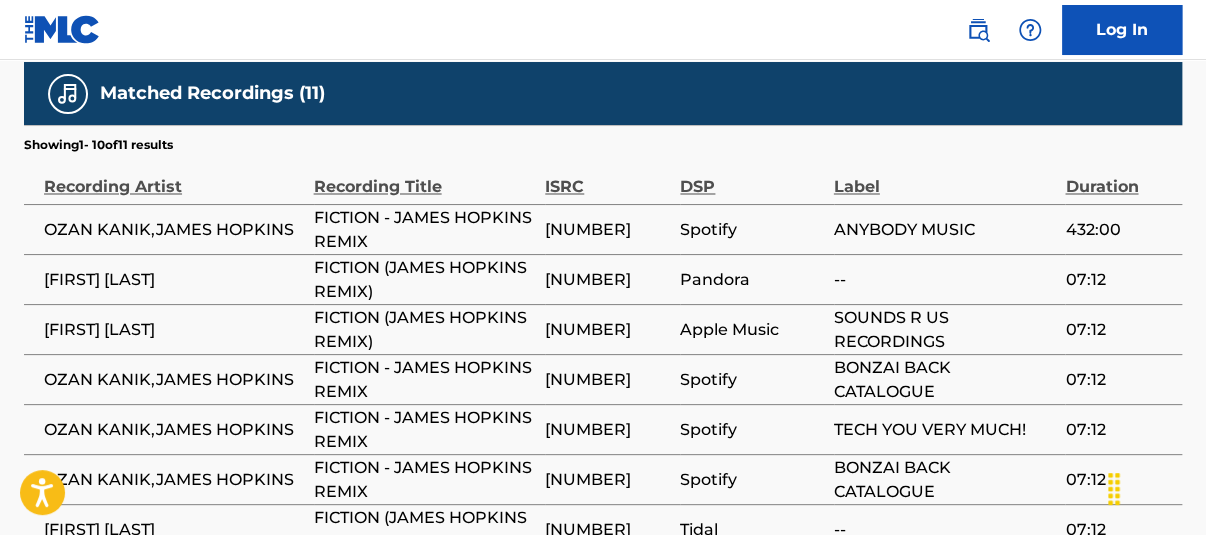click on "[NUMBER]" at bounding box center (607, 279) 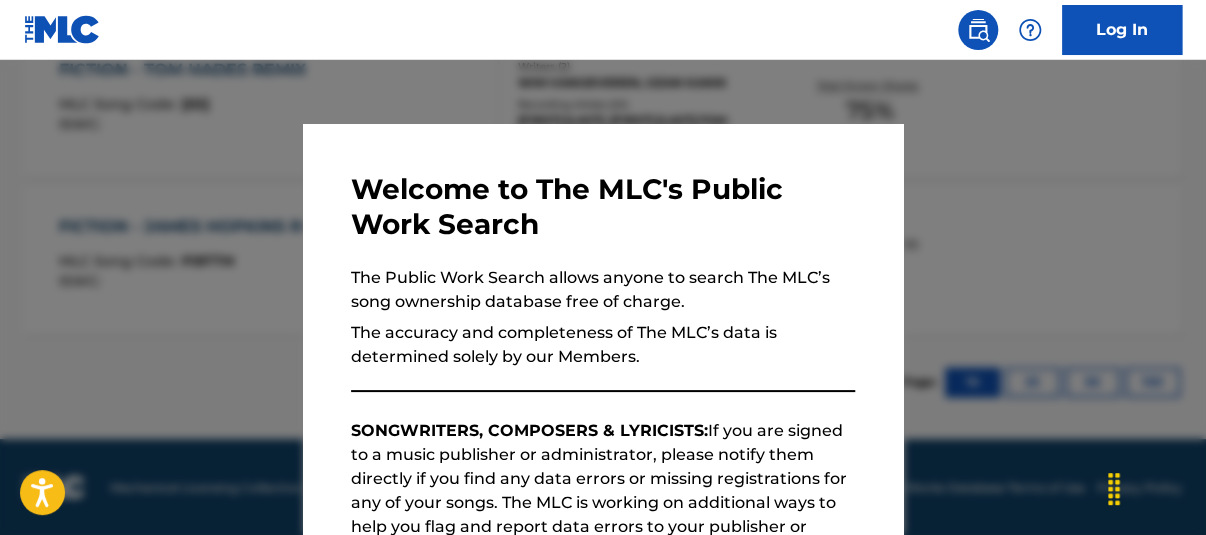 scroll, scrollTop: 1023, scrollLeft: 0, axis: vertical 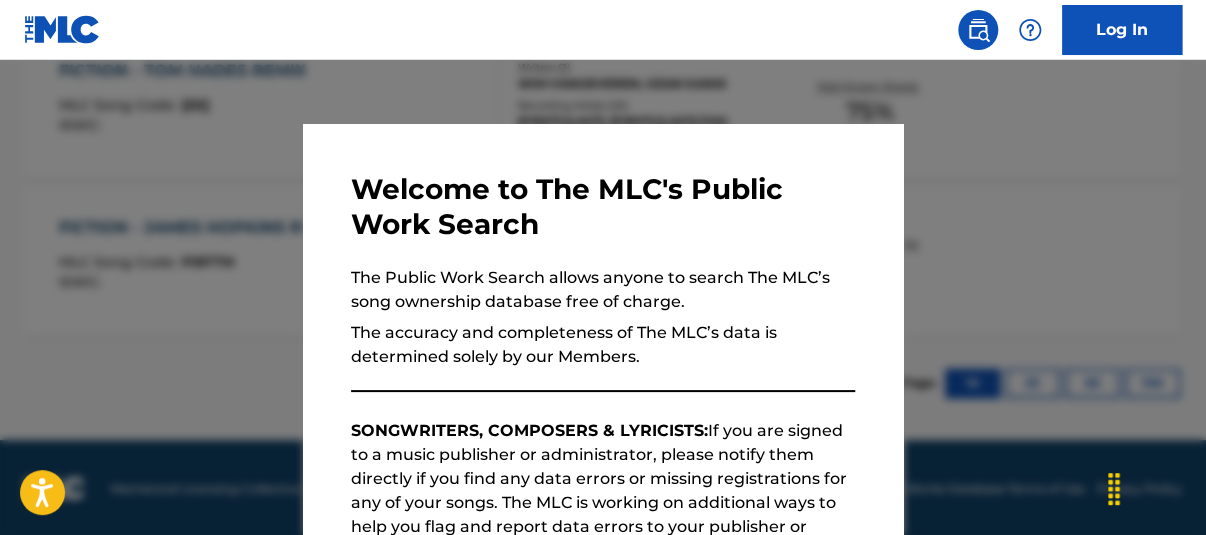 click at bounding box center [603, 327] 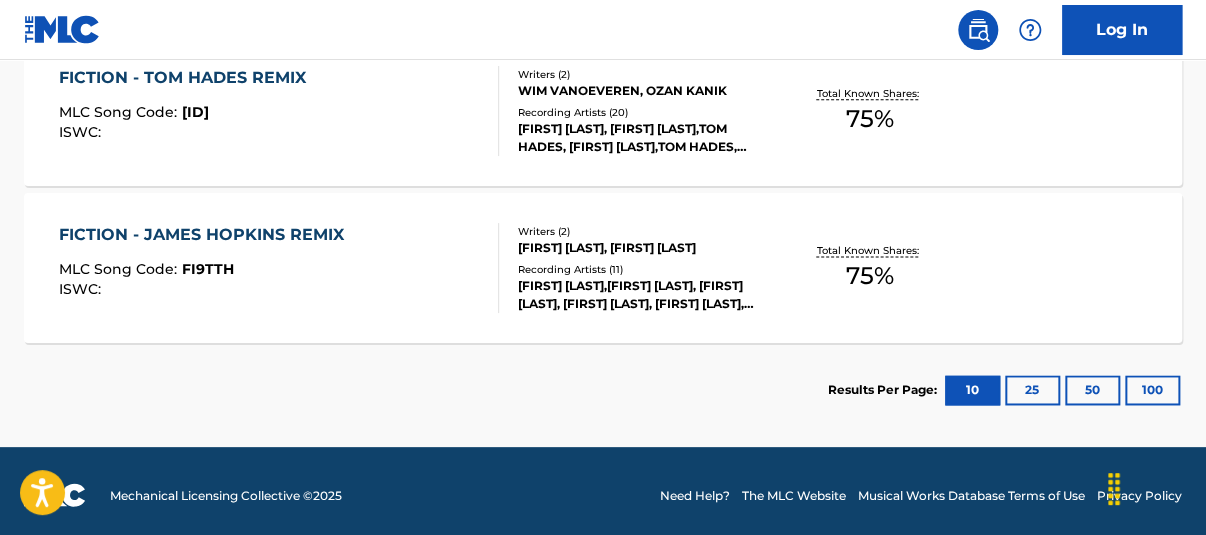 scroll, scrollTop: 1008, scrollLeft: 0, axis: vertical 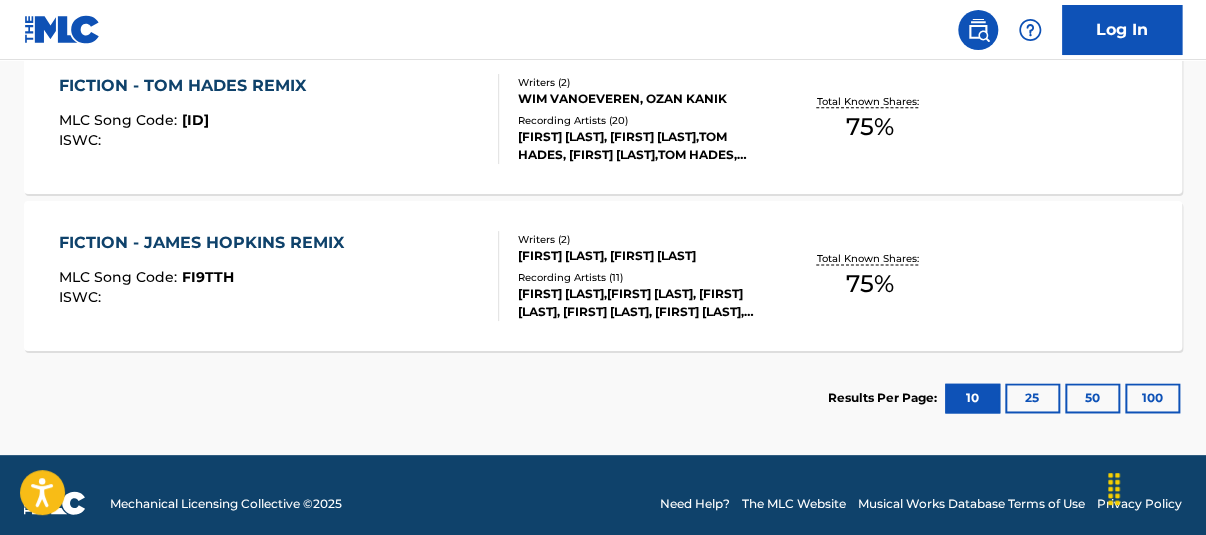click on "75 %" at bounding box center (870, 127) 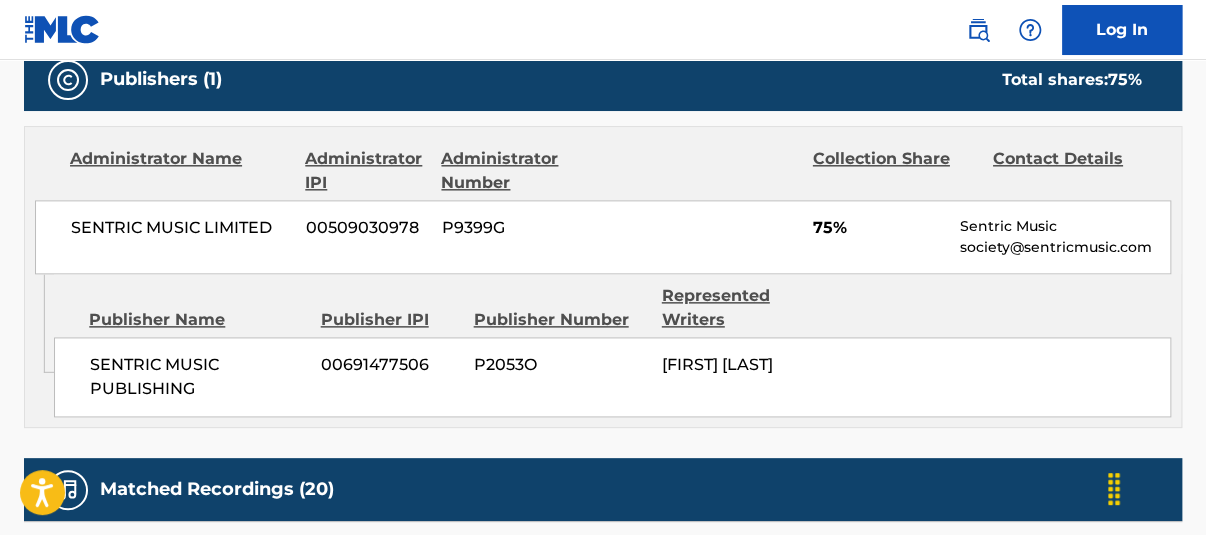 scroll, scrollTop: 884, scrollLeft: 0, axis: vertical 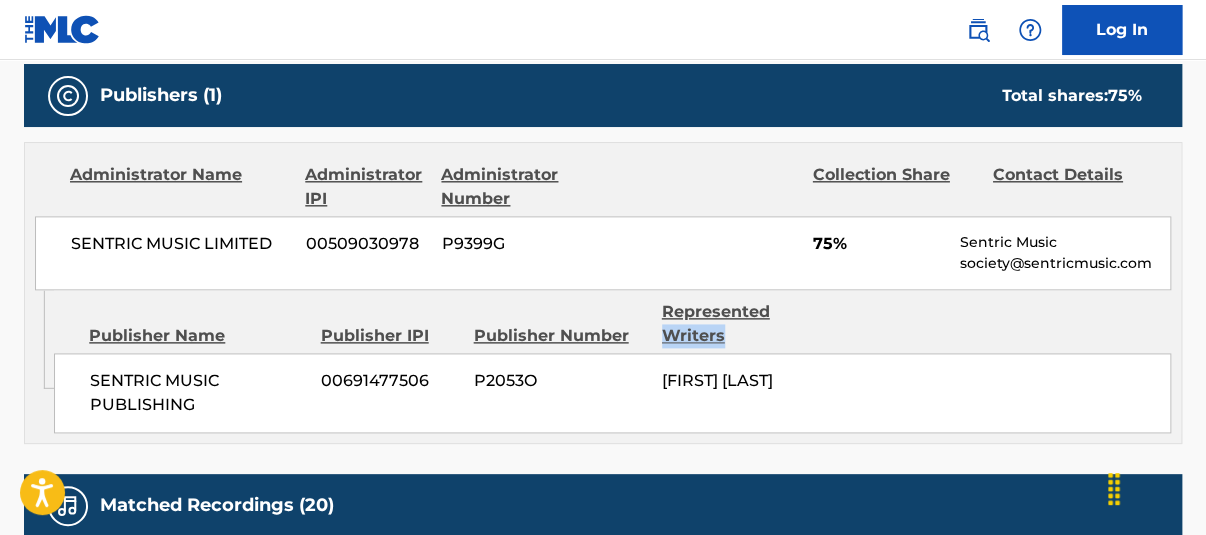 drag, startPoint x: 1205, startPoint y: 326, endPoint x: 1210, endPoint y: 315, distance: 12.083046 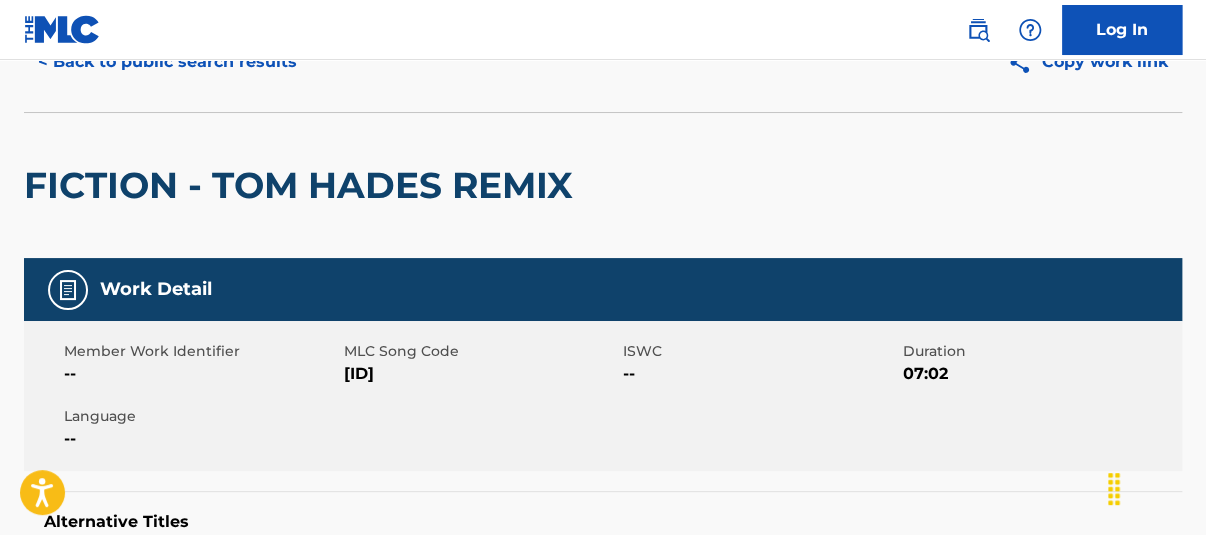scroll, scrollTop: 0, scrollLeft: 0, axis: both 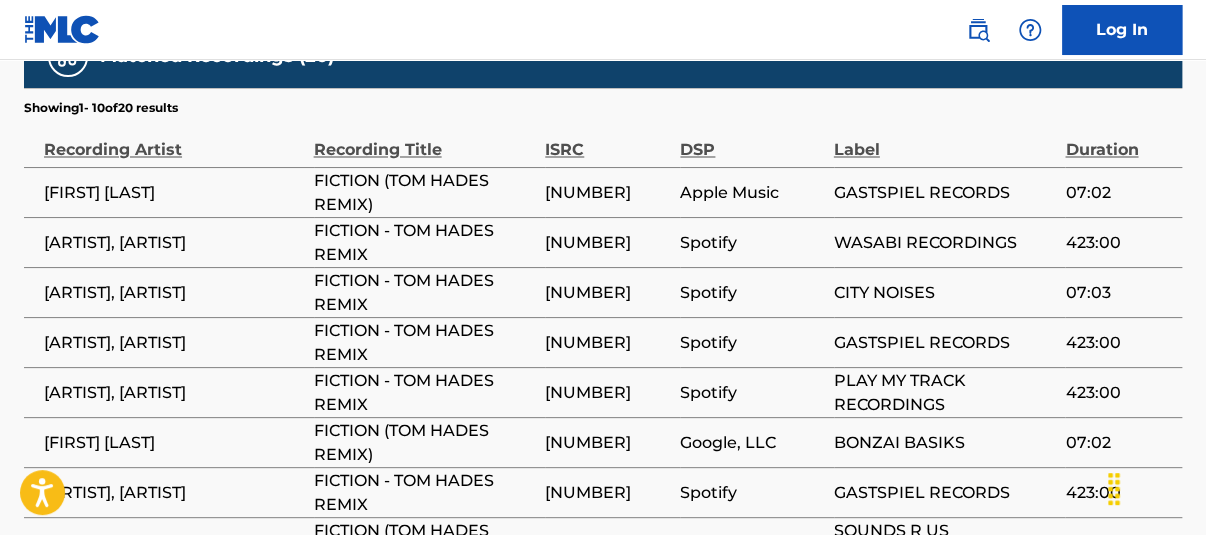click on "[NUMBER]" at bounding box center [607, 342] 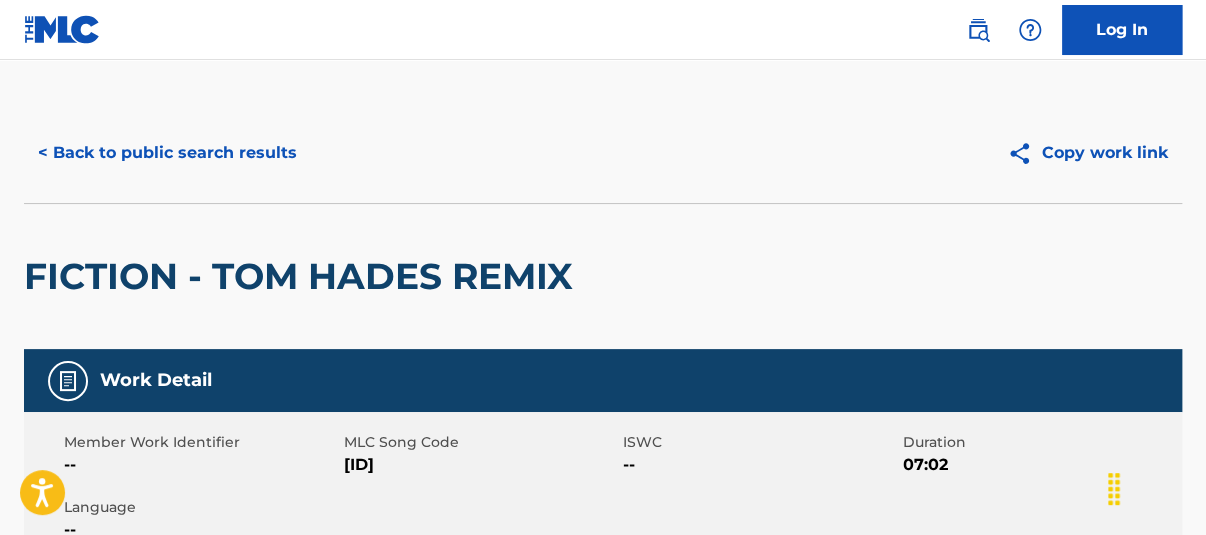 scroll, scrollTop: 0, scrollLeft: 0, axis: both 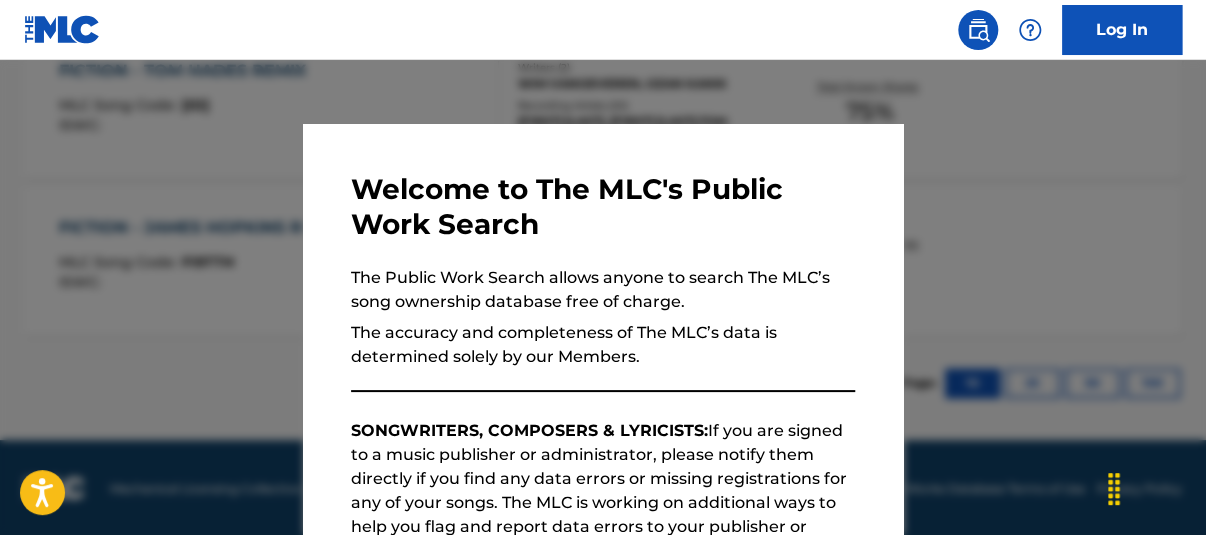 drag, startPoint x: 619, startPoint y: 87, endPoint x: 970, endPoint y: 163, distance: 359.13367 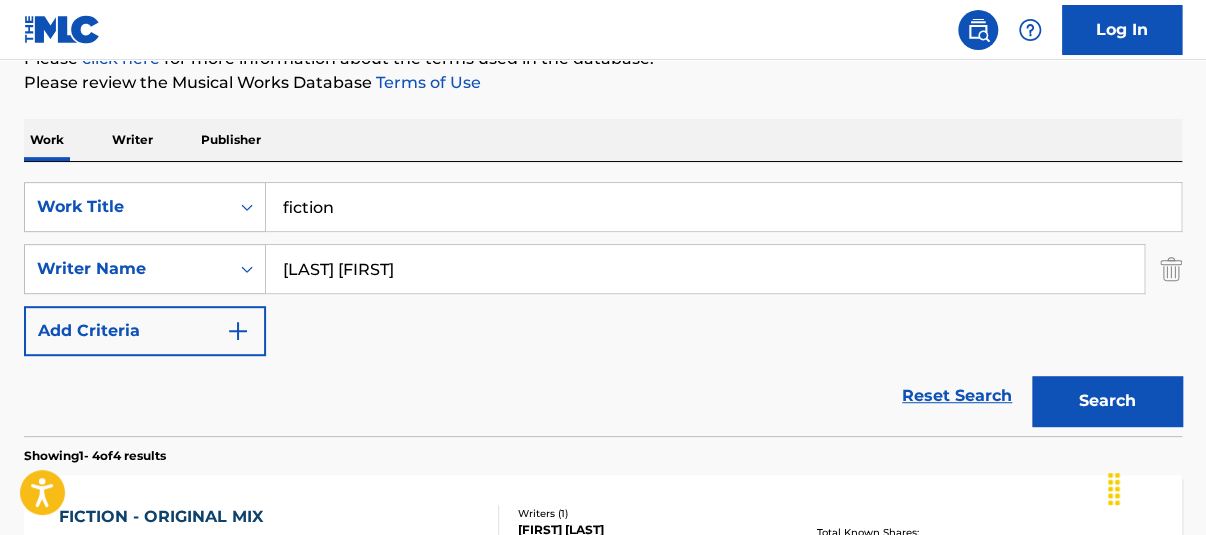 scroll, scrollTop: 265, scrollLeft: 0, axis: vertical 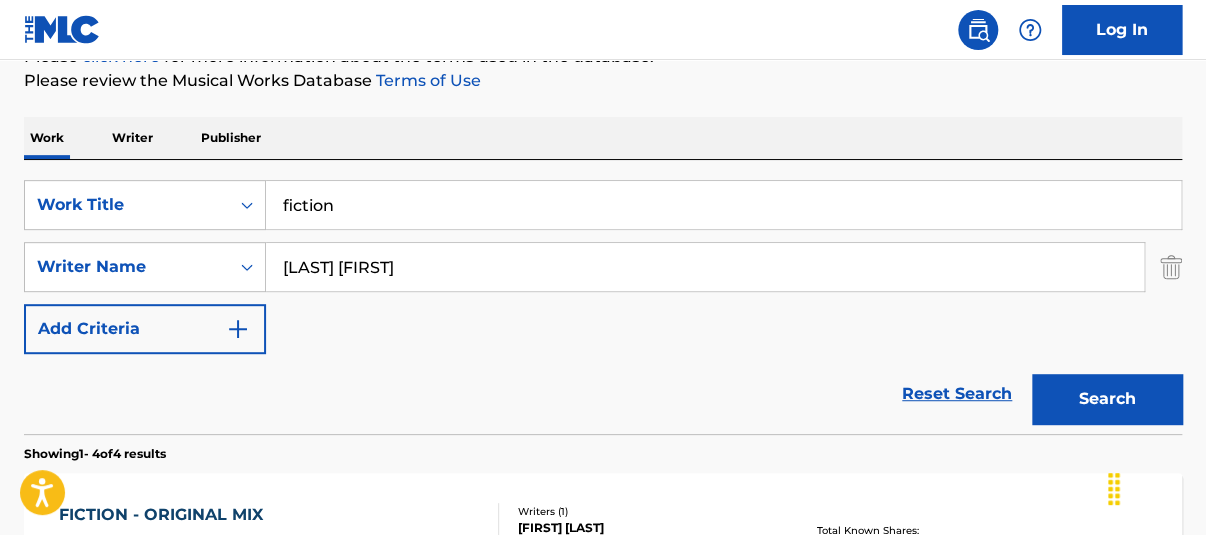 drag, startPoint x: 158, startPoint y: 96, endPoint x: 90, endPoint y: 63, distance: 75.58439 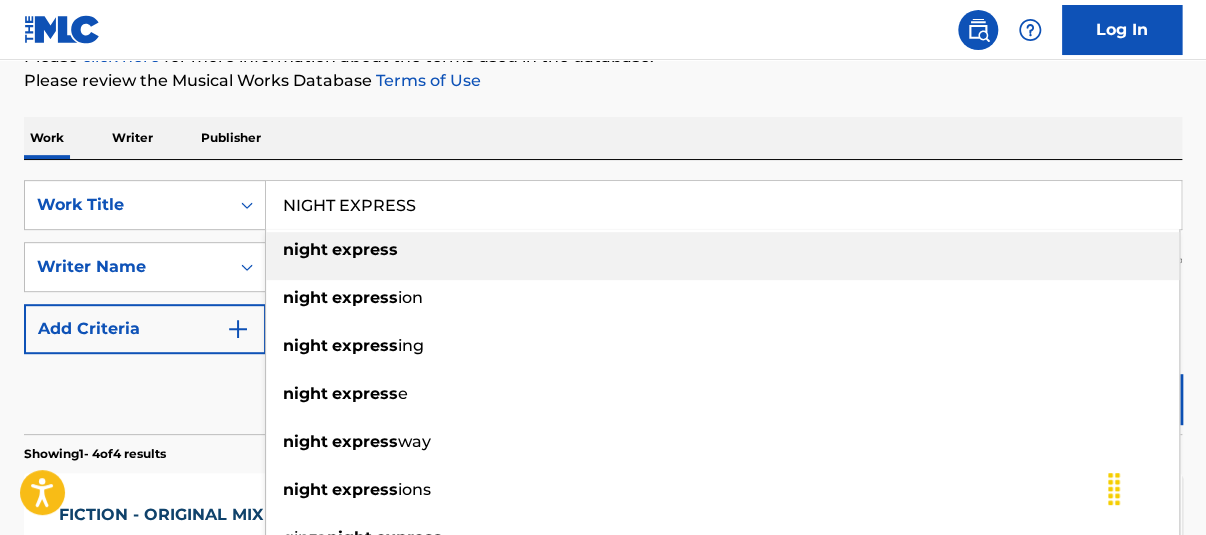 type on "NIGHT EXPRESS" 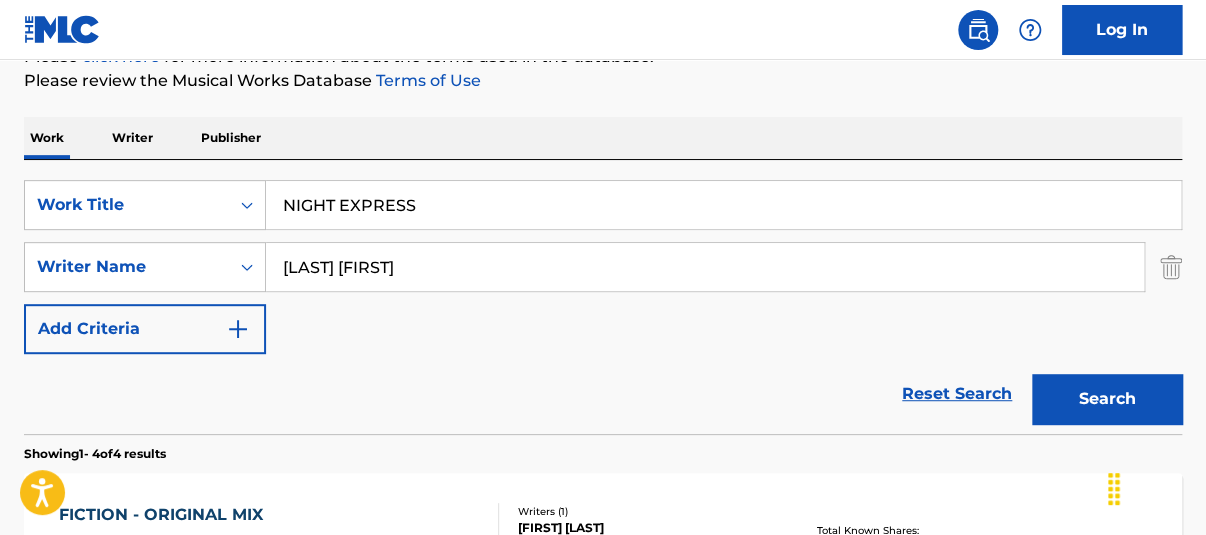 click on "Search" at bounding box center (1107, 399) 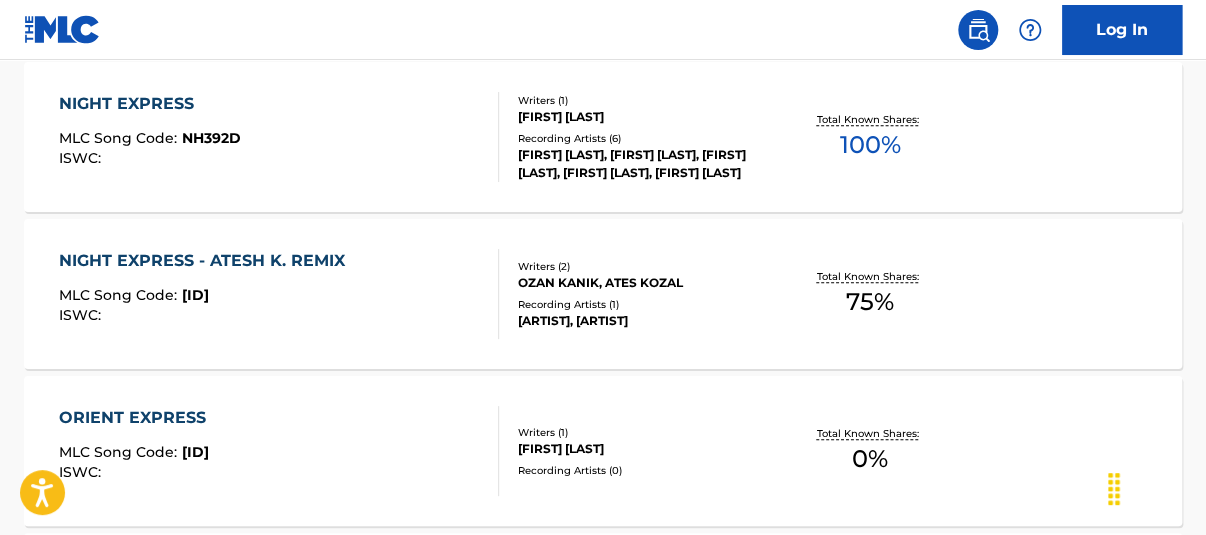 scroll, scrollTop: 694, scrollLeft: 0, axis: vertical 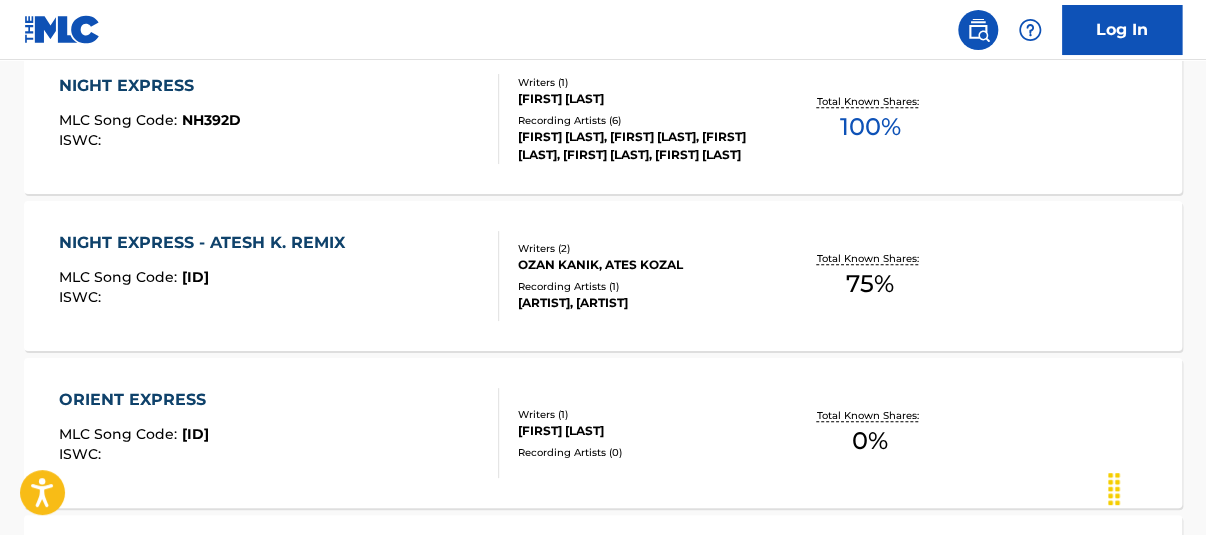 click on "Total Known Shares: 75 %" at bounding box center [870, 276] 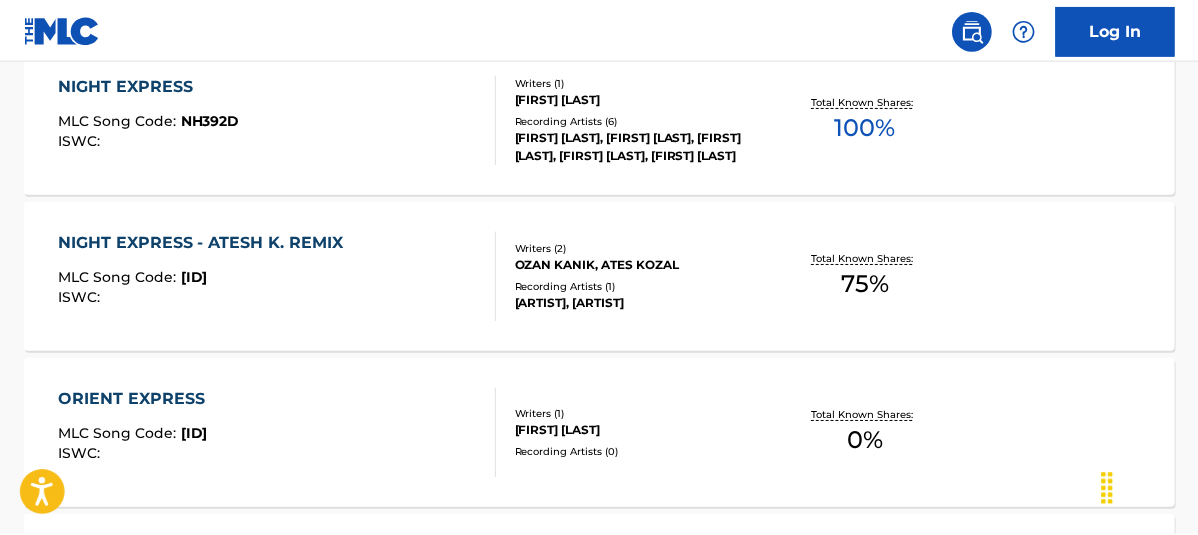 scroll, scrollTop: 0, scrollLeft: 0, axis: both 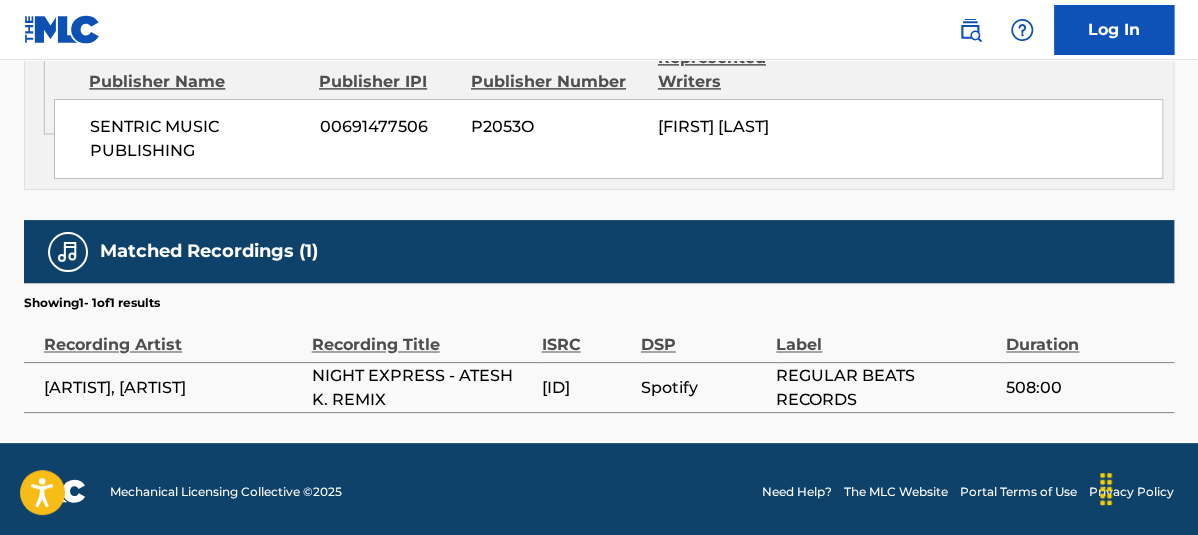 click on "[ID]" at bounding box center (591, 387) 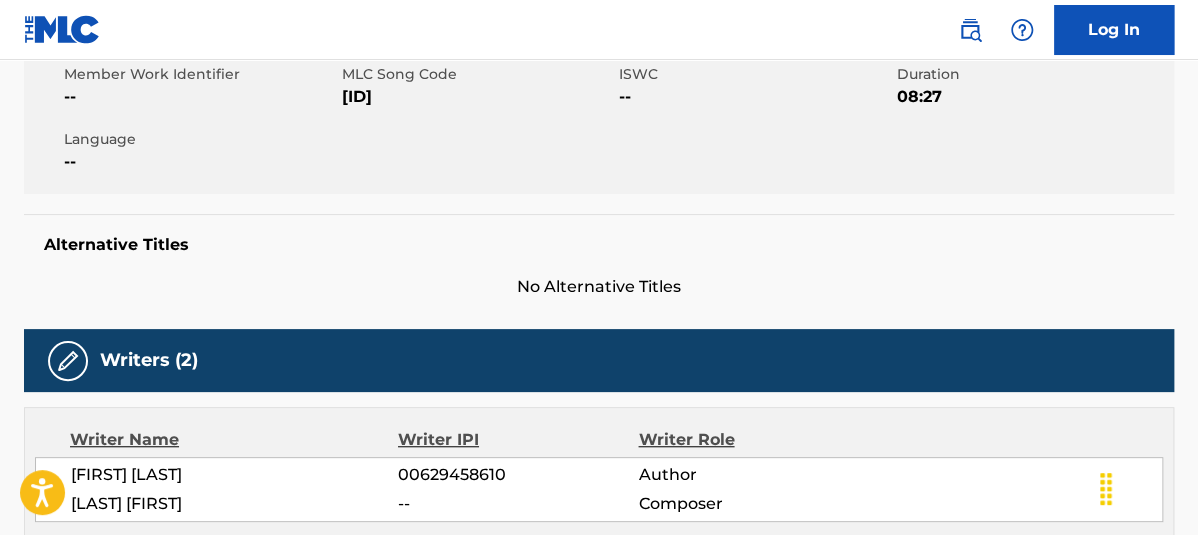 scroll, scrollTop: 362, scrollLeft: 0, axis: vertical 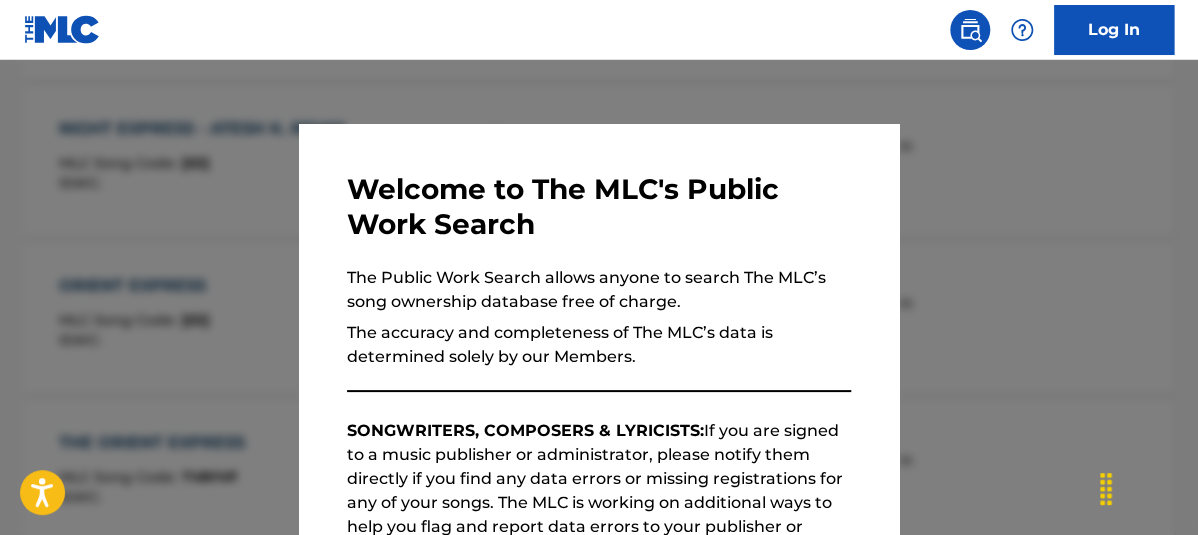 drag, startPoint x: 631, startPoint y: 94, endPoint x: 992, endPoint y: 123, distance: 362.16293 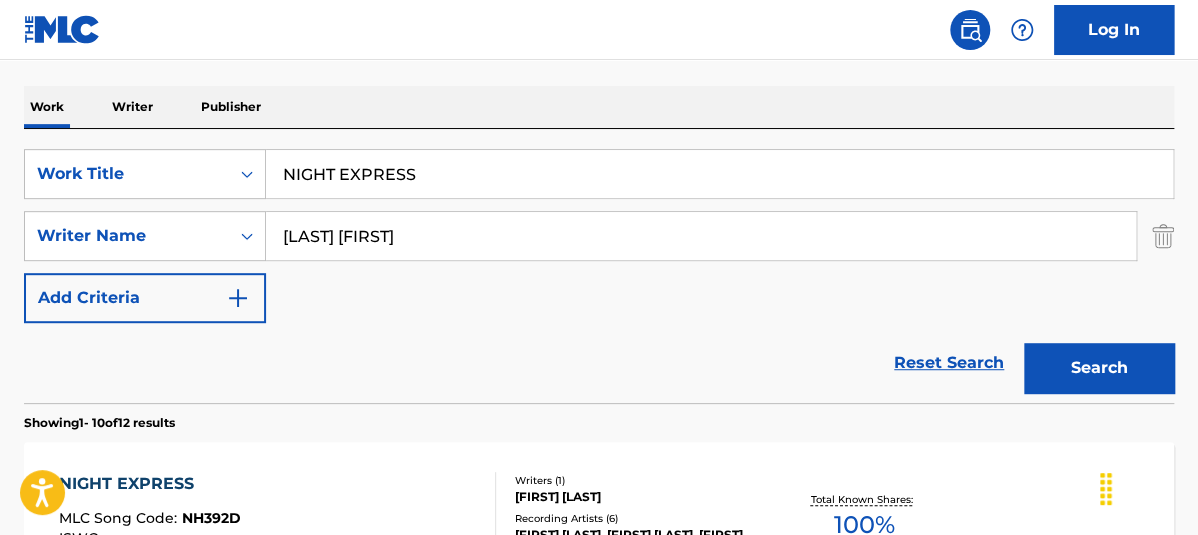 scroll, scrollTop: 289, scrollLeft: 0, axis: vertical 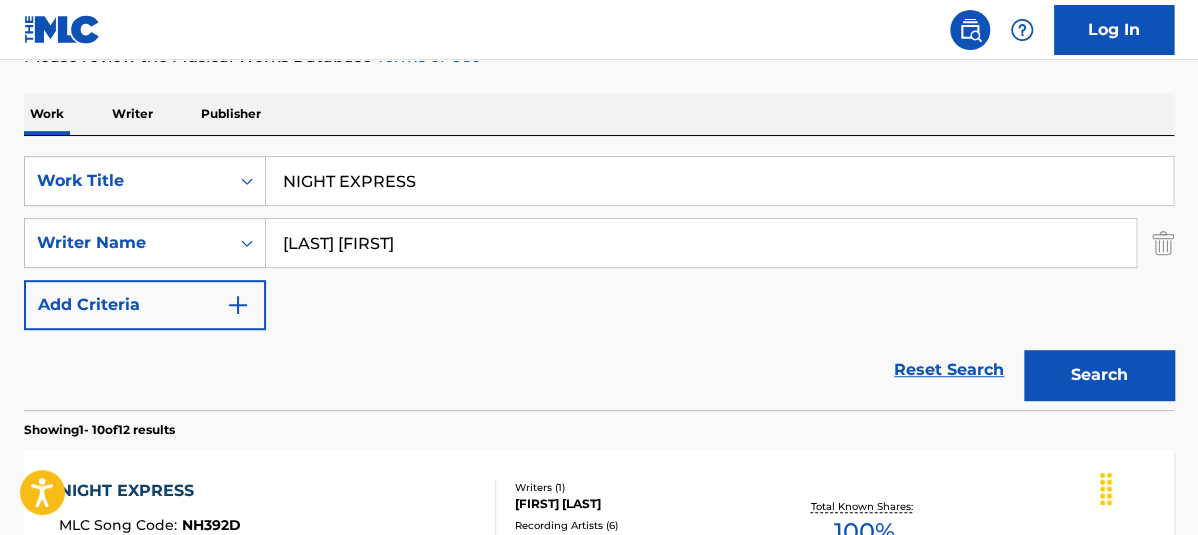 drag, startPoint x: 534, startPoint y: 167, endPoint x: 138, endPoint y: 78, distance: 405.87805 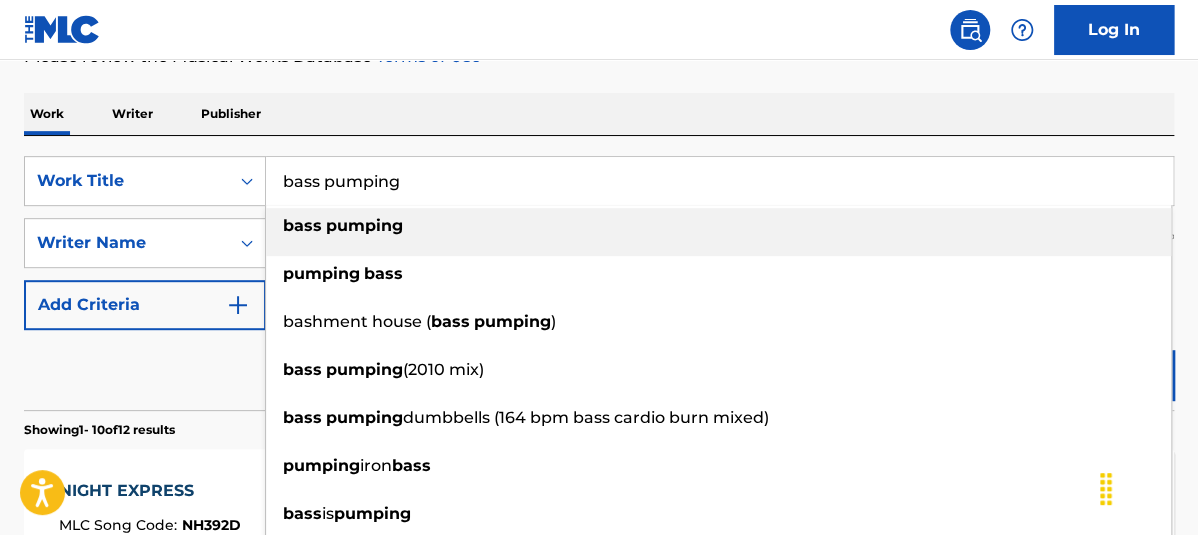 type on "bass pumping" 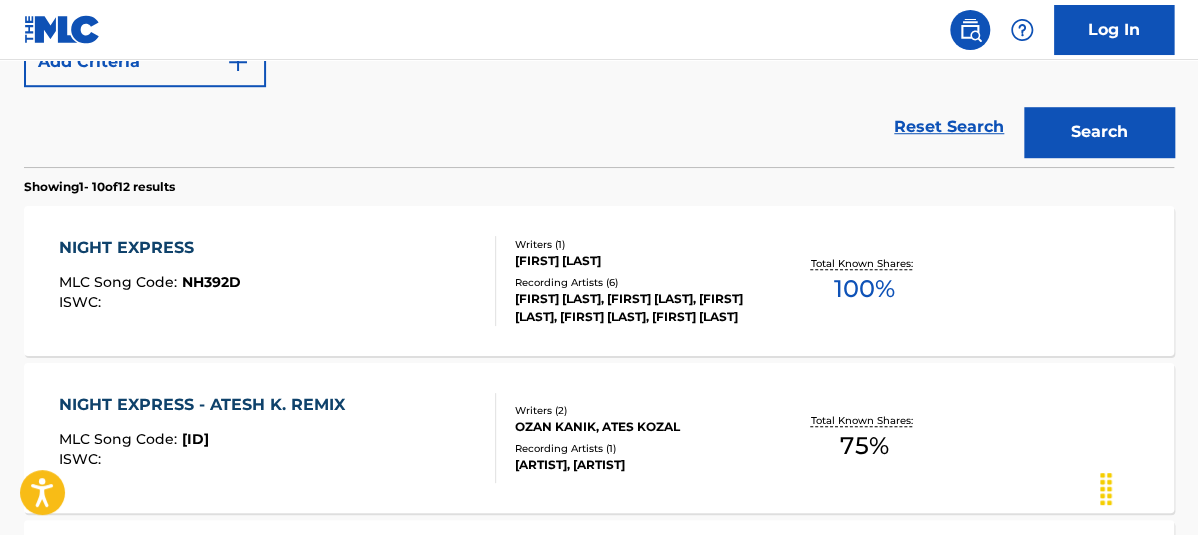 scroll, scrollTop: 552, scrollLeft: 0, axis: vertical 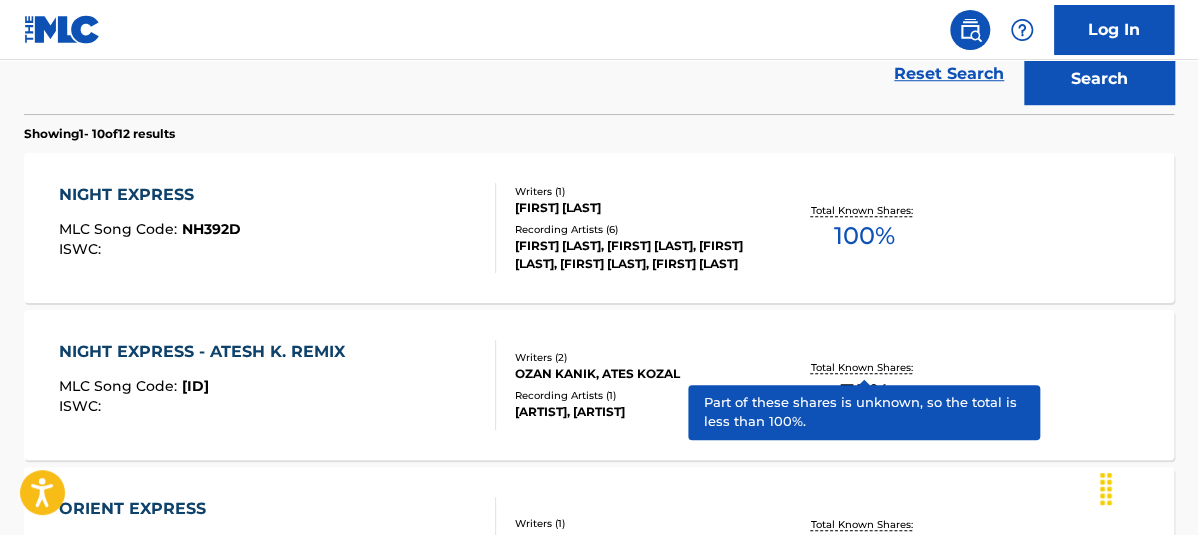 click on "Total Known Shares:" at bounding box center (864, 367) 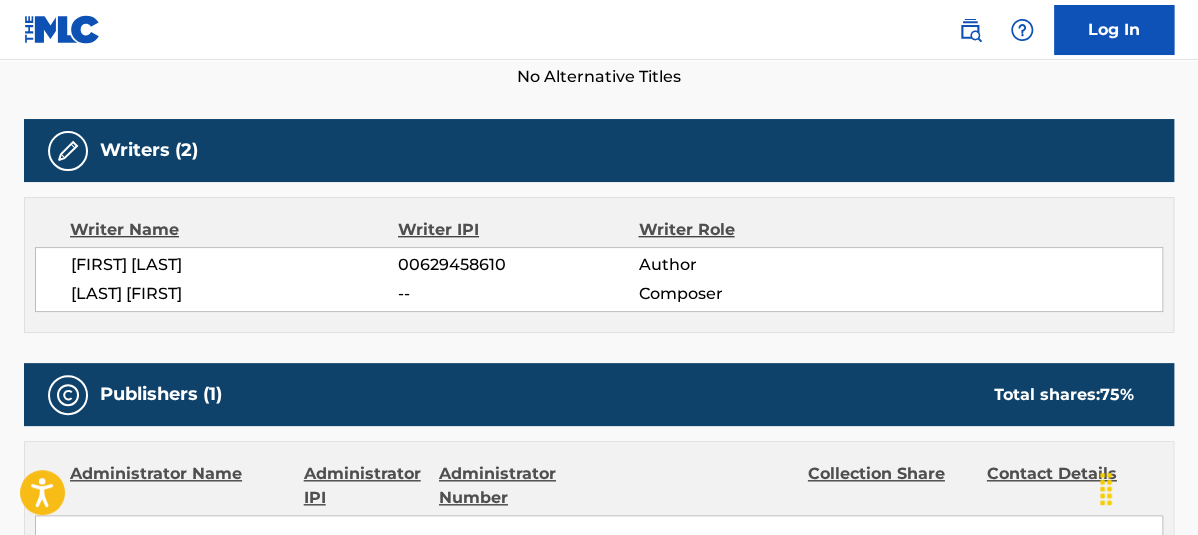 scroll, scrollTop: 0, scrollLeft: 0, axis: both 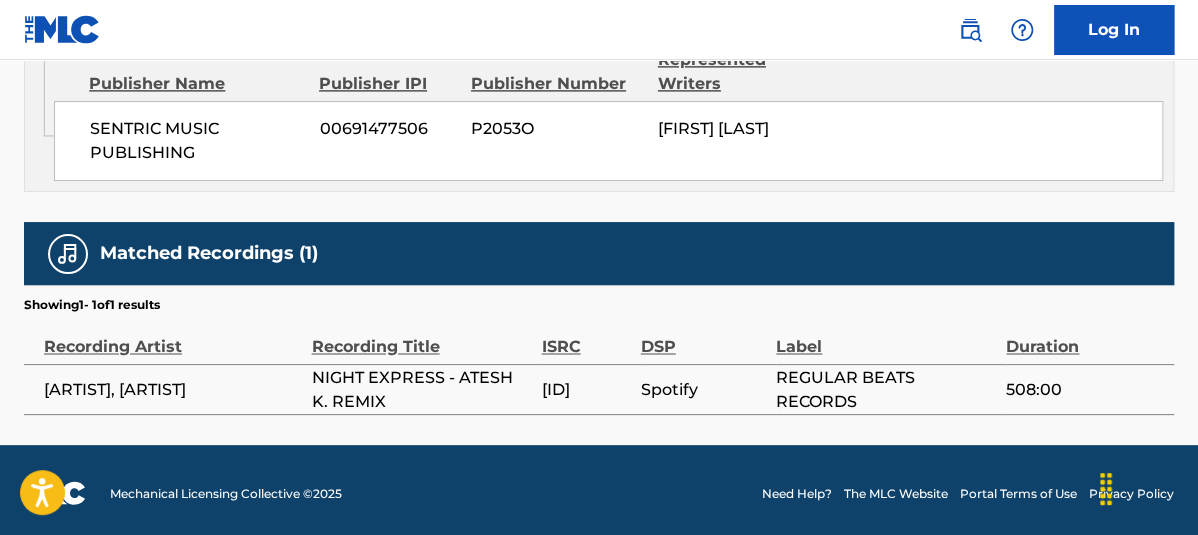 click on "[ID]" at bounding box center (586, 389) 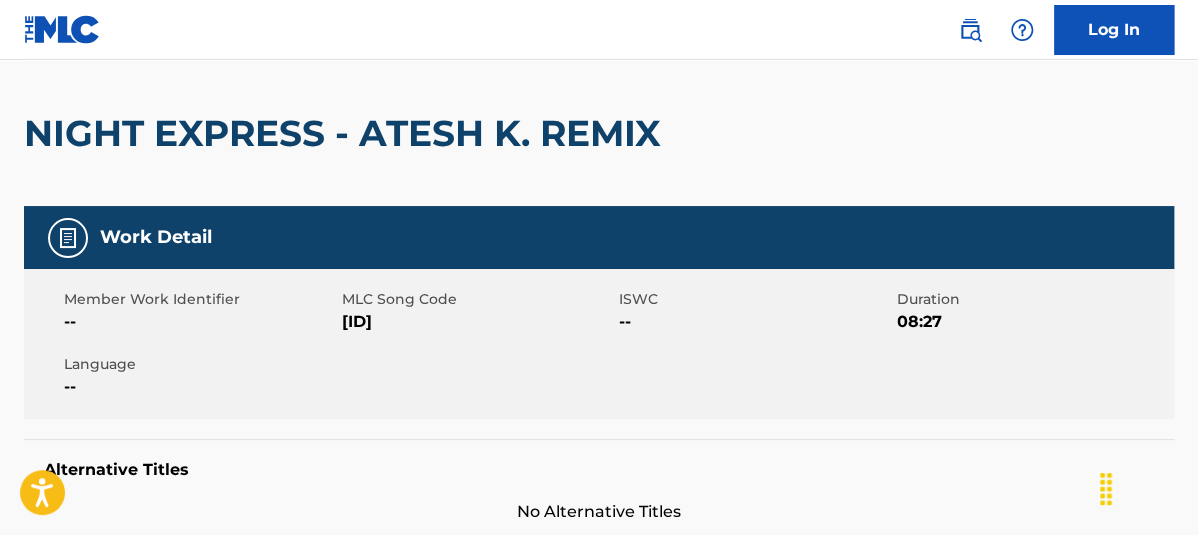 scroll, scrollTop: 105, scrollLeft: 0, axis: vertical 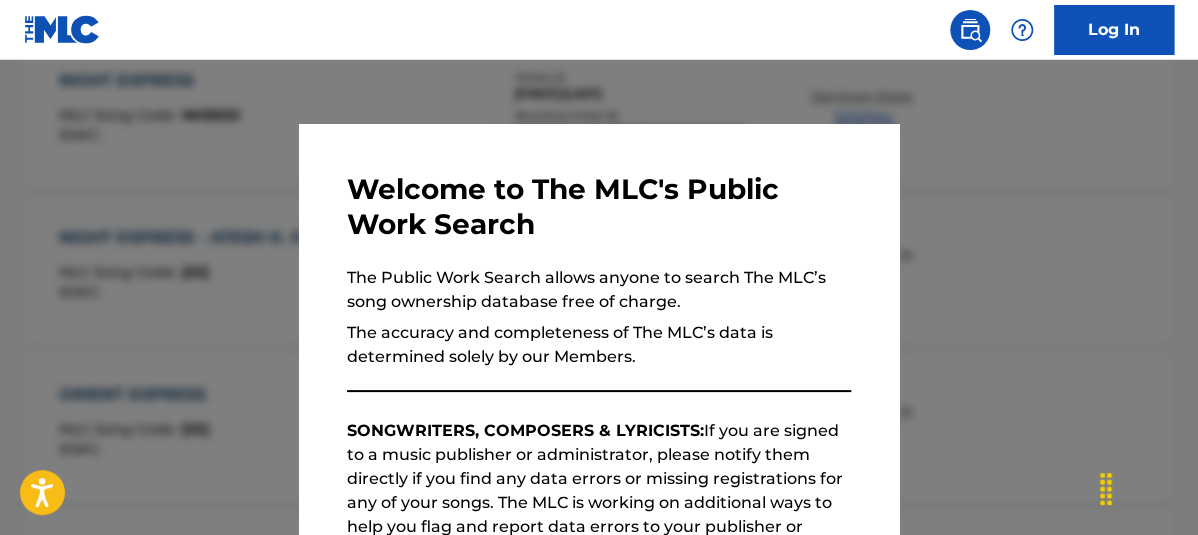 click at bounding box center [599, 327] 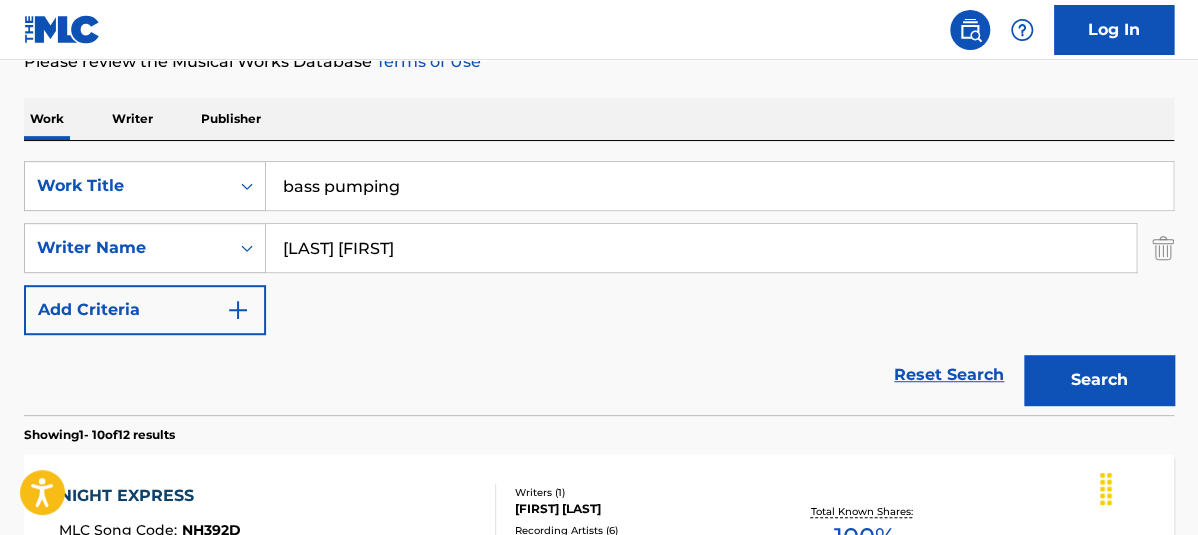 scroll, scrollTop: 255, scrollLeft: 0, axis: vertical 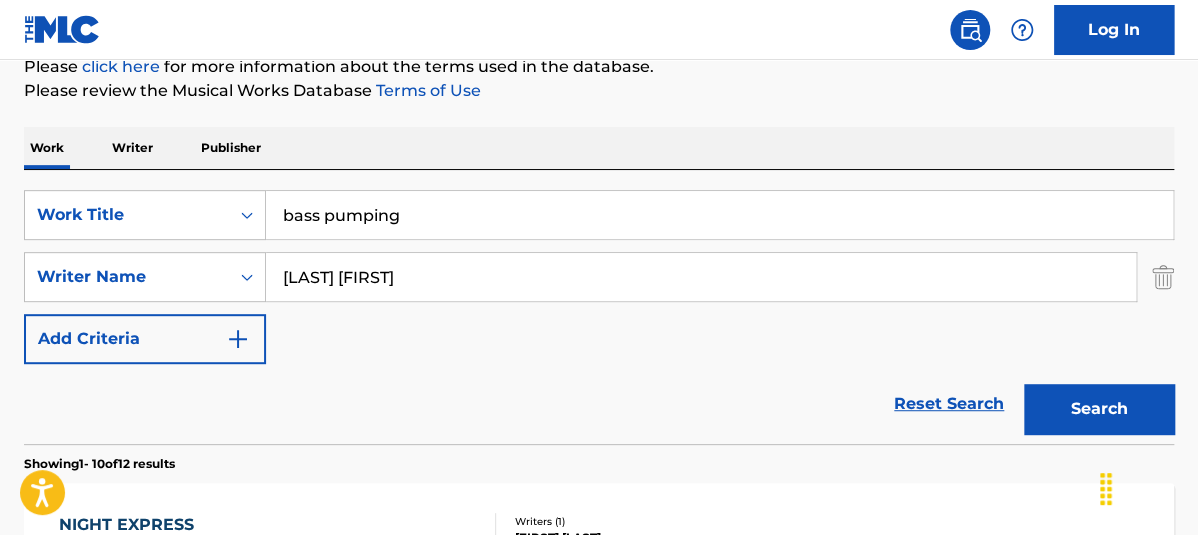 click on "Search" at bounding box center (1099, 409) 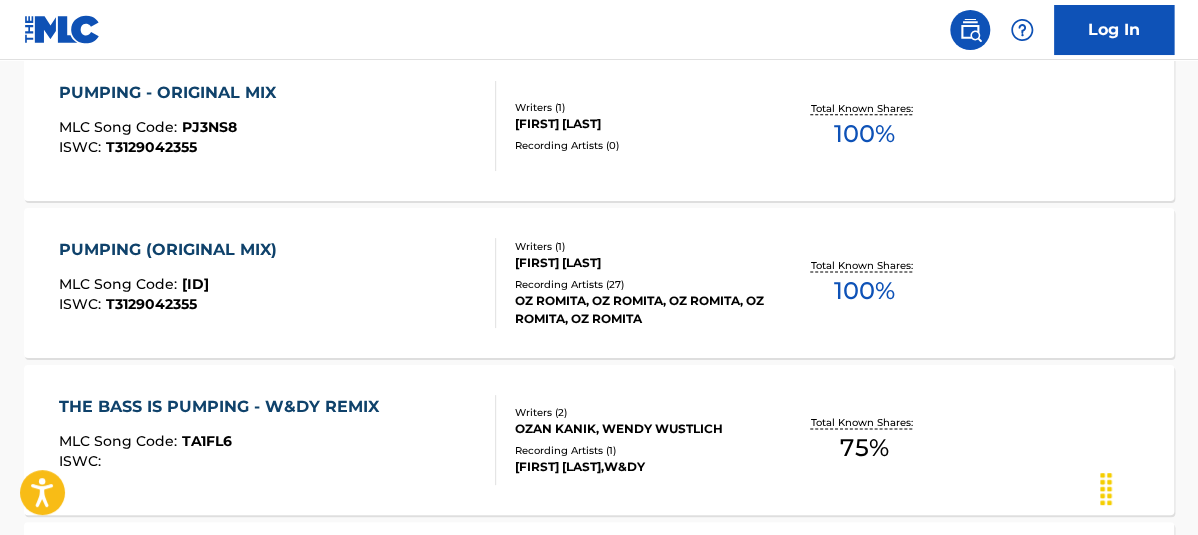 scroll, scrollTop: 1047, scrollLeft: 0, axis: vertical 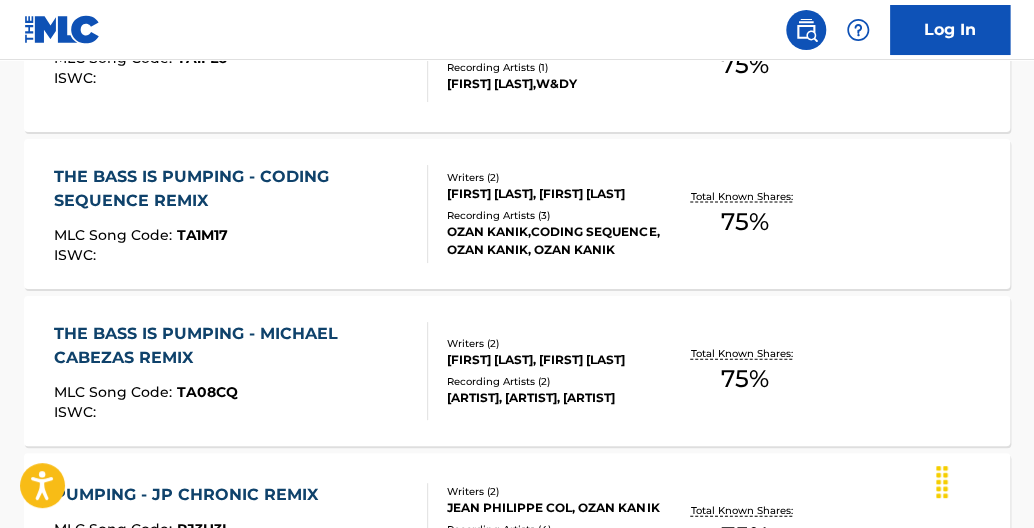 click on "75 %" at bounding box center [744, 222] 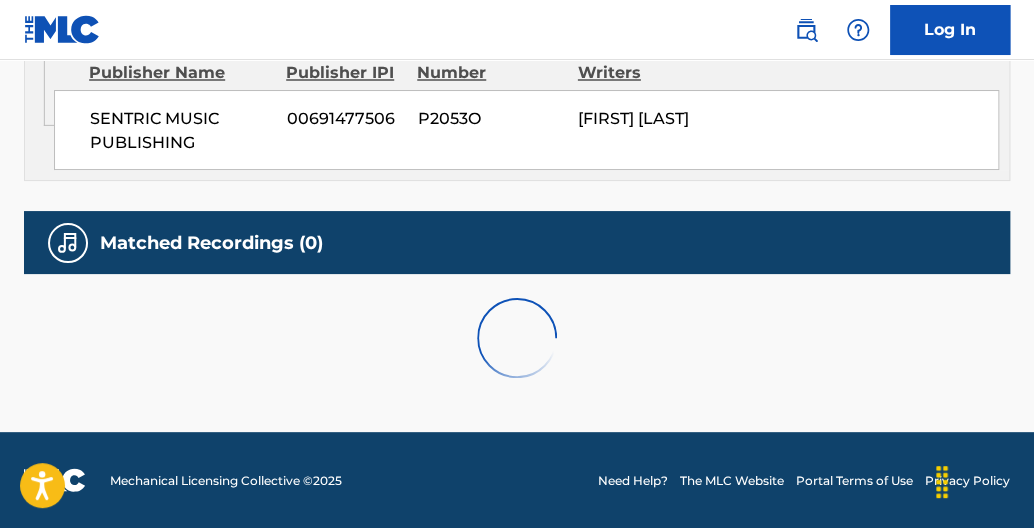 scroll, scrollTop: 0, scrollLeft: 0, axis: both 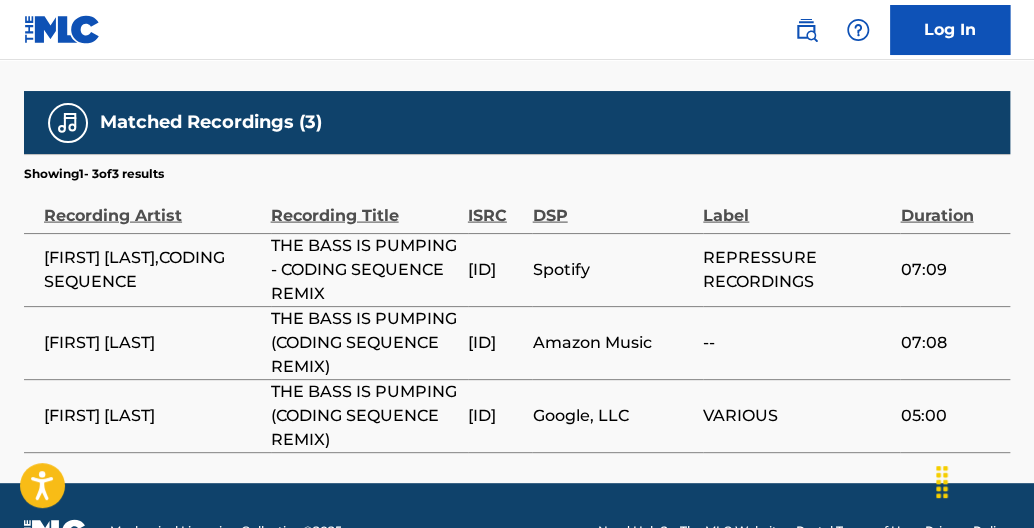 click on "[ID]" at bounding box center (495, 343) 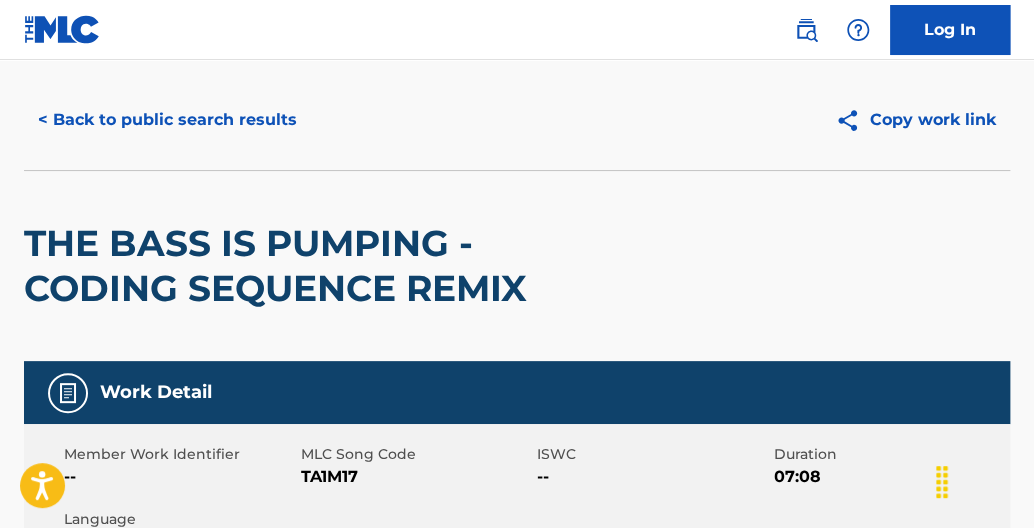 scroll, scrollTop: 32, scrollLeft: 0, axis: vertical 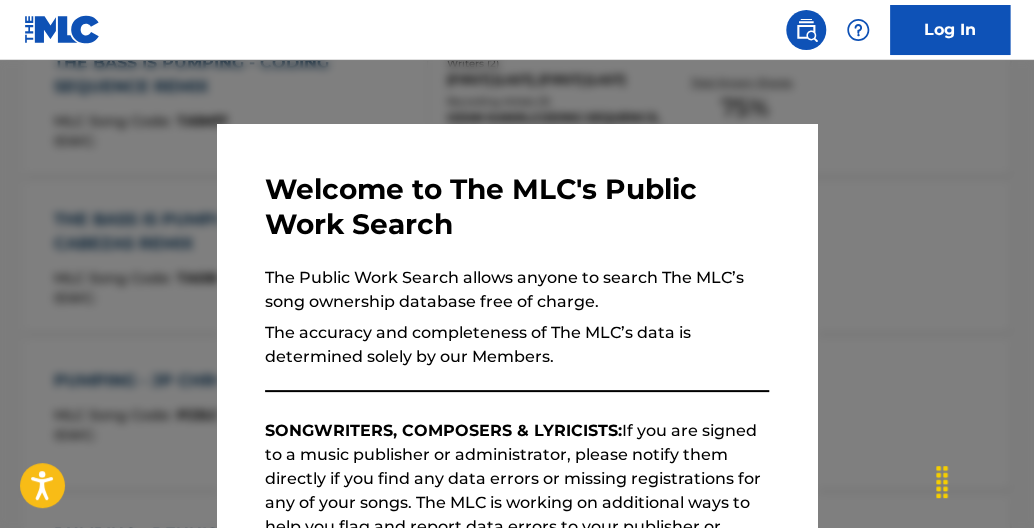 click at bounding box center [517, 324] 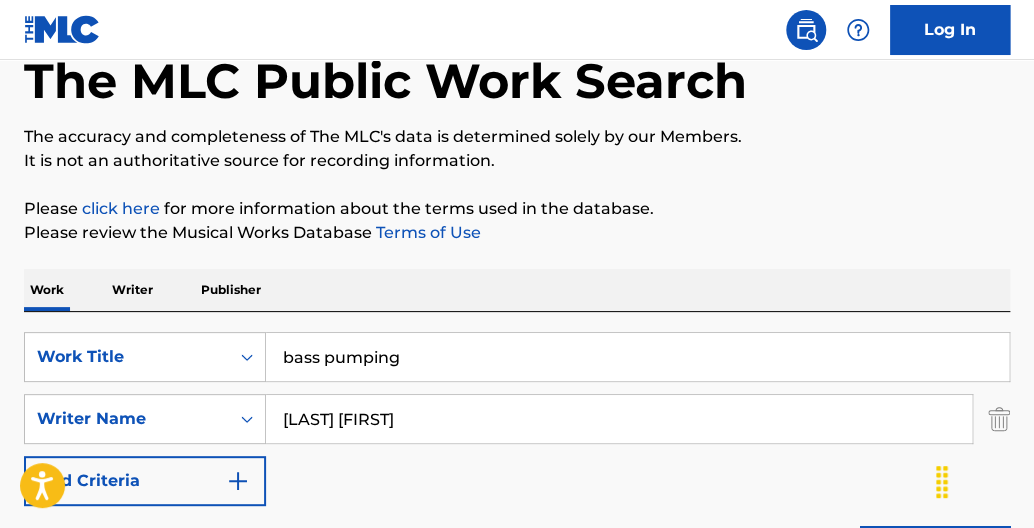scroll, scrollTop: 0, scrollLeft: 0, axis: both 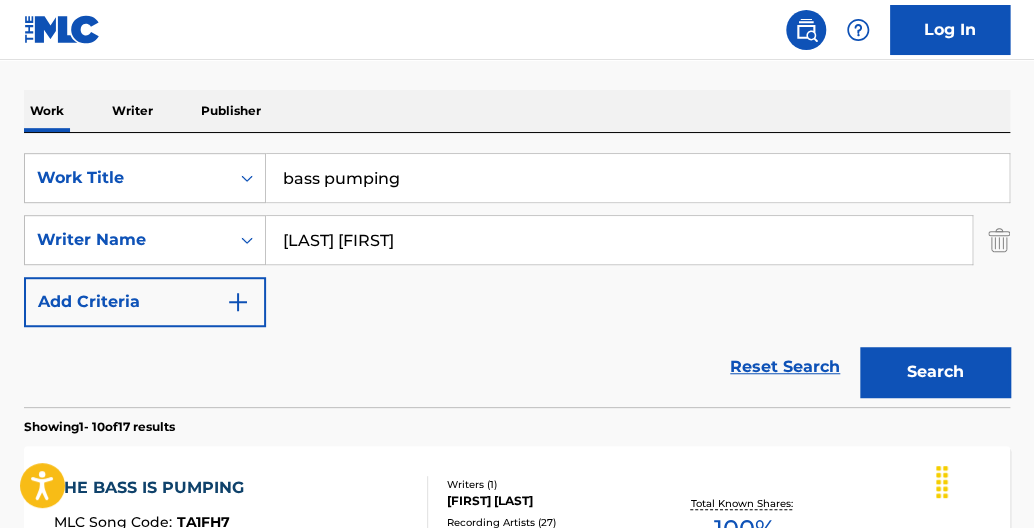 drag, startPoint x: 461, startPoint y: 178, endPoint x: 64, endPoint y: 120, distance: 401.21442 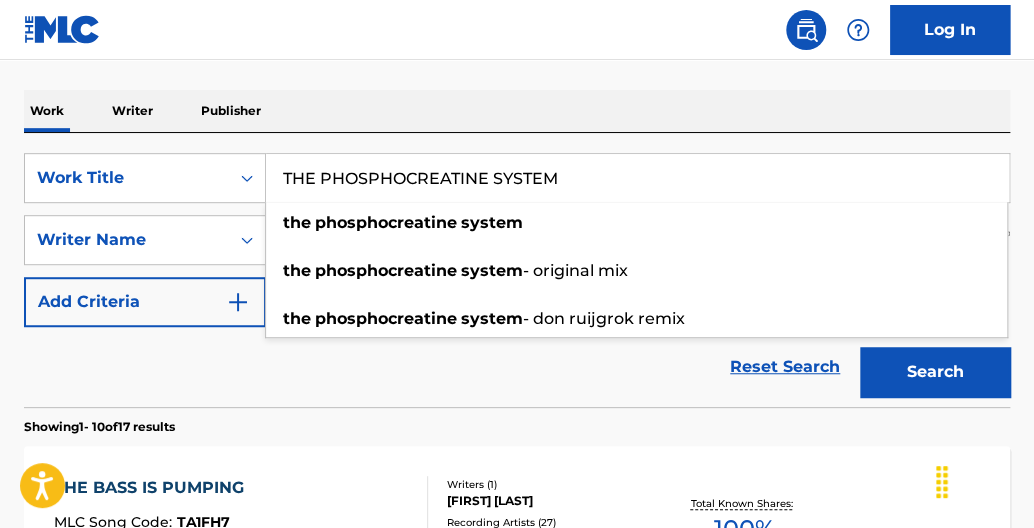 type on "THE PHOSPHOCREATINE SYSTEM" 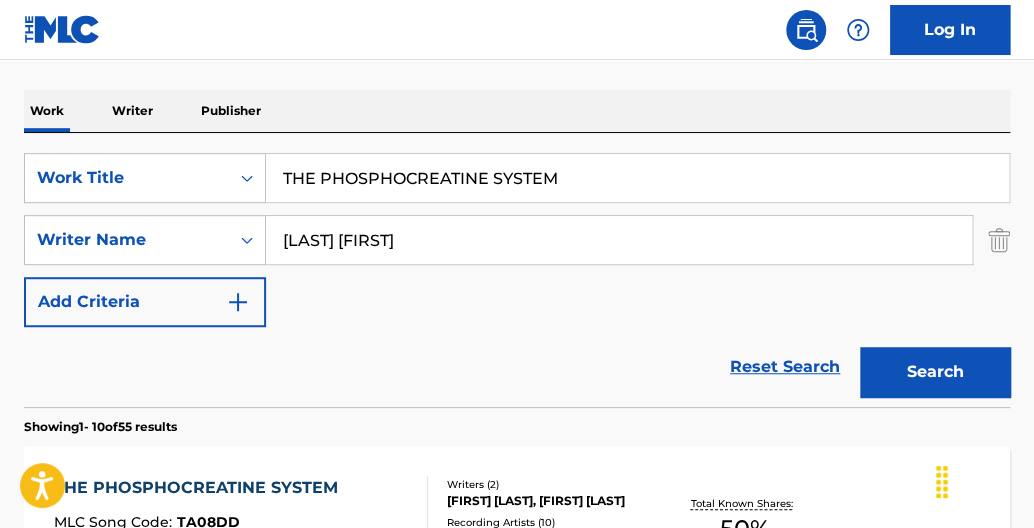 click on "THE PHOSPHOCREATINE SYSTEM MLC Song Code : TA08DD ISWC : Writers ( 2 ) [FIRST] [LAST], [FIRST] [LAST] Recording Artists ( 10 ) [FIRST] [LAST] AND MOLL, [FIRST] [LAST], MOLL, [FIRST] [LAST],MOLL, [FIRST] [LAST] AND MOLL Total Known Shares: 50 % THE PHOSPHOCREATINE SYSTEM - ORIGINAL MIX MLC Song Code : TB19TB ISWC : Writers ( 2 ) [FIRST] [LAST], [FIRST] [LAST] Recording Artists ( 0 ) Total Known Shares: 0 % MLC Song Code : TA08FK ISWC : Writers (" at bounding box center (517, 965) 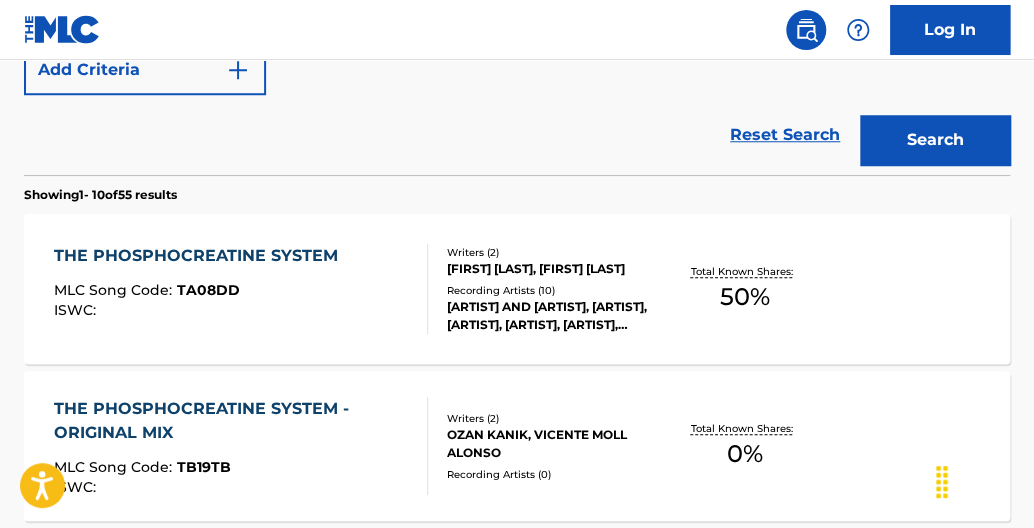 scroll, scrollTop: 521, scrollLeft: 0, axis: vertical 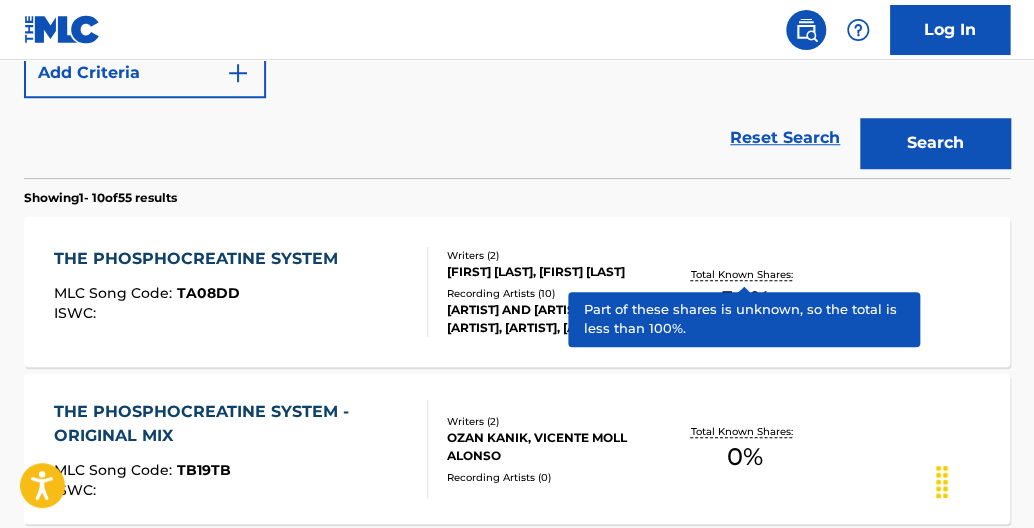 click on "Total Known Shares:" at bounding box center [744, 274] 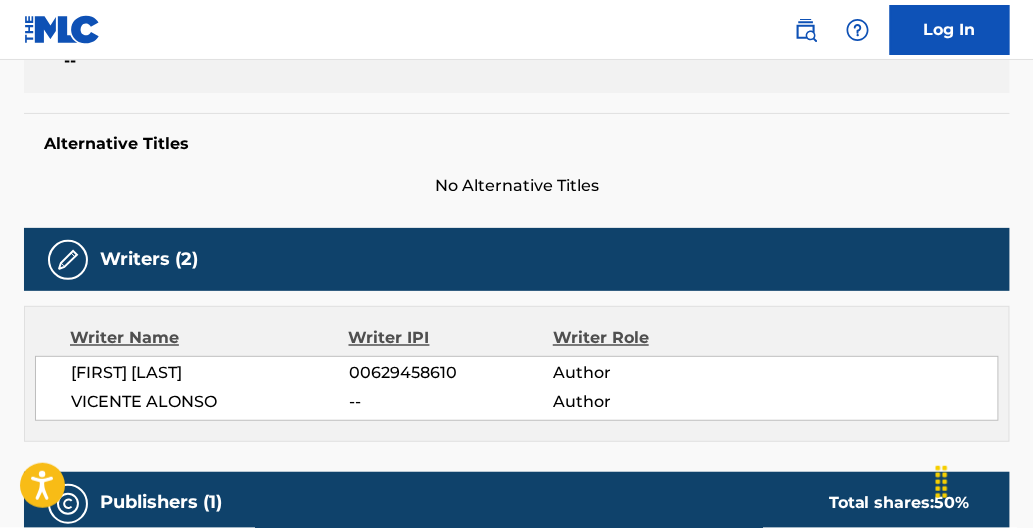 scroll, scrollTop: 0, scrollLeft: 0, axis: both 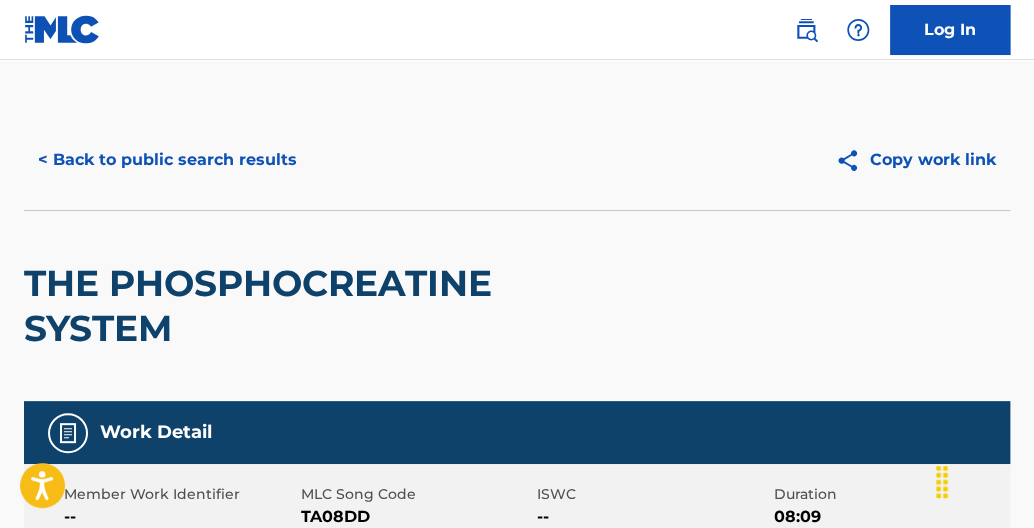 drag, startPoint x: 1032, startPoint y: 72, endPoint x: 1036, endPoint y: 91, distance: 19.416489 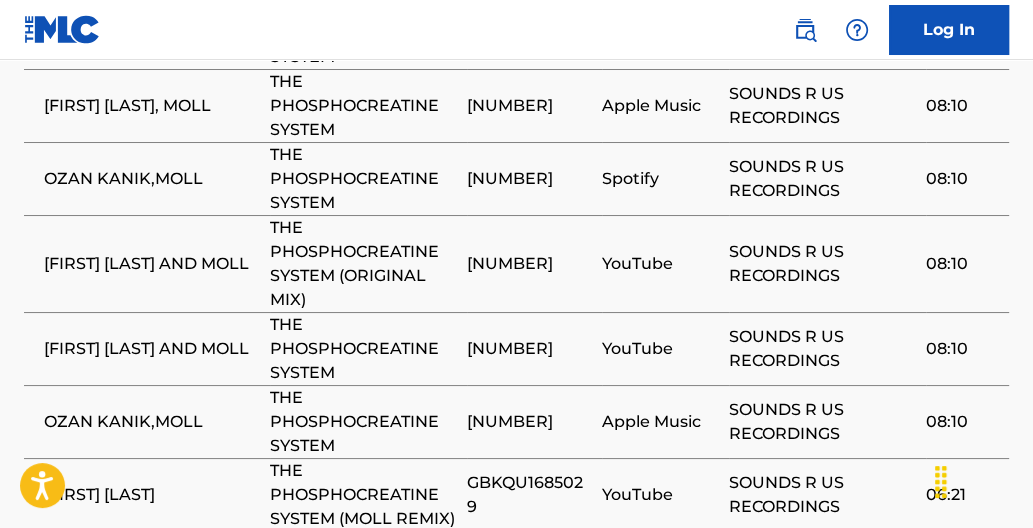 scroll, scrollTop: 1624, scrollLeft: 0, axis: vertical 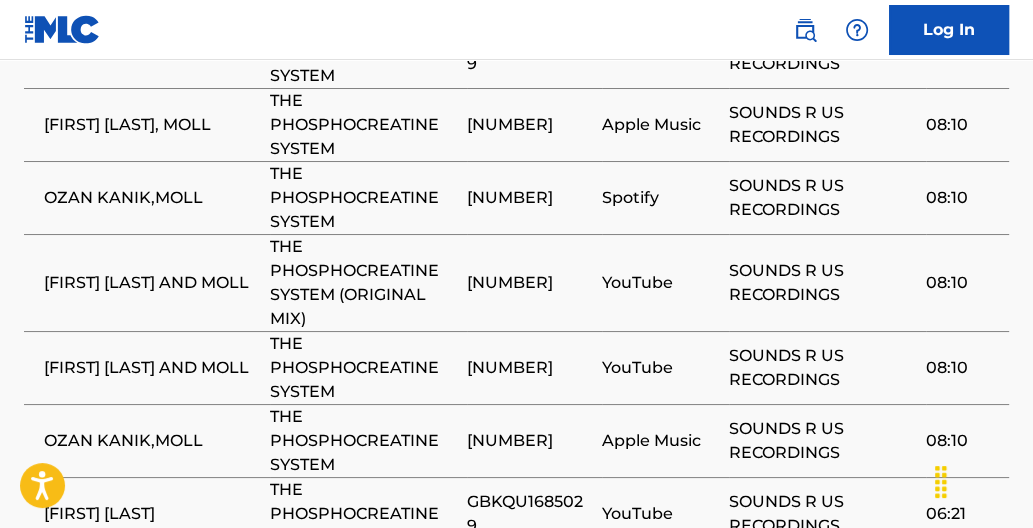 click on "[NUMBER]" at bounding box center (529, 368) 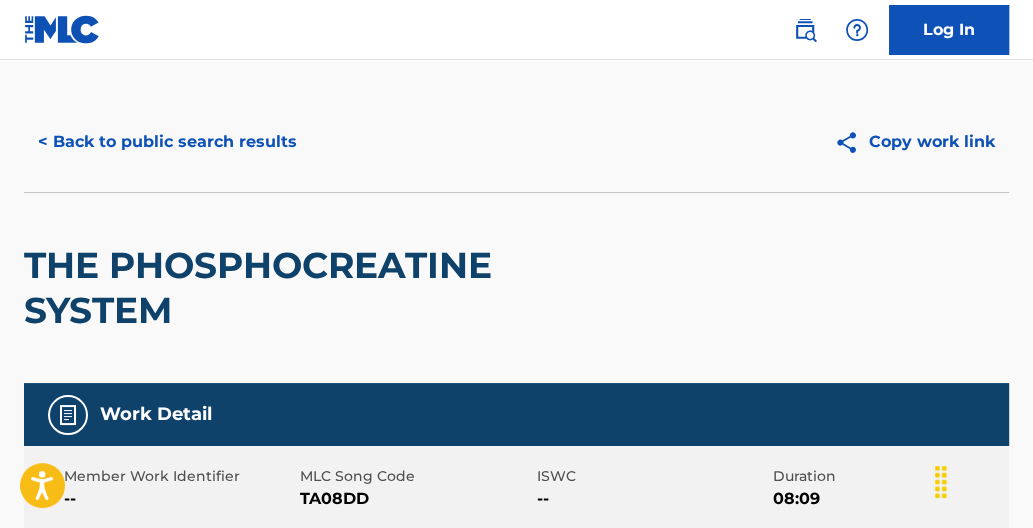 scroll, scrollTop: 0, scrollLeft: 0, axis: both 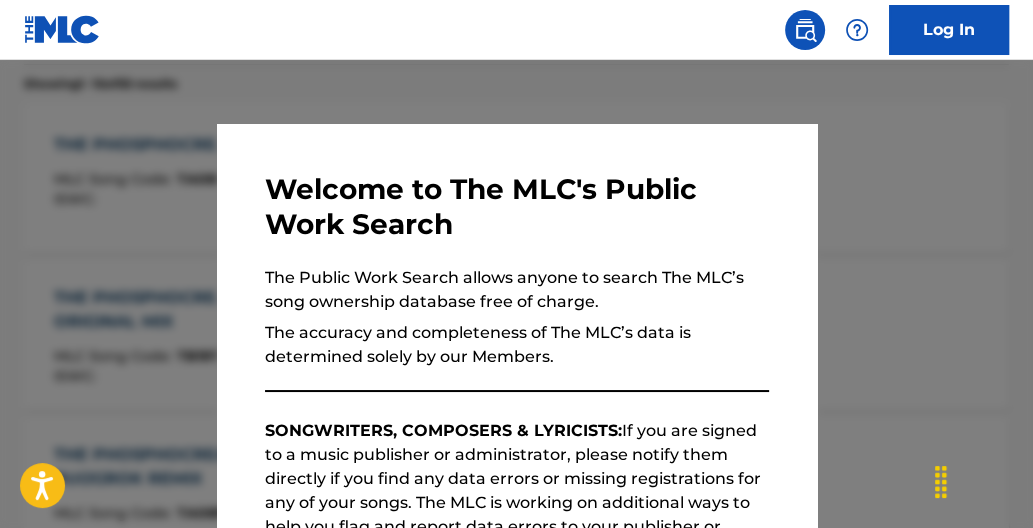 click at bounding box center (516, 324) 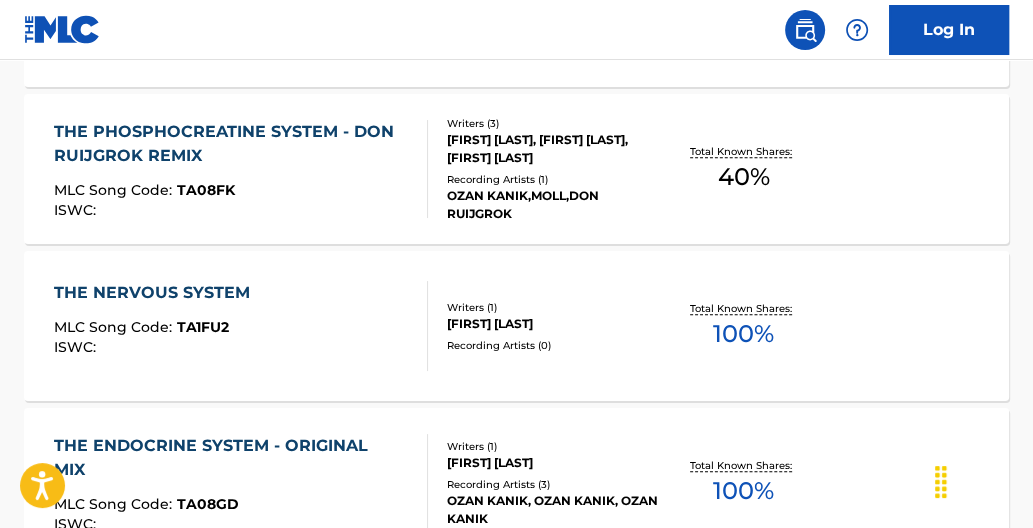 scroll, scrollTop: 943, scrollLeft: 0, axis: vertical 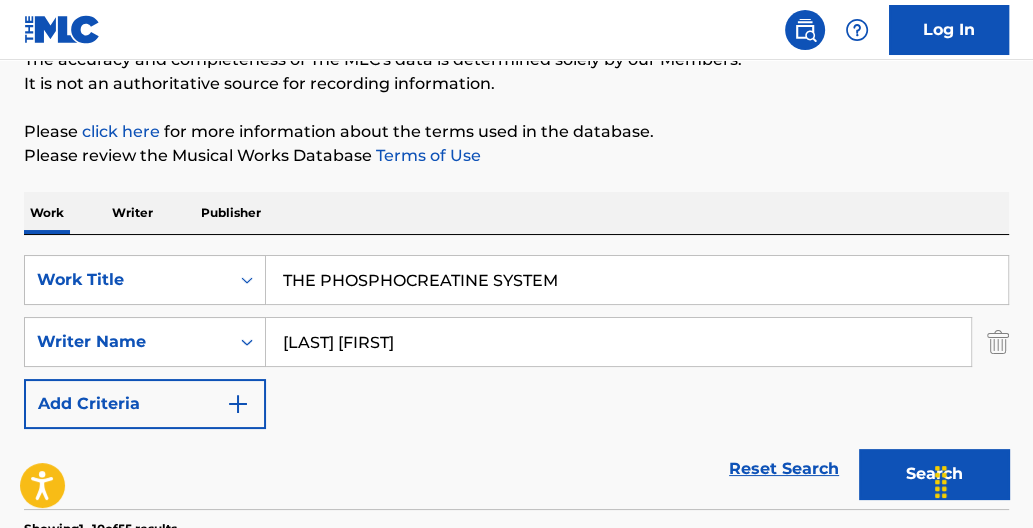 drag, startPoint x: 584, startPoint y: 269, endPoint x: 53, endPoint y: 229, distance: 532.50446 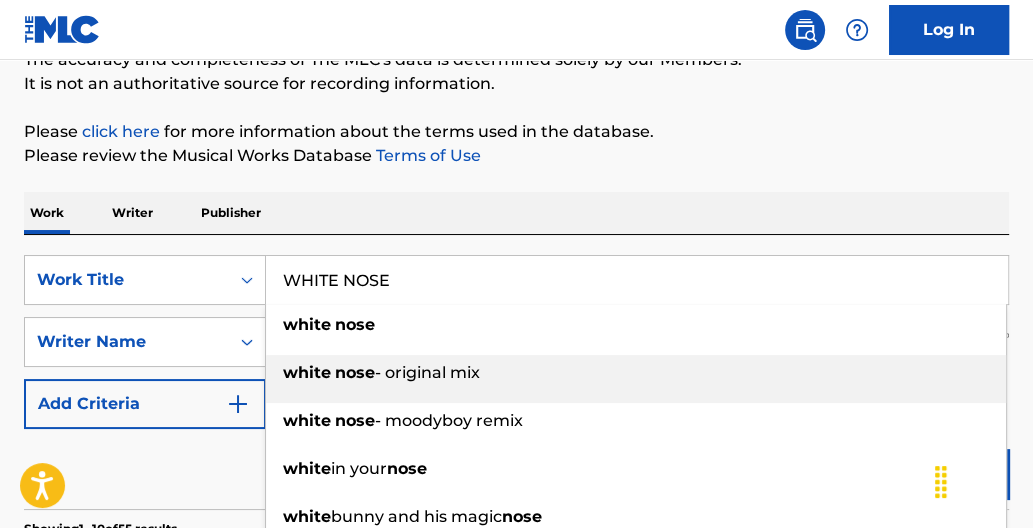 drag, startPoint x: 444, startPoint y: 368, endPoint x: 467, endPoint y: 369, distance: 23.021729 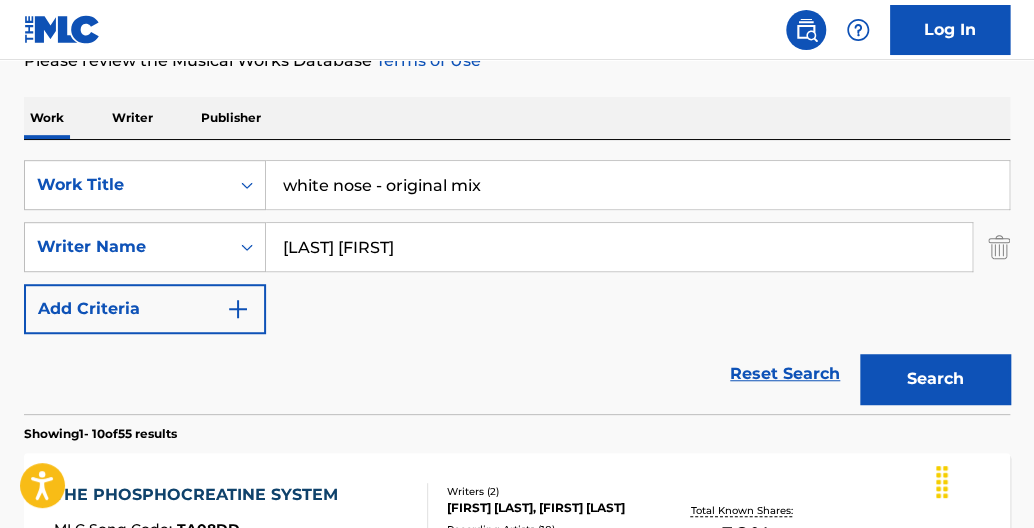 scroll, scrollTop: 281, scrollLeft: 0, axis: vertical 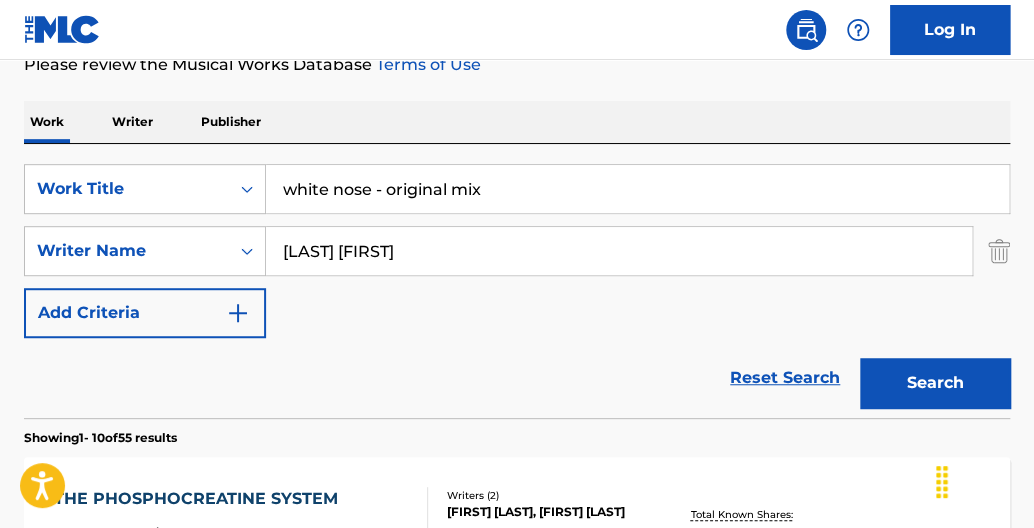 click on "Search" at bounding box center (935, 383) 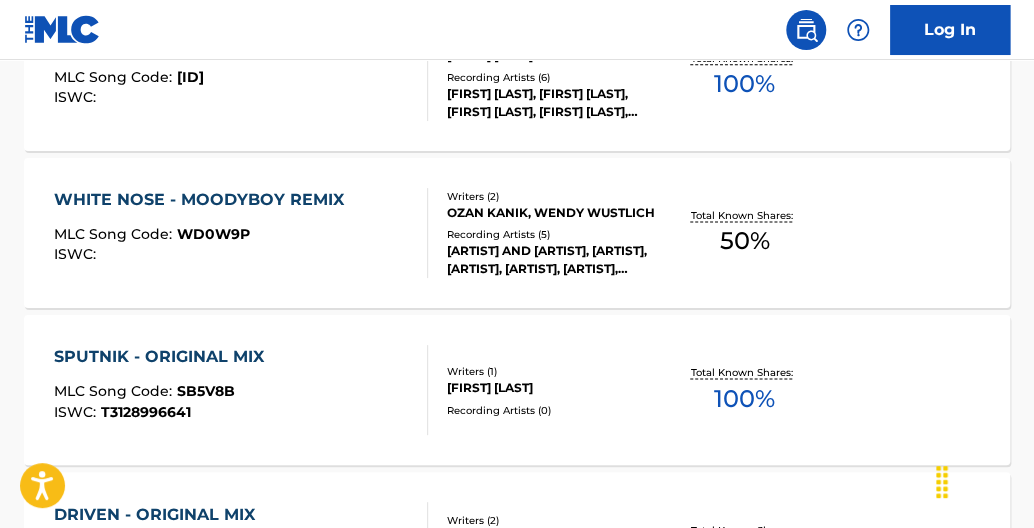 scroll, scrollTop: 912, scrollLeft: 0, axis: vertical 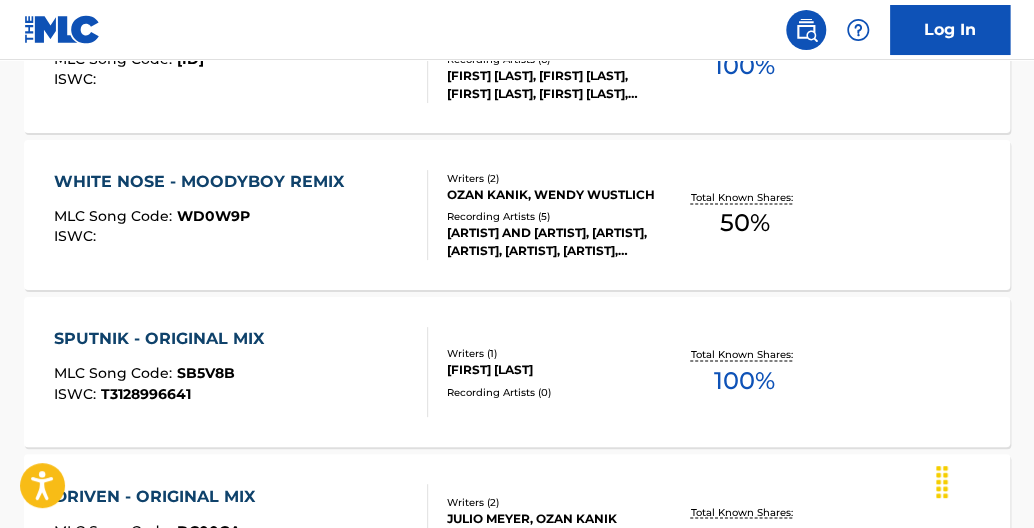 click on "50 %" at bounding box center [744, 223] 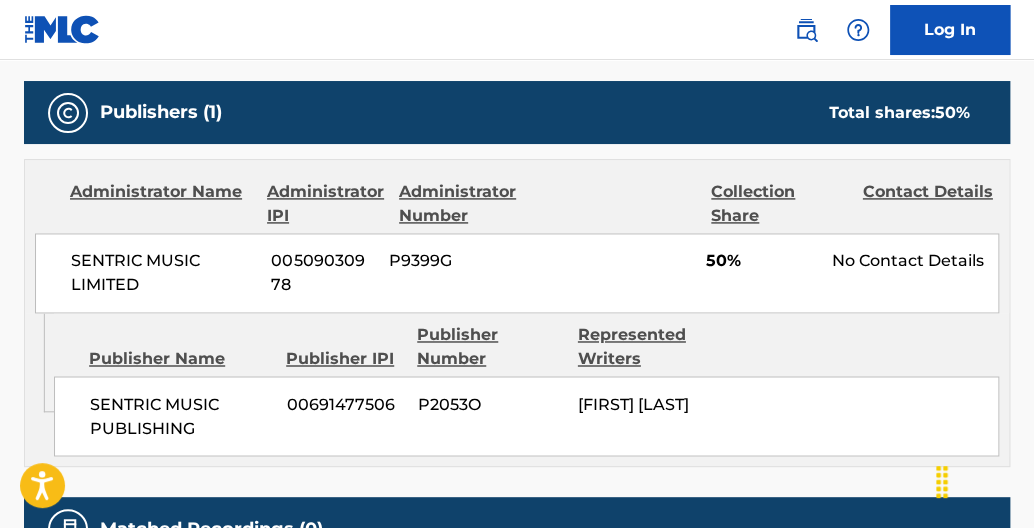 scroll, scrollTop: 0, scrollLeft: 0, axis: both 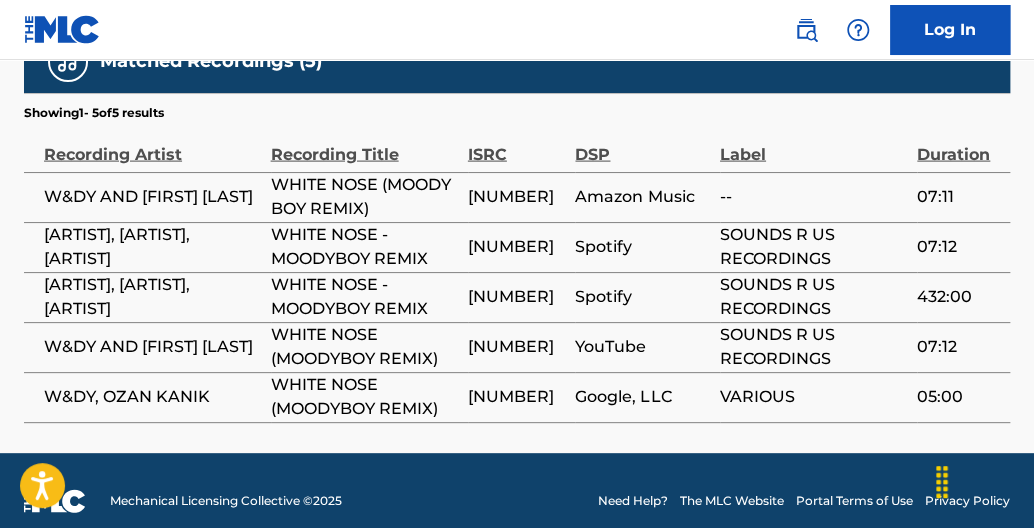 click on "[NUMBER]" at bounding box center [517, 197] 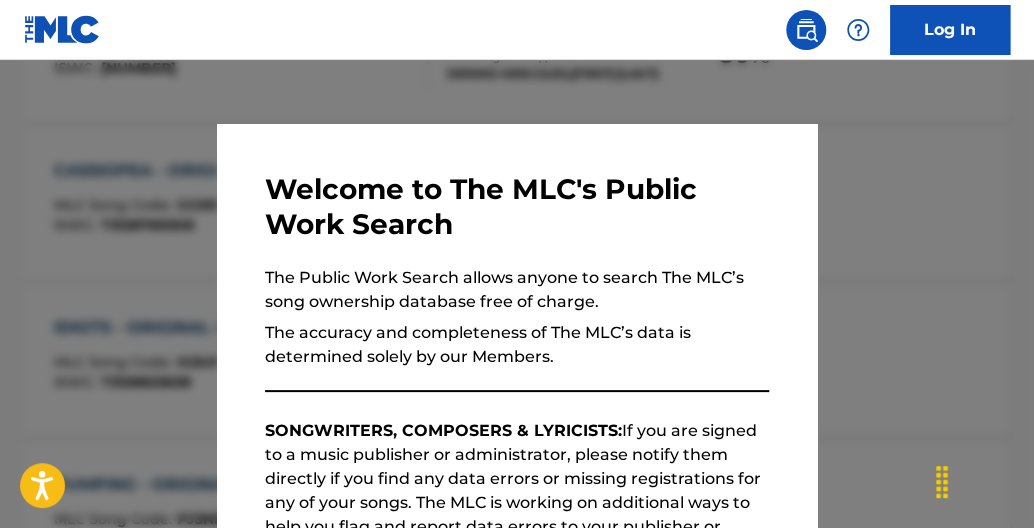 scroll, scrollTop: 1026, scrollLeft: 0, axis: vertical 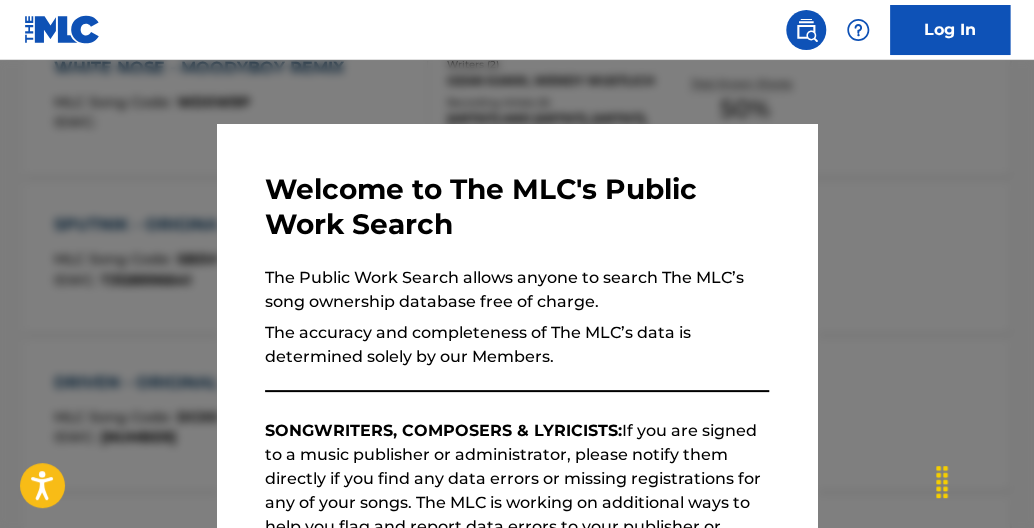 click at bounding box center [517, 324] 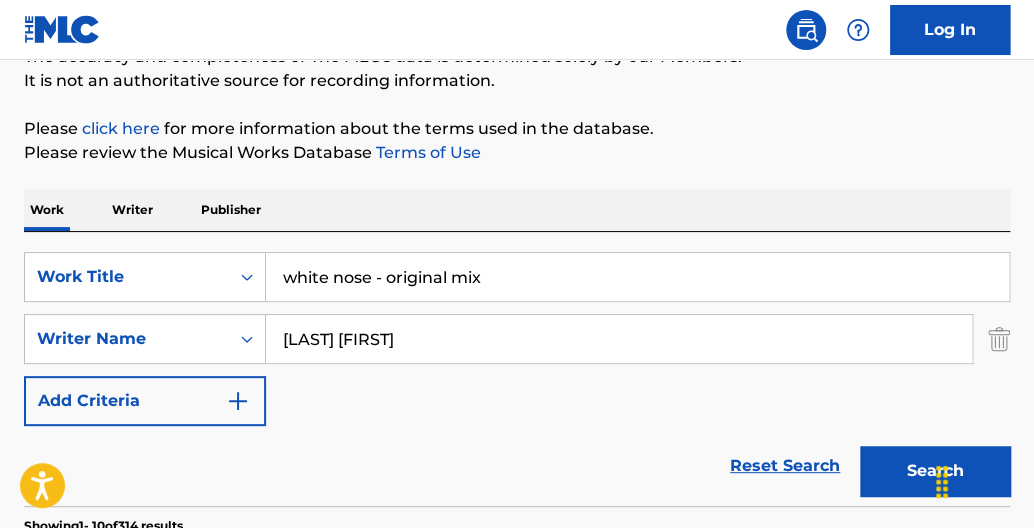 scroll, scrollTop: 209, scrollLeft: 0, axis: vertical 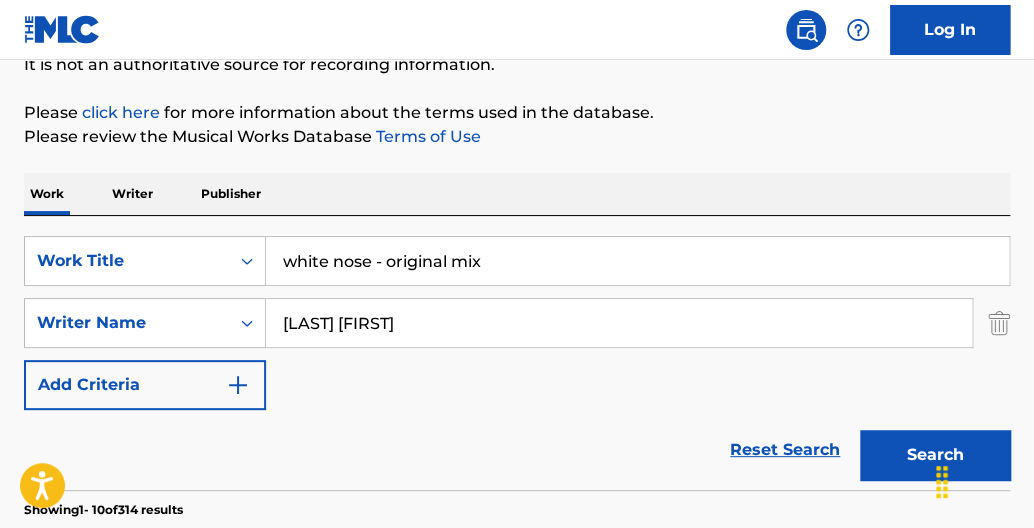 drag, startPoint x: 543, startPoint y: 263, endPoint x: -1, endPoint y: 179, distance: 550.4471 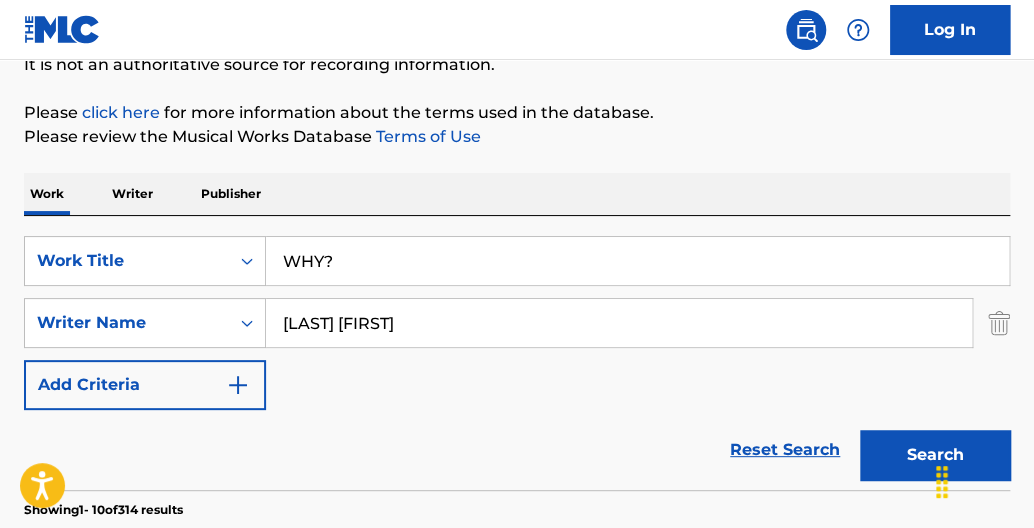 type on "WHY?" 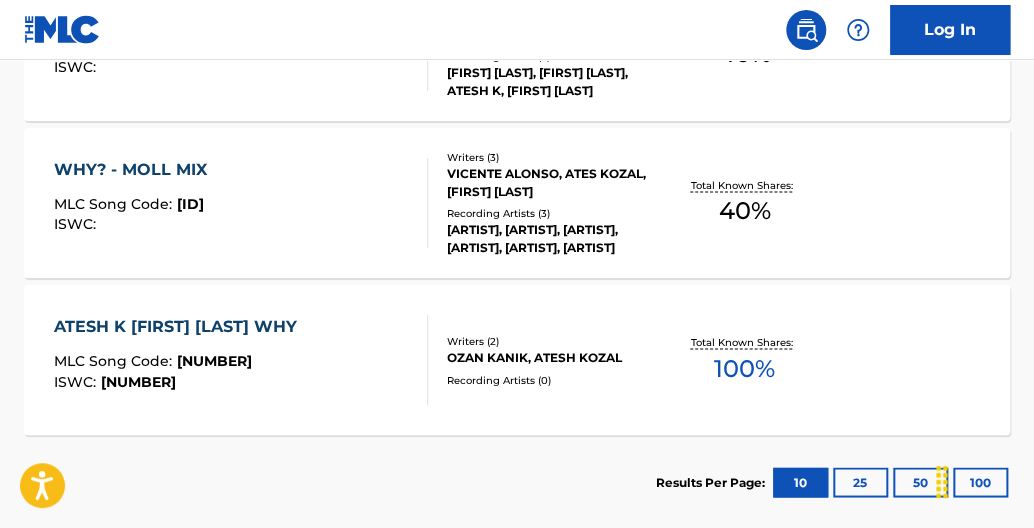 scroll, scrollTop: 916, scrollLeft: 0, axis: vertical 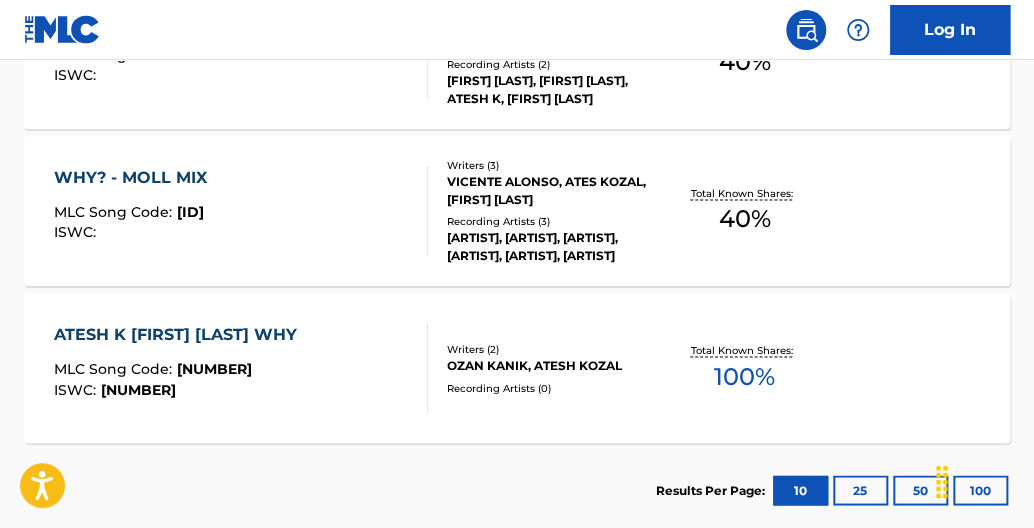 click on "40 %" at bounding box center [744, 219] 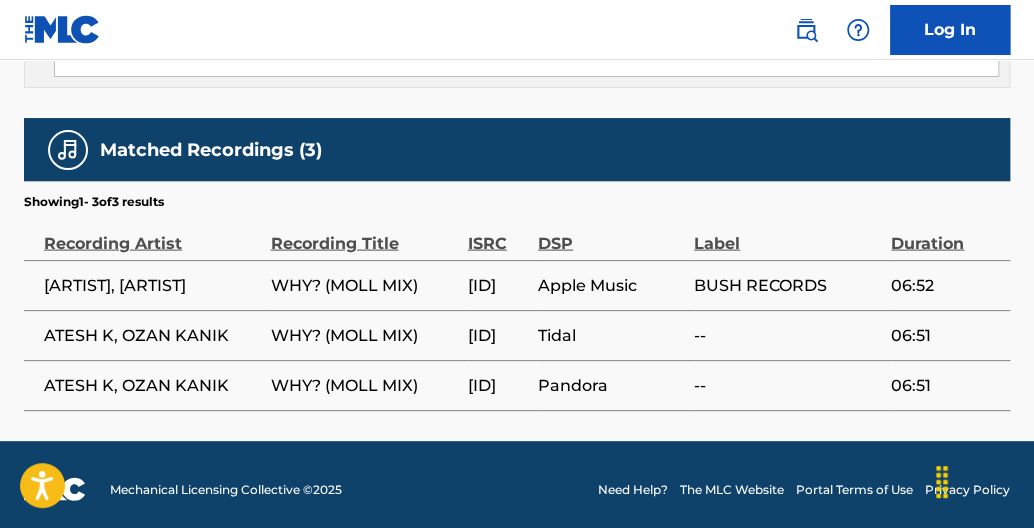 scroll, scrollTop: 1296, scrollLeft: 0, axis: vertical 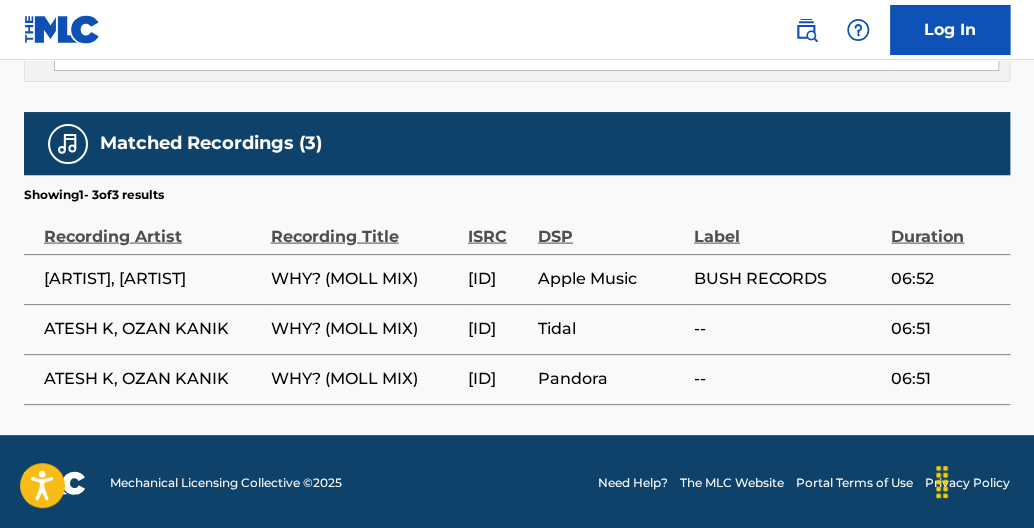 click on "[ID]" at bounding box center [503, 279] 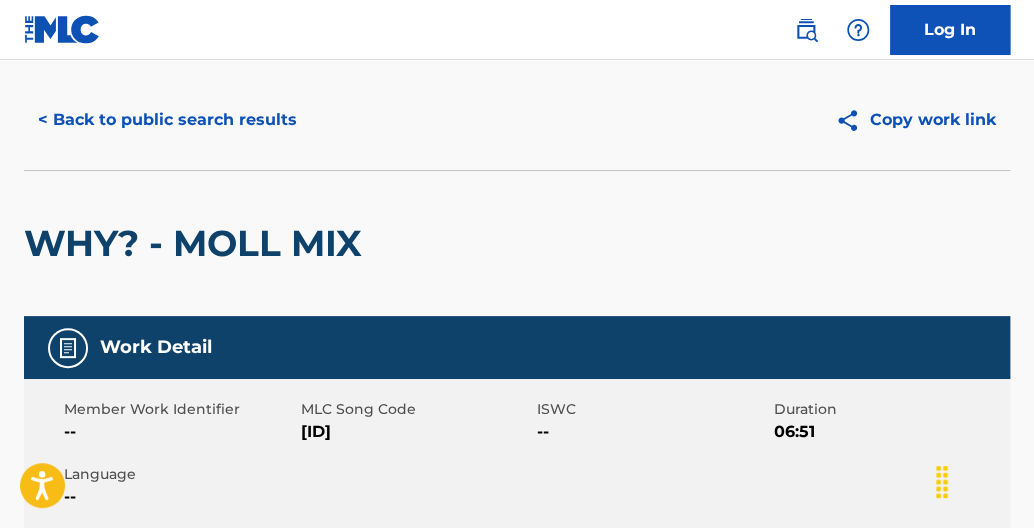 scroll, scrollTop: 0, scrollLeft: 0, axis: both 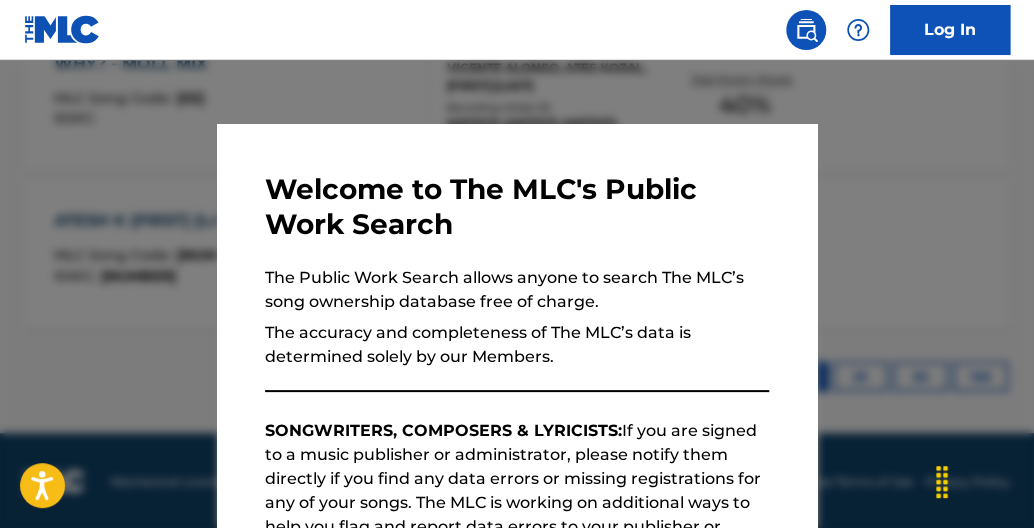 drag, startPoint x: 301, startPoint y: 94, endPoint x: 322, endPoint y: 88, distance: 21.84033 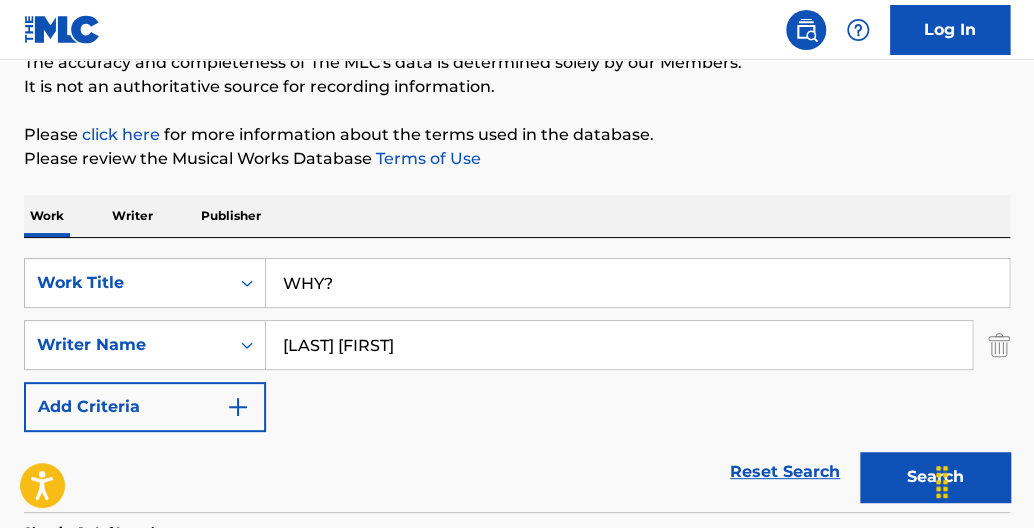 scroll, scrollTop: 205, scrollLeft: 0, axis: vertical 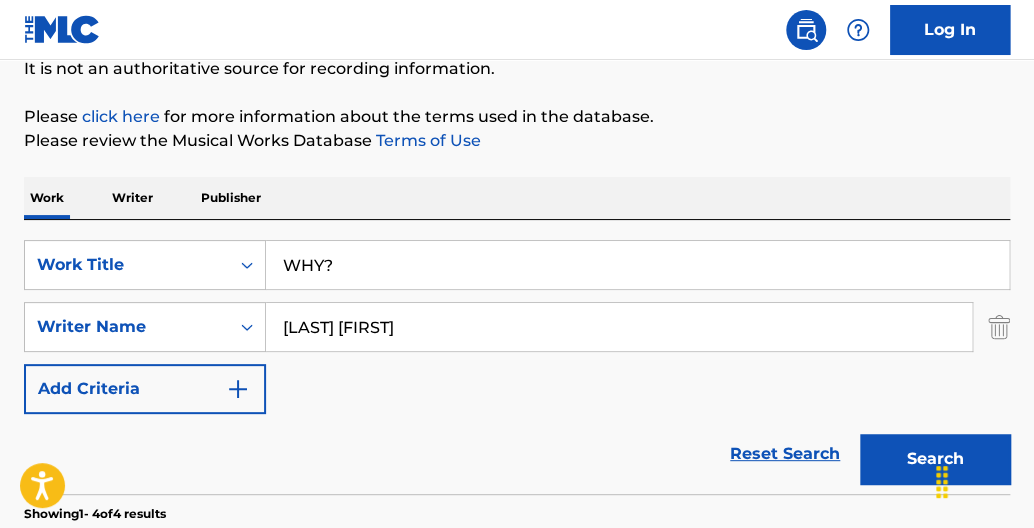 drag, startPoint x: 484, startPoint y: 262, endPoint x: 64, endPoint y: 206, distance: 423.7169 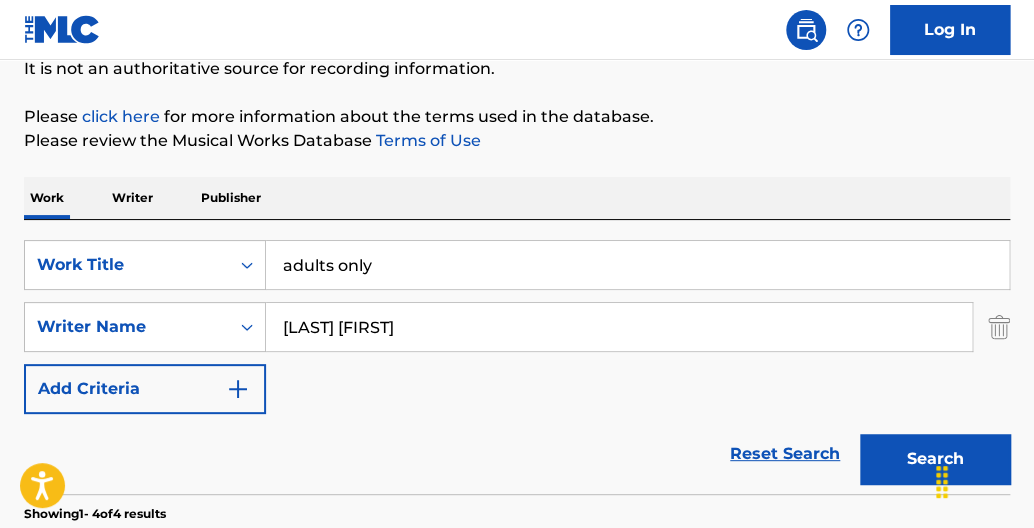 type on "adults only" 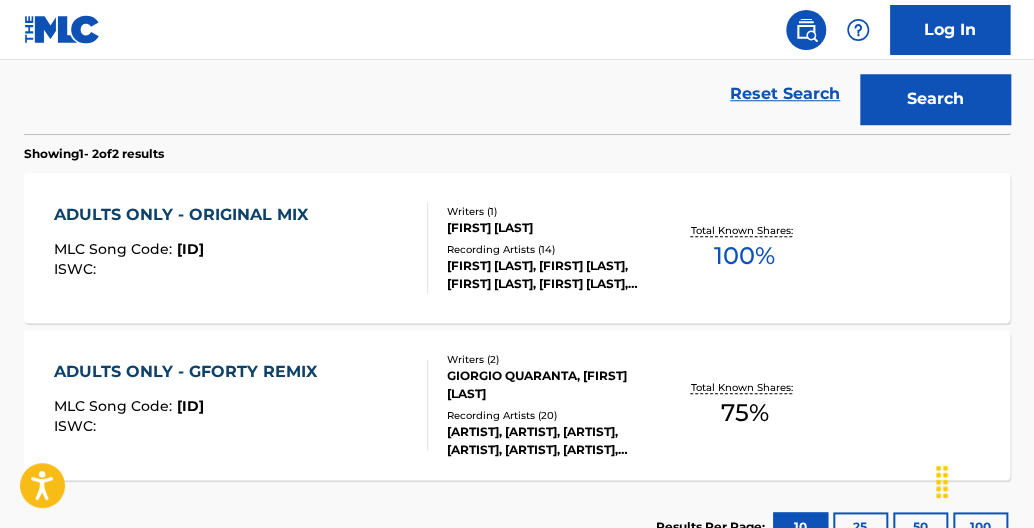 scroll, scrollTop: 557, scrollLeft: 0, axis: vertical 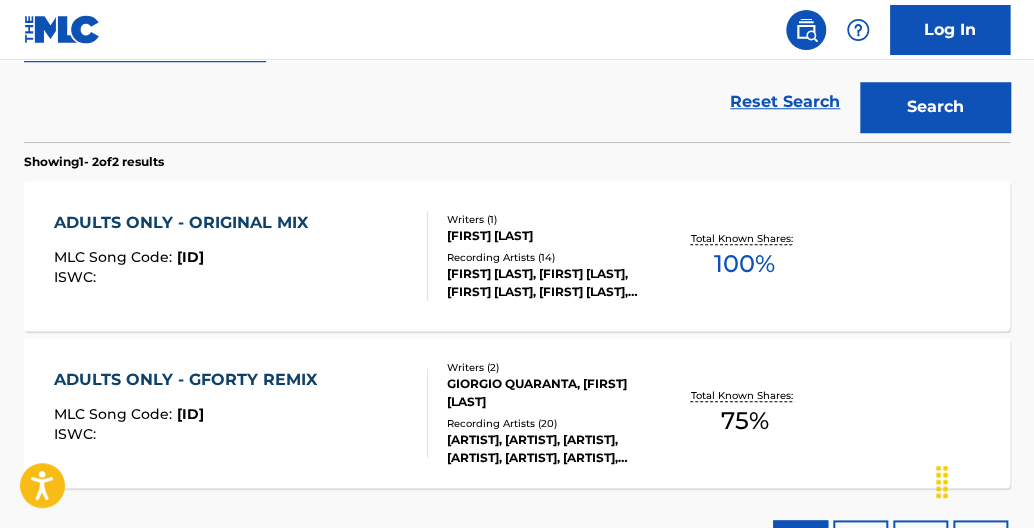 click on "100 %" at bounding box center (744, 264) 